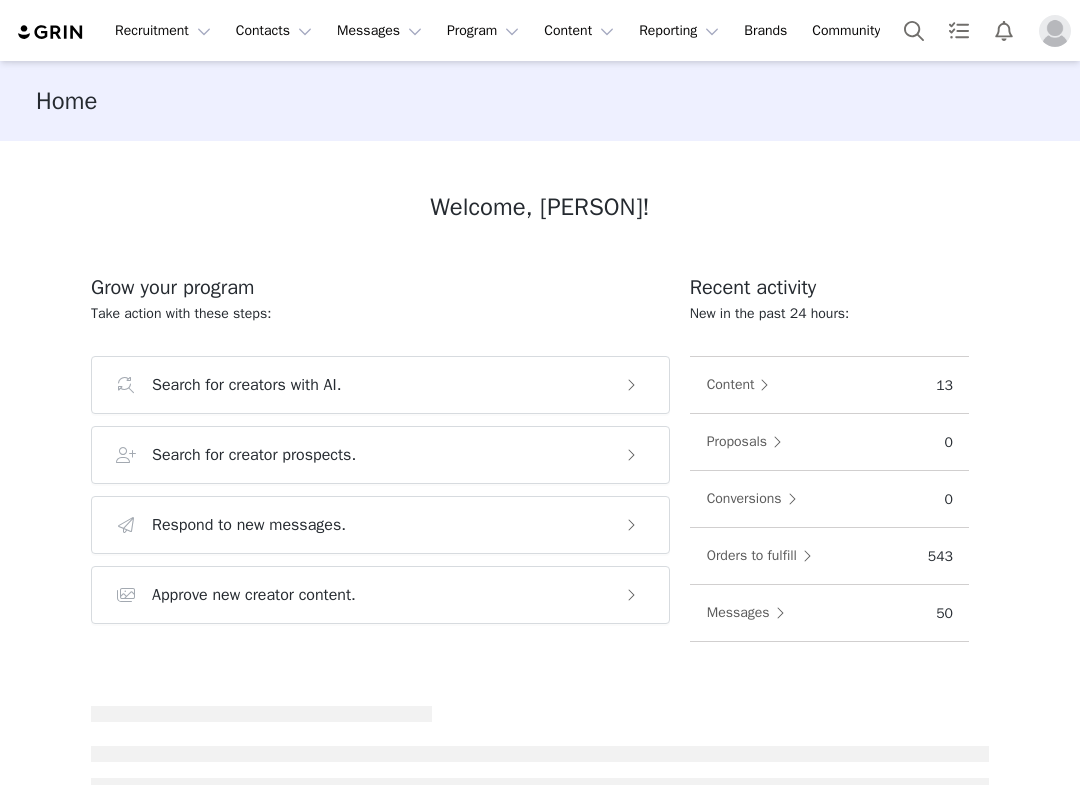 scroll, scrollTop: 0, scrollLeft: 0, axis: both 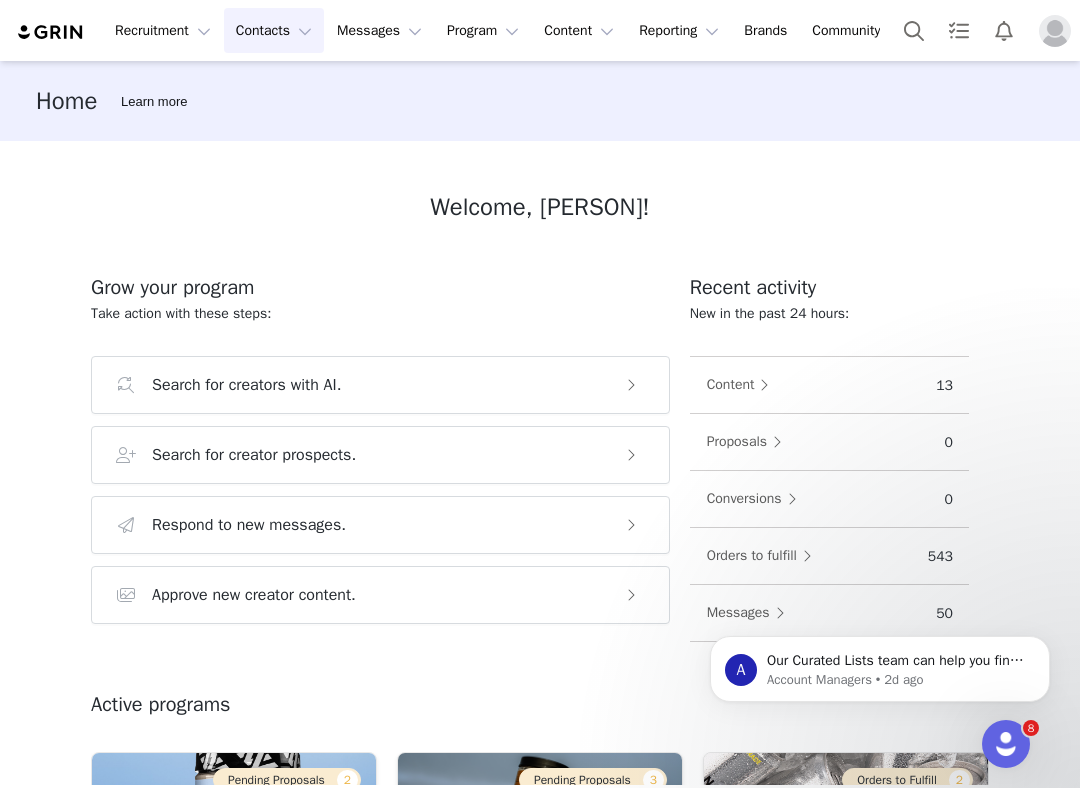 click on "Contacts Contacts" at bounding box center [274, 30] 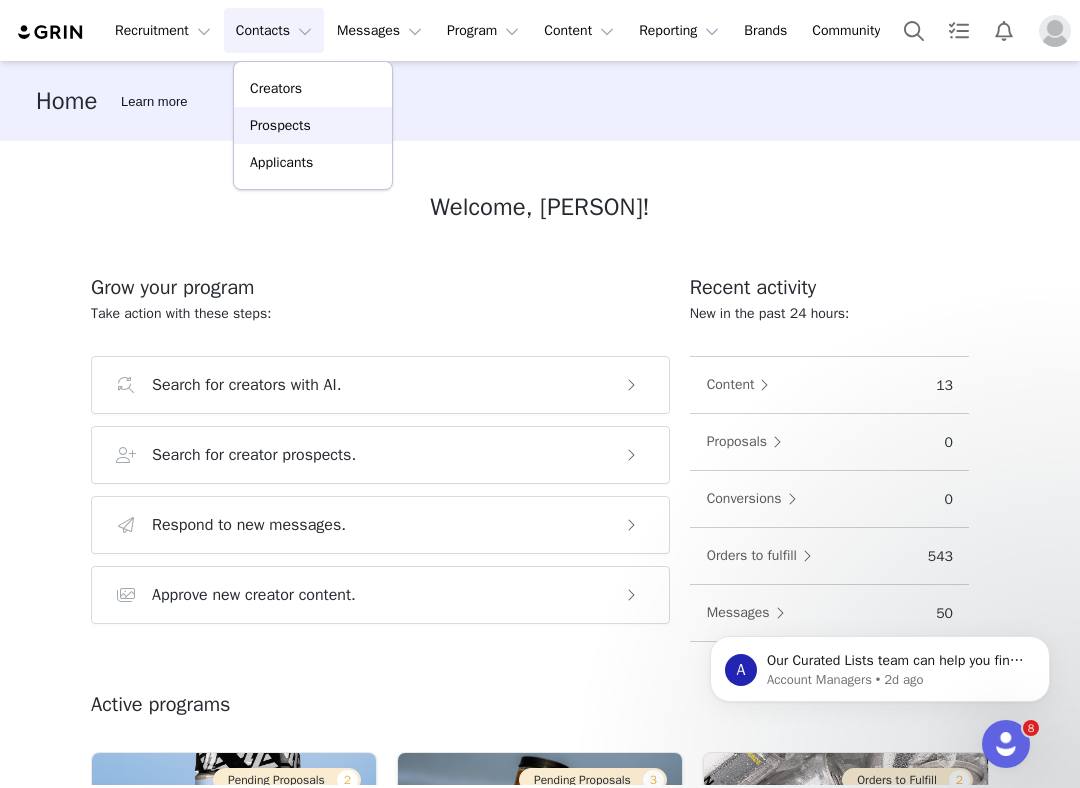 click on "Prospects" at bounding box center [280, 125] 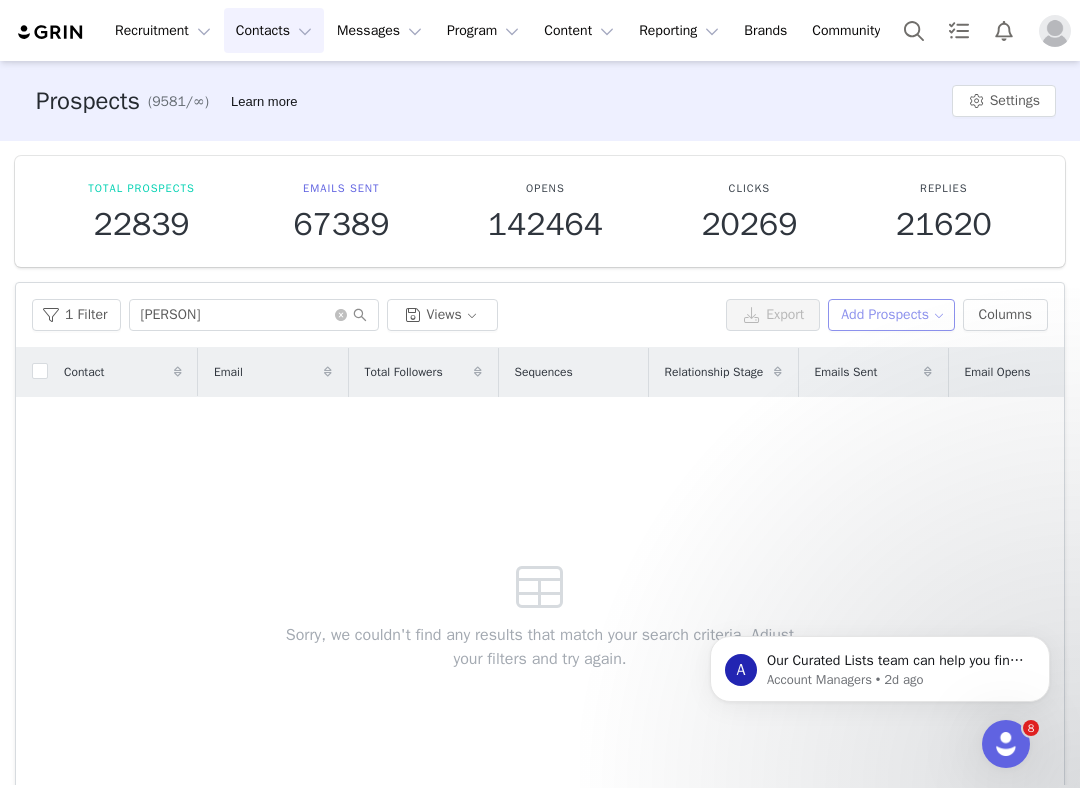 click on "Add Prospects" at bounding box center [891, 315] 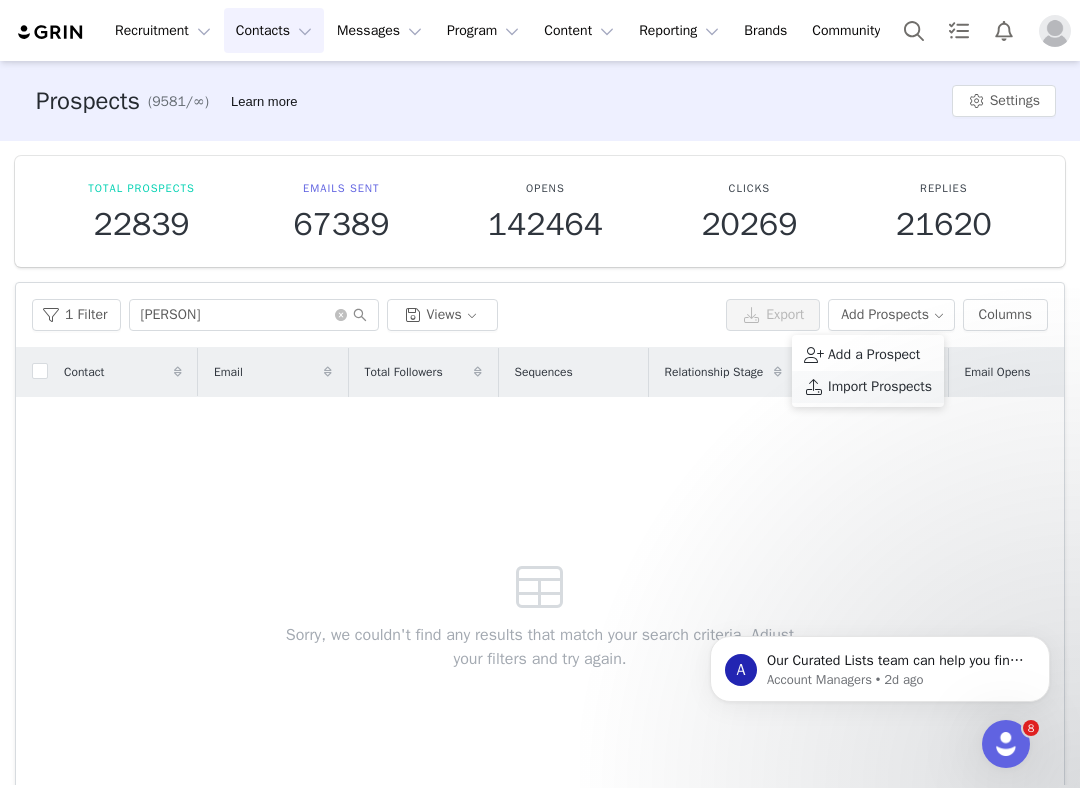 click on "Import Prospects" at bounding box center [880, 387] 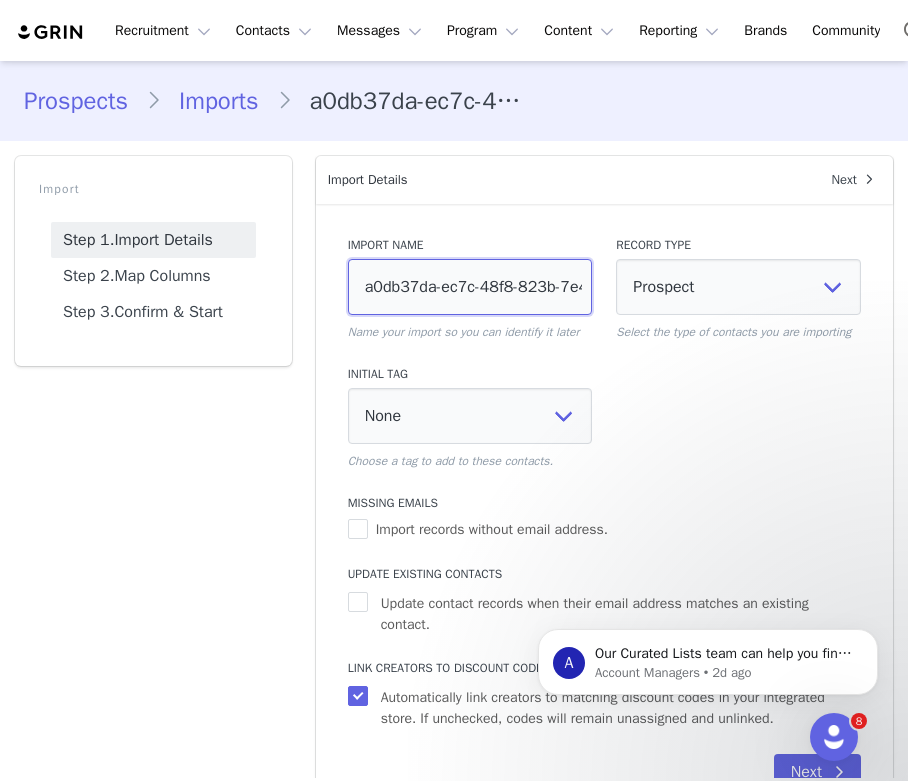 click on "a0db37da-ec7c-48f8-823b-7e4bdeca1ce1" at bounding box center [470, 287] 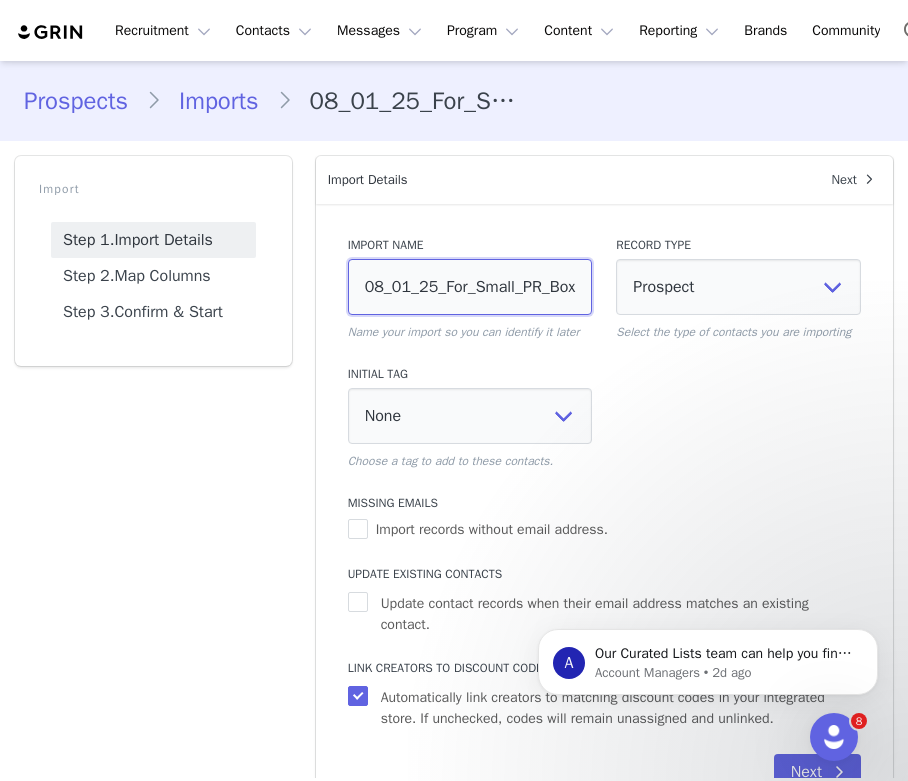 click on "08_01_25_For_Small_PR_Box" at bounding box center (470, 287) 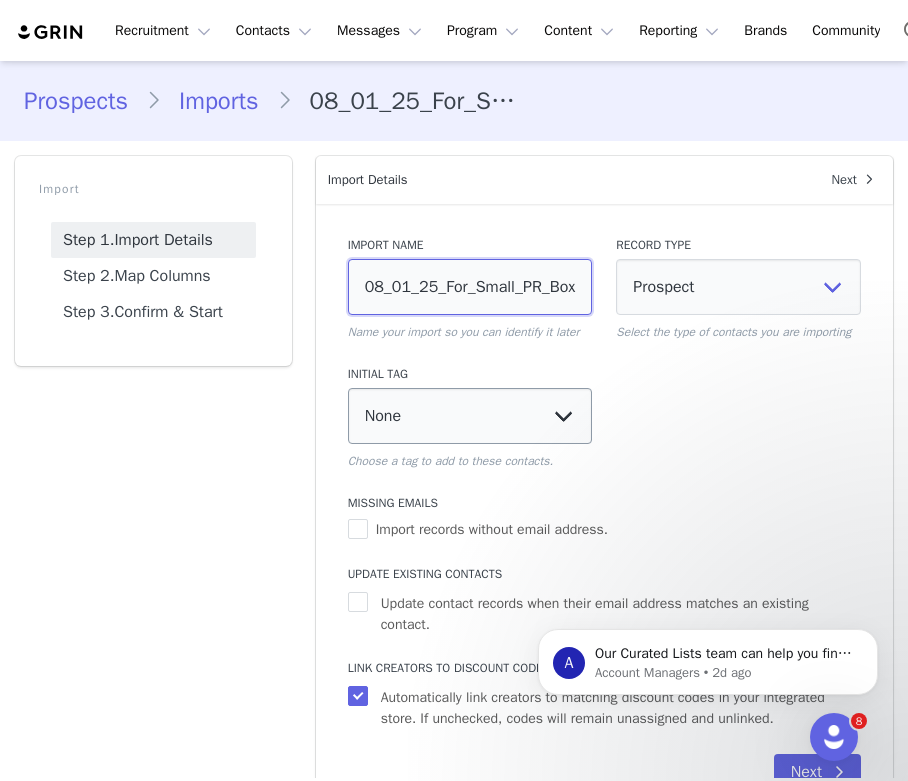 type on "08_01_25_For_Small_PR_Box" 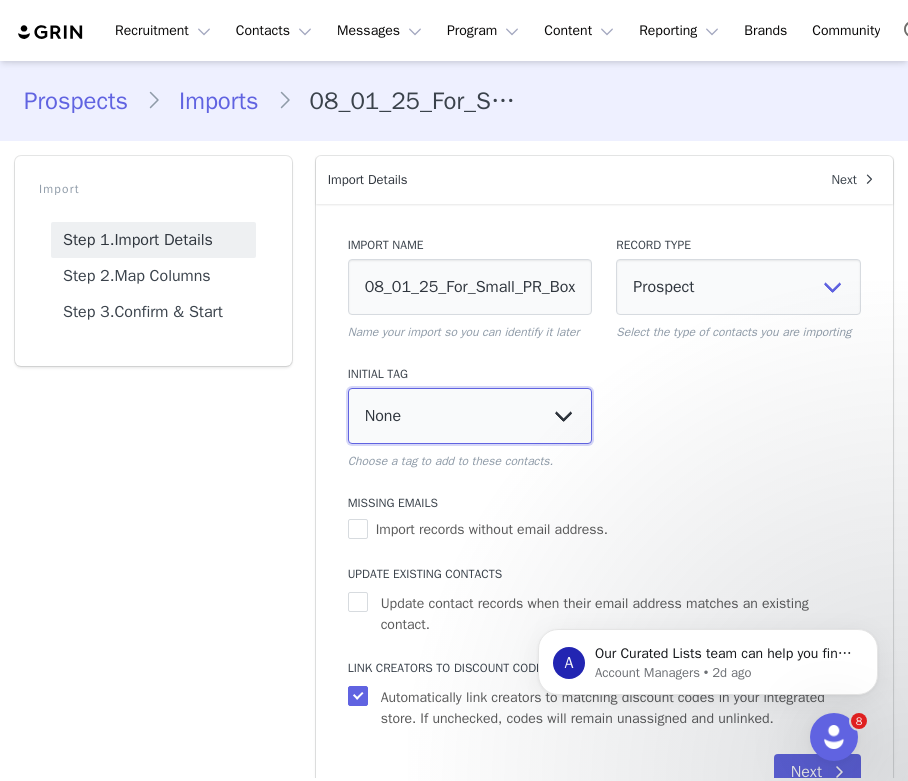 click on "None  "Mom"   Agency   Amazon Influencer   Applicant   Aspire Kid's Creators   Base rates only   Beauty   Bruna_ For Paid Stories   Bruna- For Paid Sparkling   Cookies & Cream Gifted   Cookies & Cream Paid   Dairy-Free   Do not work with again   Fitness   Flavored Collagen   For Ella Preworkout   For Ella Preworkout Gifted   For Gifted Seeding   For Kids Essentials   For Kids Essentials Gifted   For Naked Oats   For Naked Oats Gifted   For Repeat Creators   For: Baking Mixes   For: Collagen Creamer GIFTED   For: Collagen Creamer PAID   For: Creatine Gifted   For: Creatine Paid   For: Ella   For: Goat Gifted   For: Goat Paid   For: Hot Cocoa Naked Shake   For: Kids Gummies GIFTED   For: Kids Gummies PAID   For: Marine Collagen Gifted   For: Marine Collagen Paid   For: Matcha Ella Beauty Gifted   For: Matcha Ella Beauty Paid   For: PB / Almond   For: Shake   For: Supplements   For: Vegan Protein   For: Whey Protein   From Curated Lists   From GRIN - for approval   General Leah   General Lifestyle   Gifted Only" at bounding box center [470, 416] 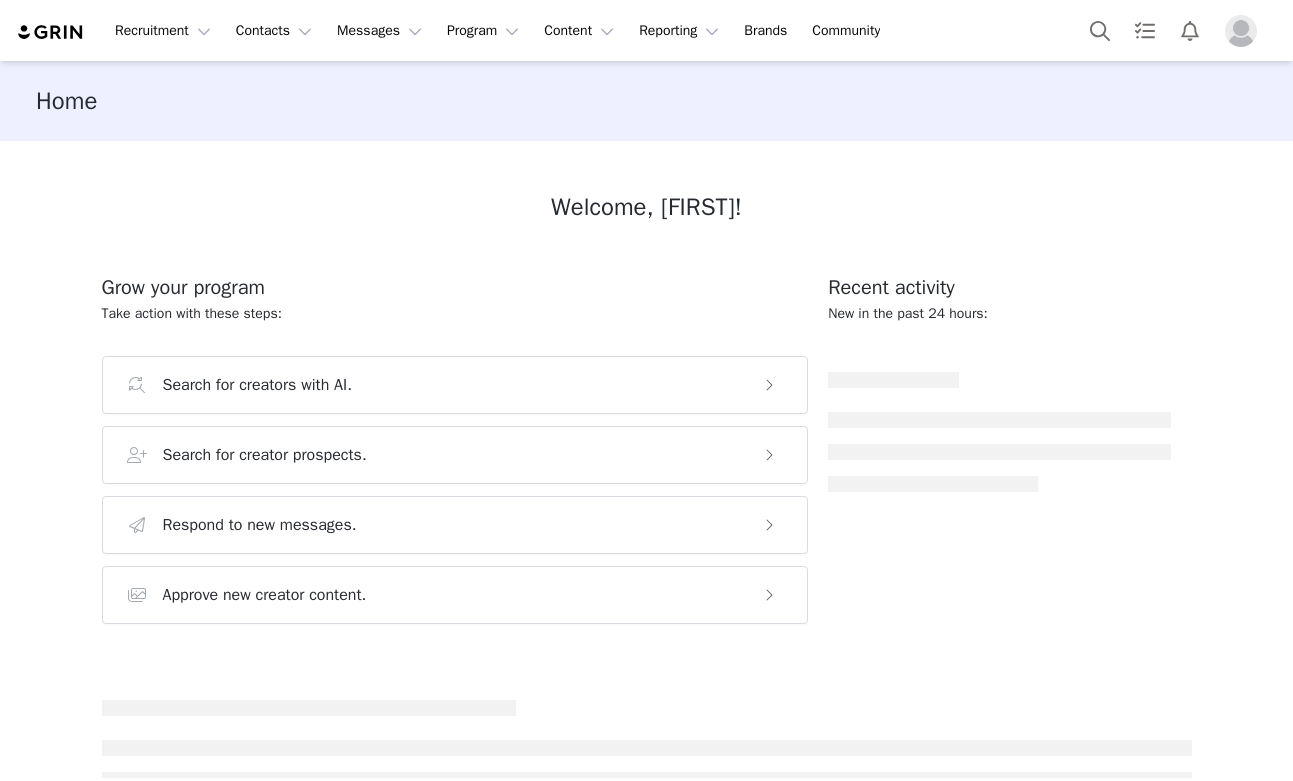 scroll, scrollTop: 0, scrollLeft: 0, axis: both 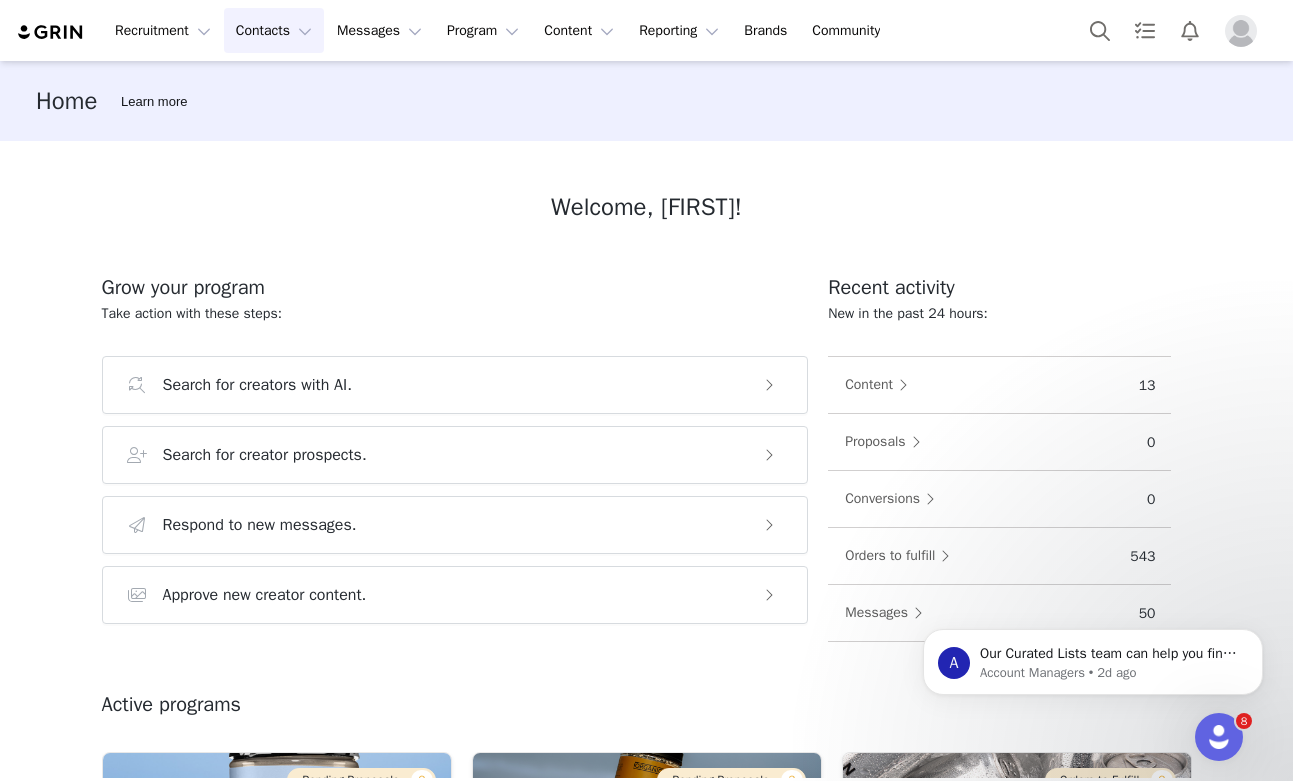 click on "Contacts Contacts" at bounding box center [274, 30] 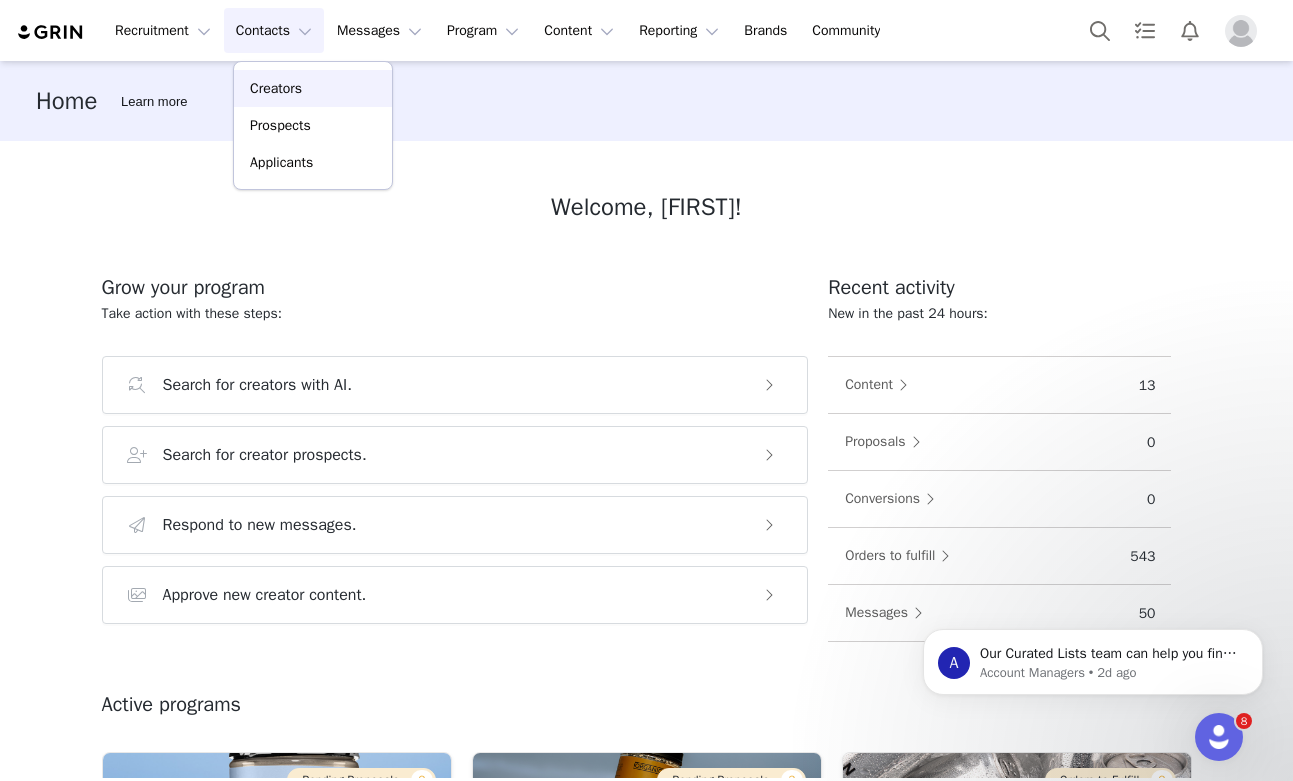 click on "Creators" at bounding box center [276, 88] 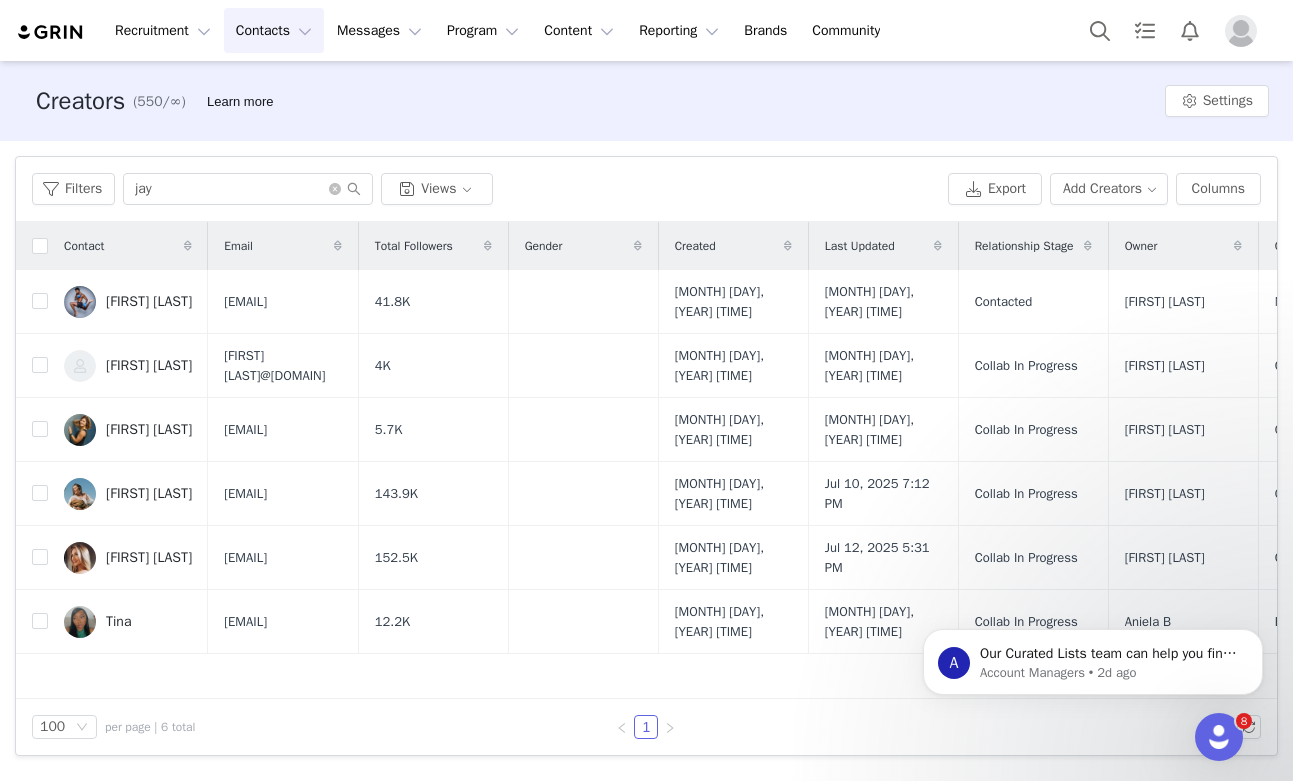 click on "Contacts Contacts" at bounding box center (274, 30) 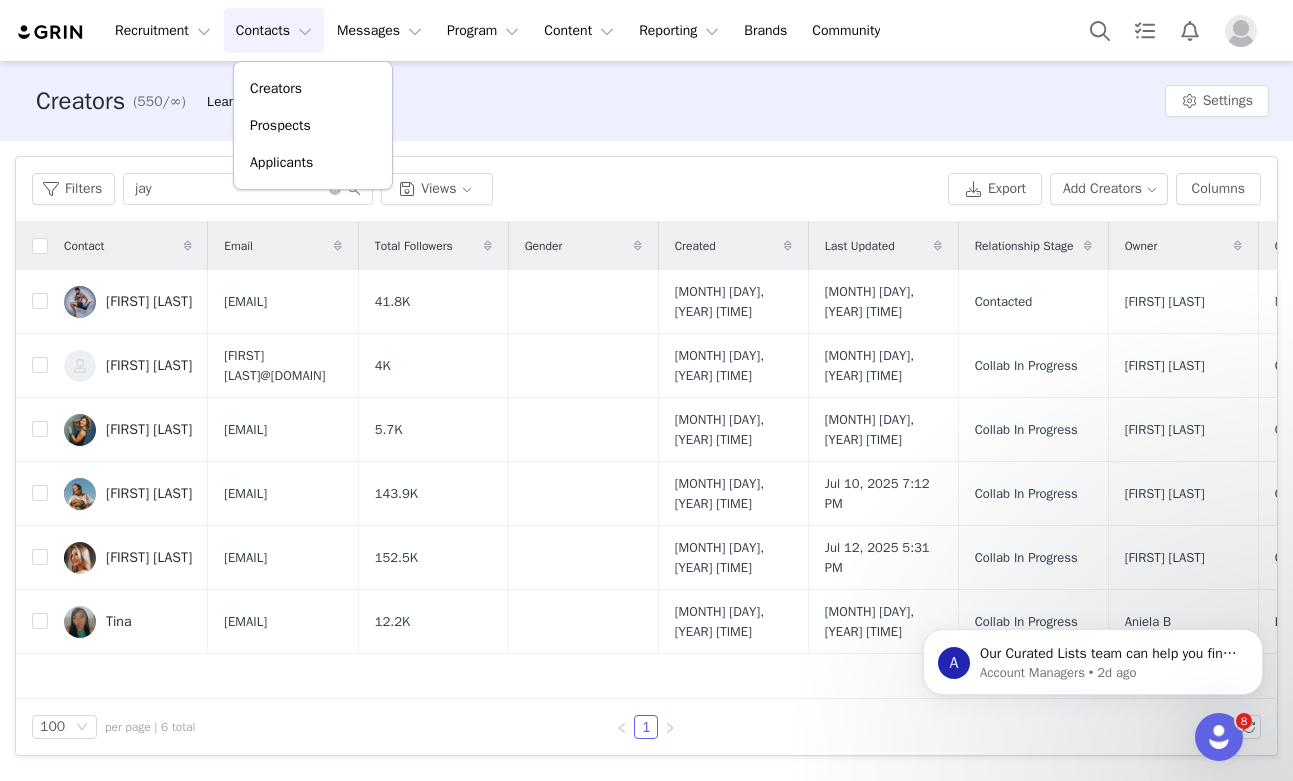 click on "Contacts Contacts" at bounding box center (274, 30) 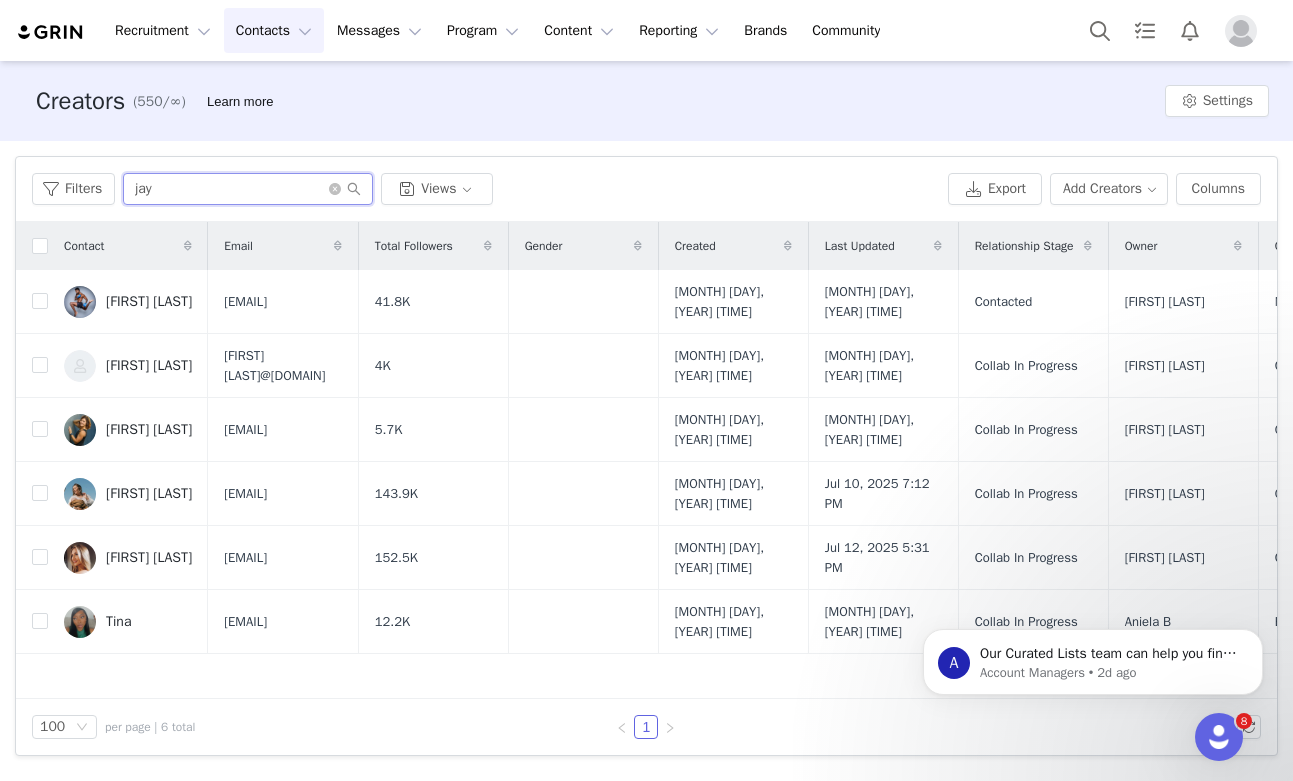 click on "jay" at bounding box center (248, 189) 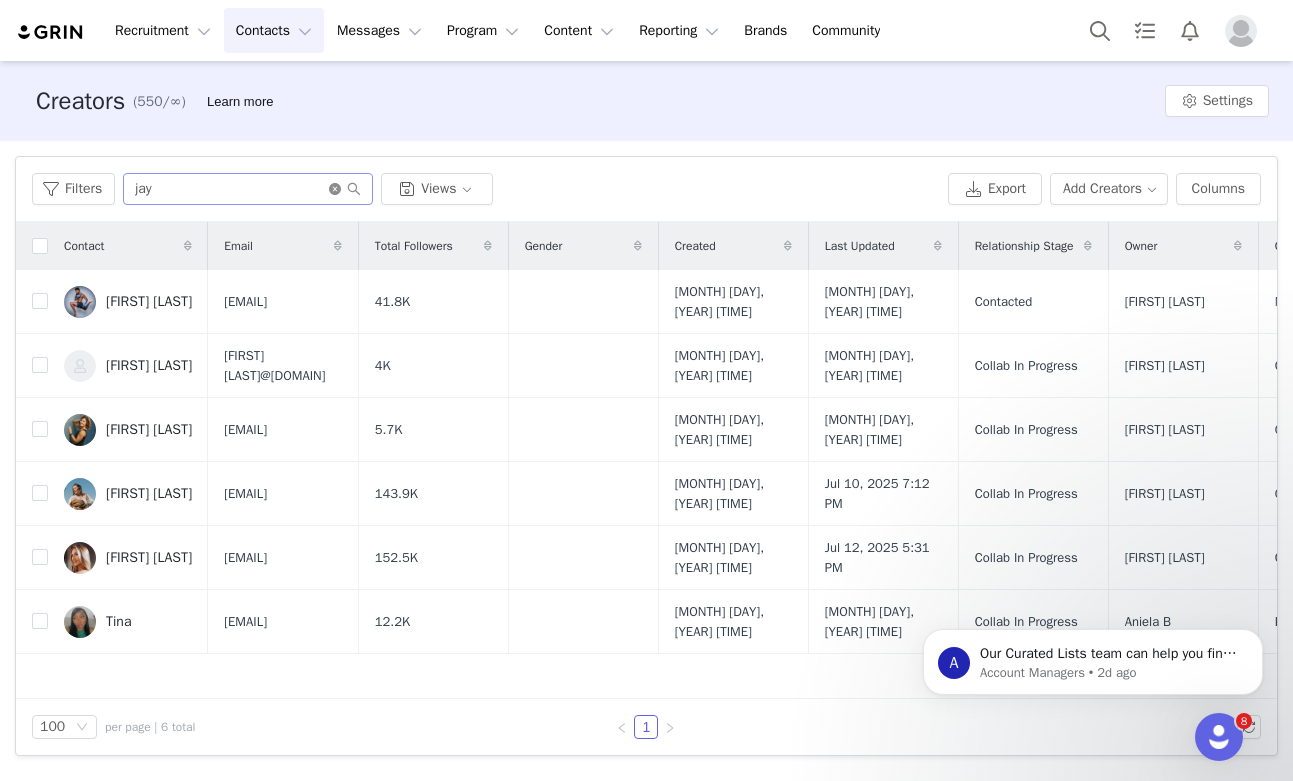 click 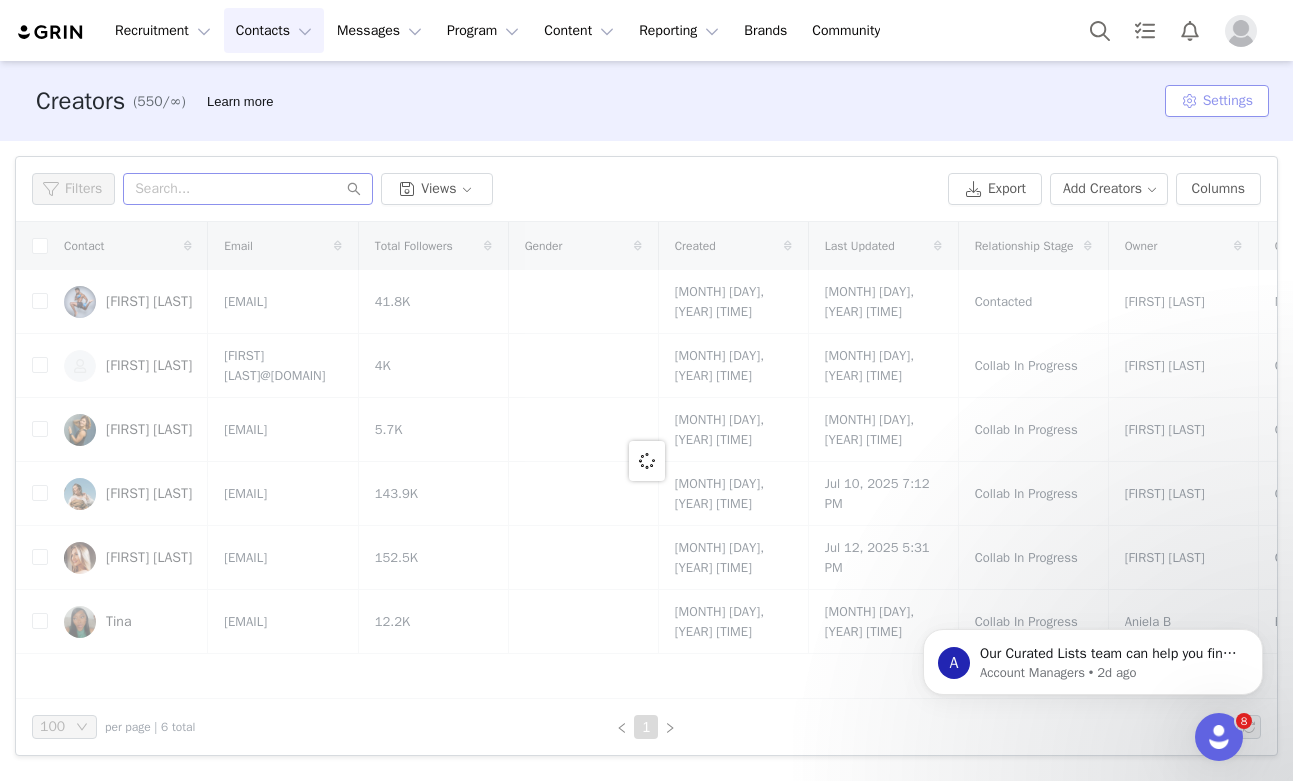 click on "Settings" at bounding box center (1217, 101) 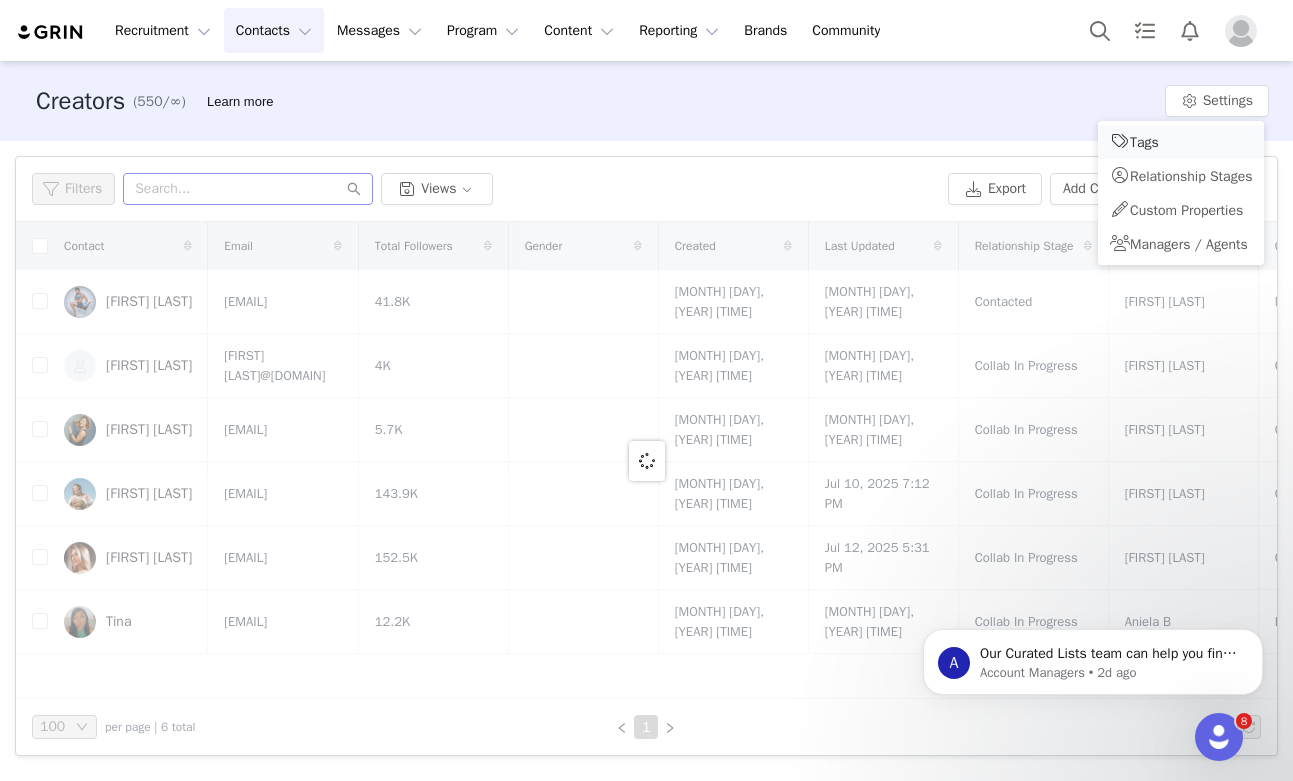 click on "Tags" at bounding box center [1144, 142] 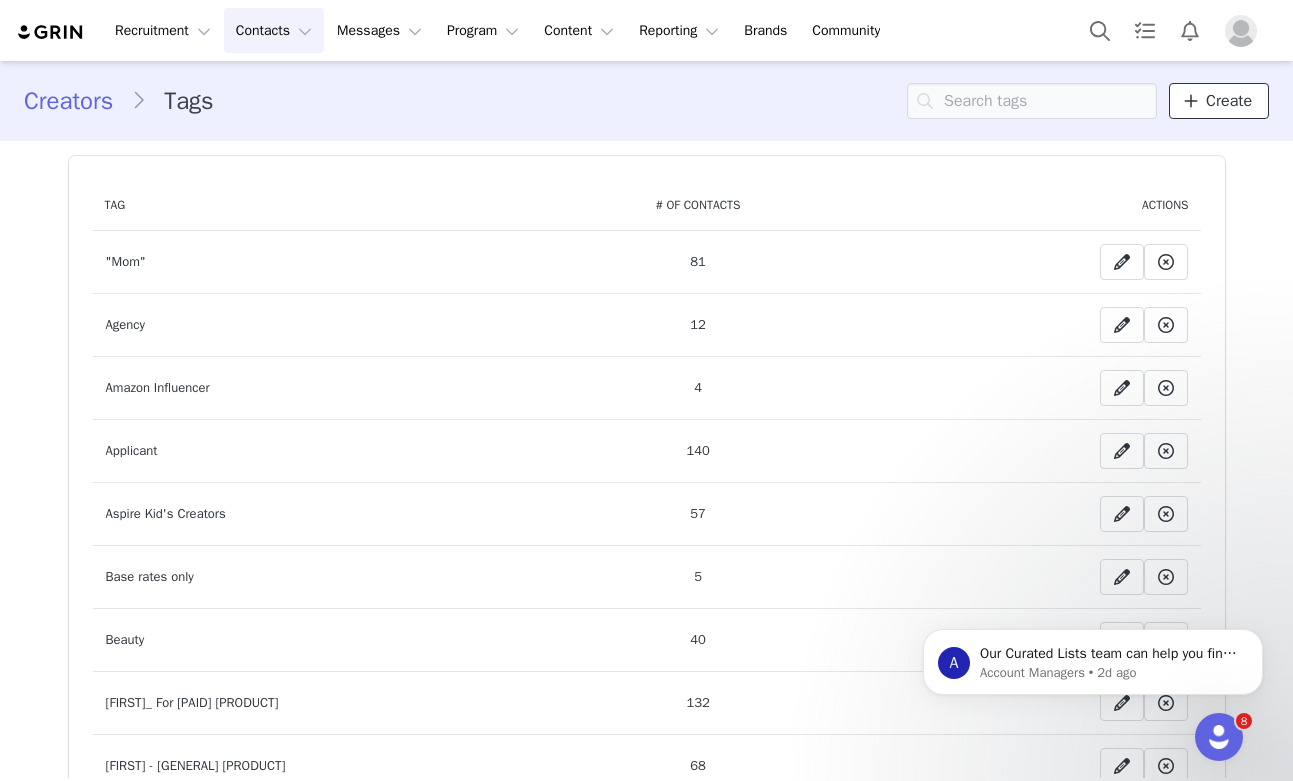 click at bounding box center [1191, 101] 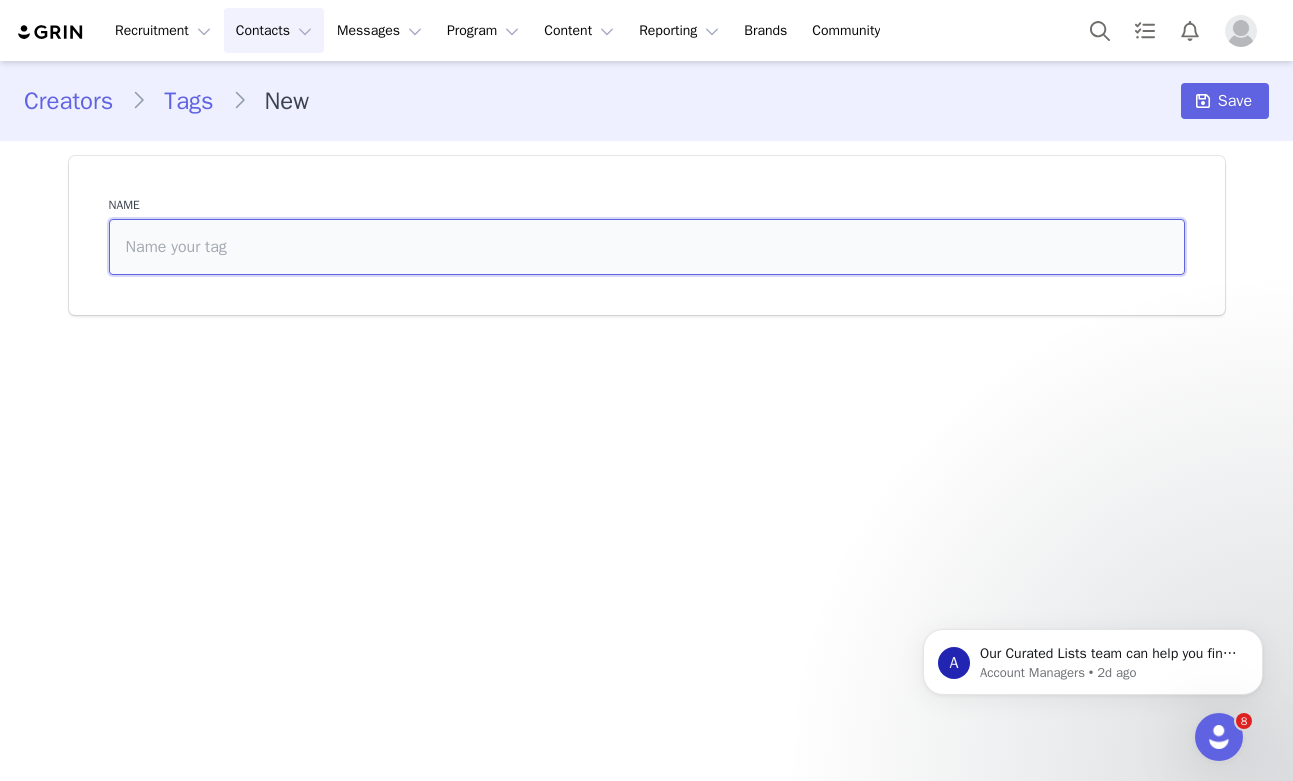 click at bounding box center [647, 247] 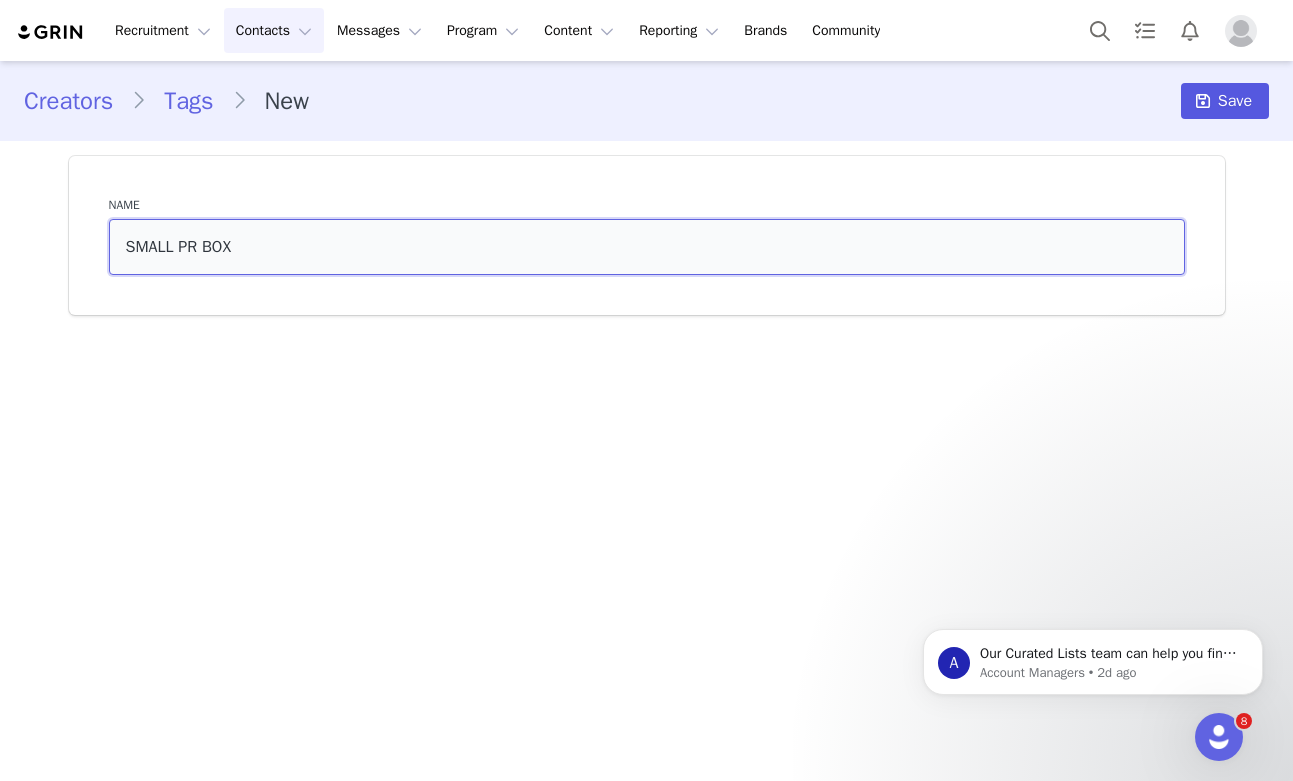 type on "SMALL PR BOX" 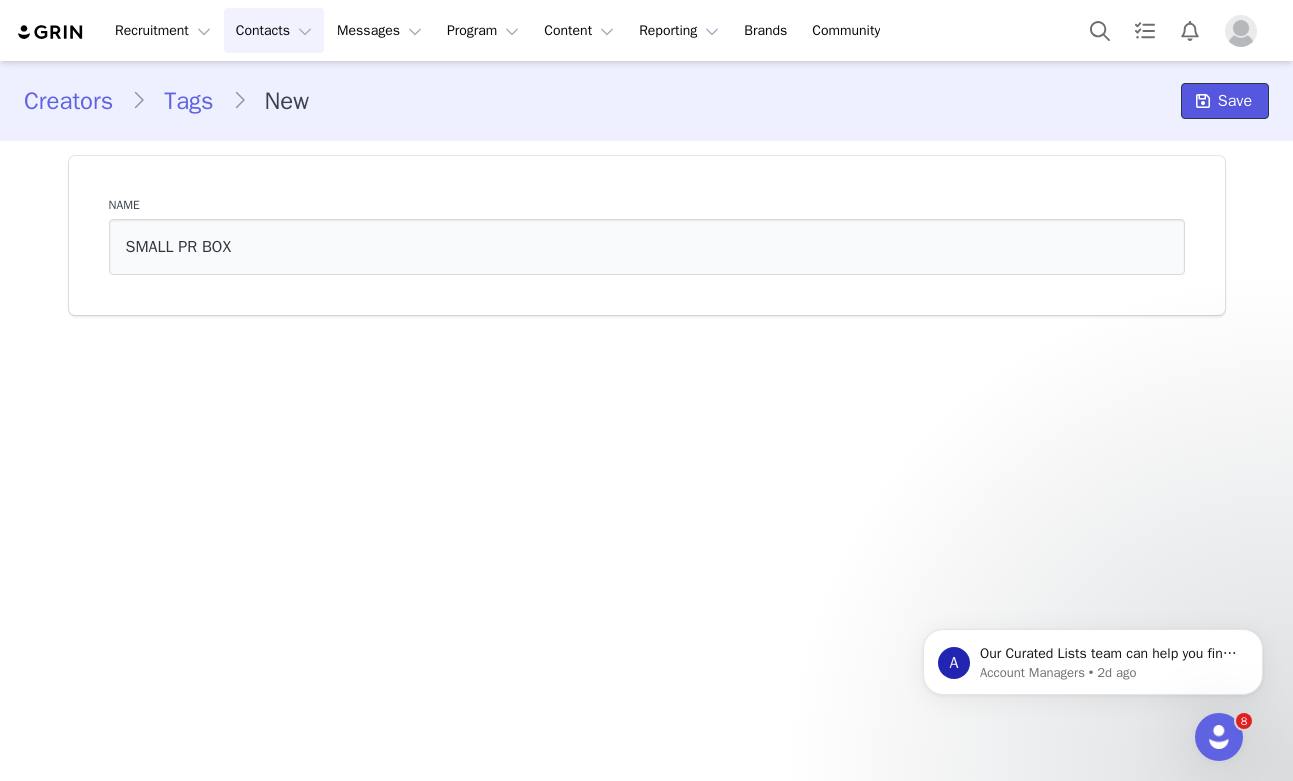 click on "Save" at bounding box center (1225, 101) 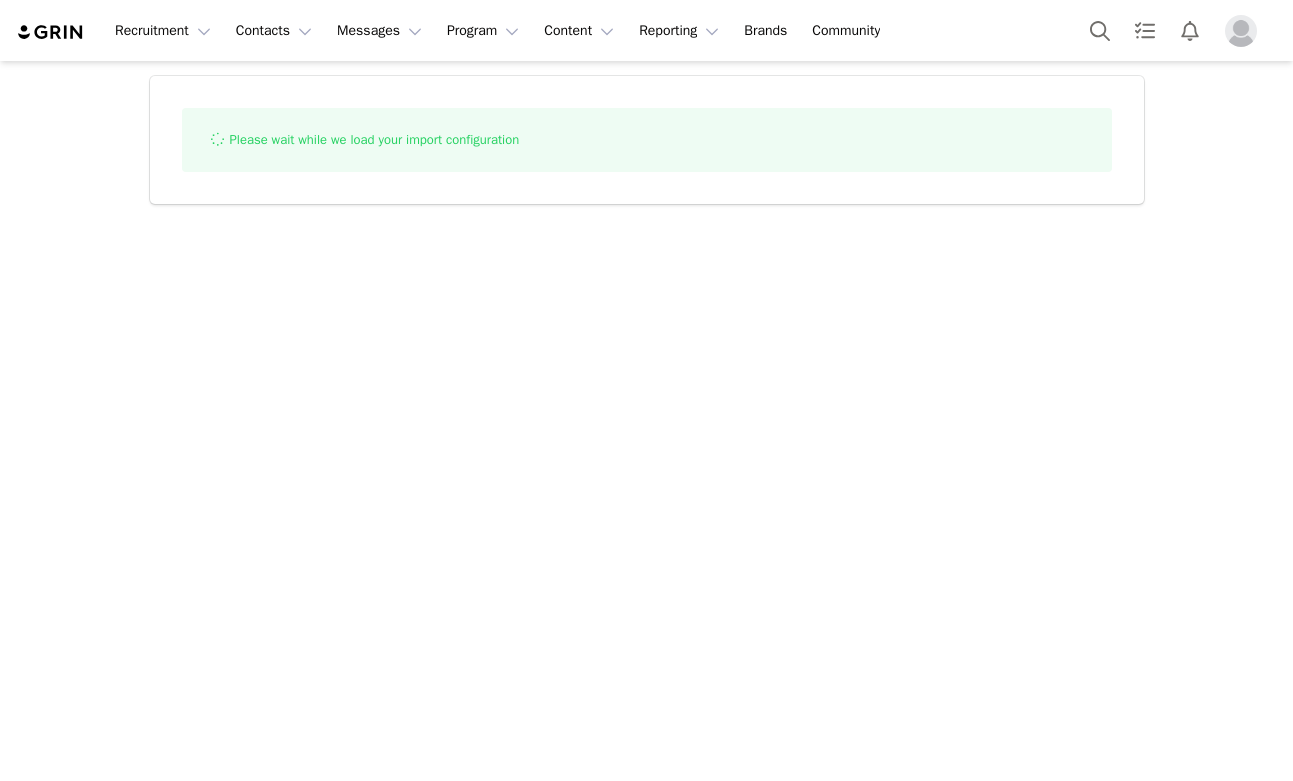 scroll, scrollTop: 0, scrollLeft: 0, axis: both 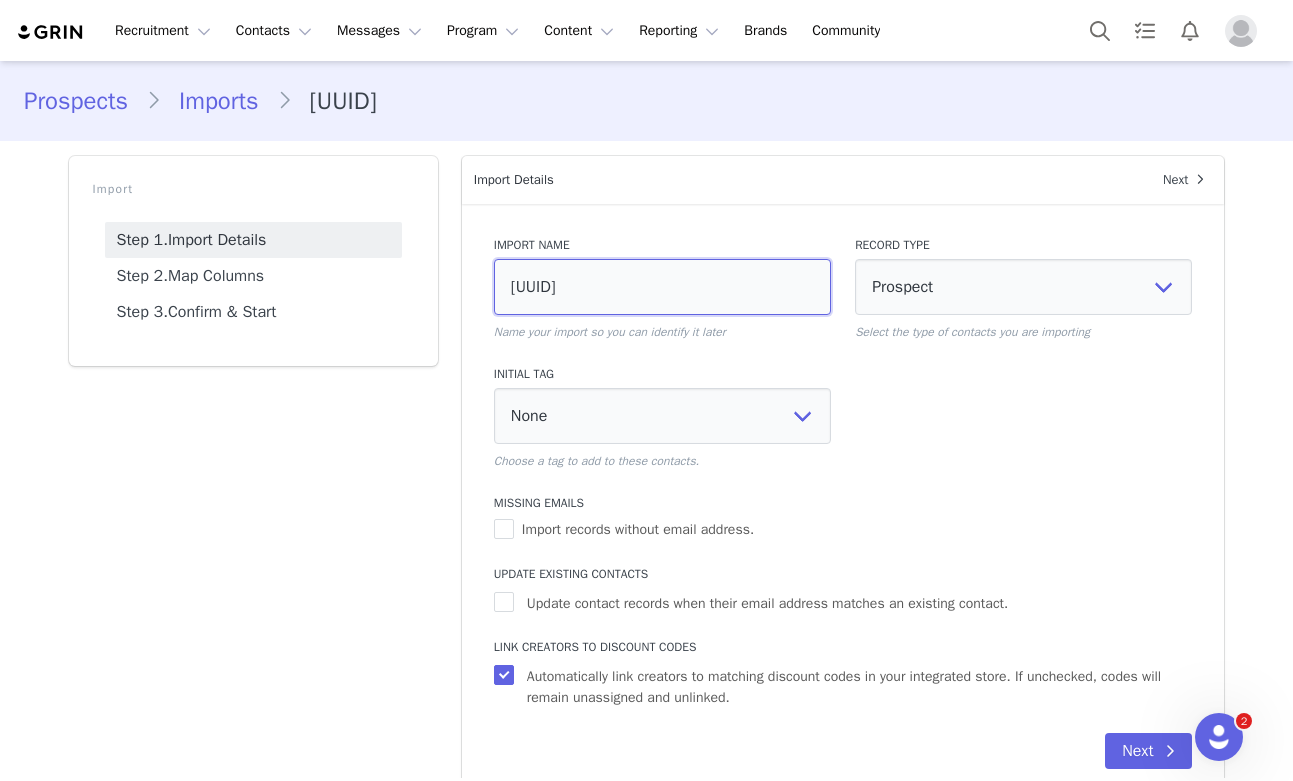 click on "a0db37da-ec7c-48f8-823b-7e4bdeca1ce1" at bounding box center [662, 287] 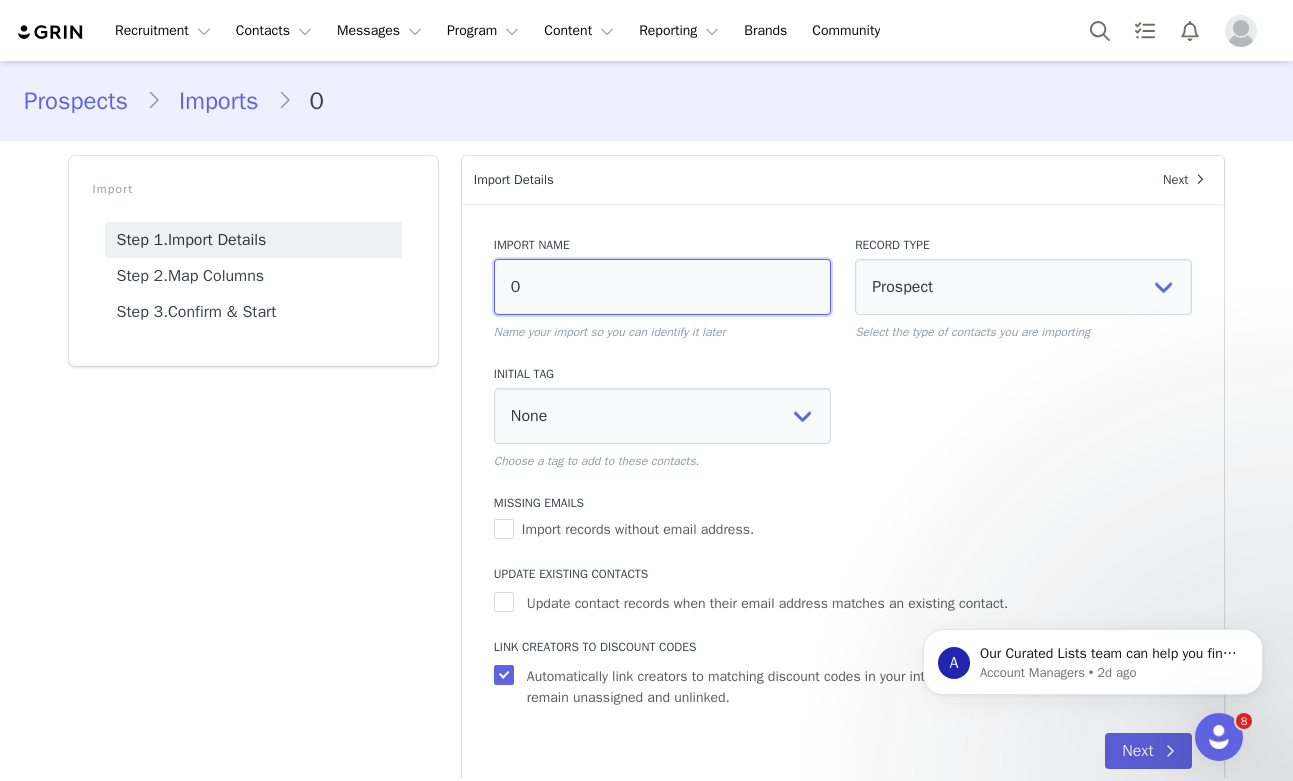 scroll, scrollTop: 0, scrollLeft: 0, axis: both 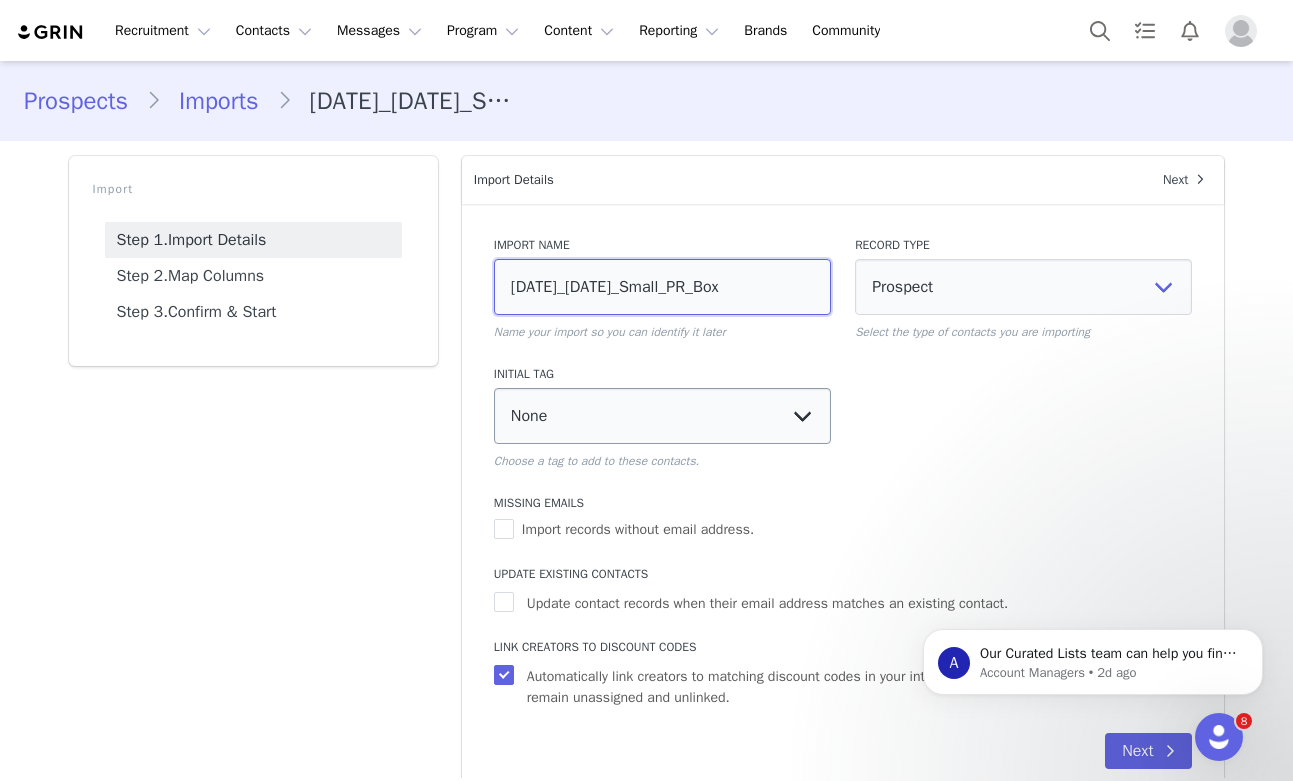 type on "[MONTH]_[NUMBER]_[YEAR]_[NAME]_[NAME]" 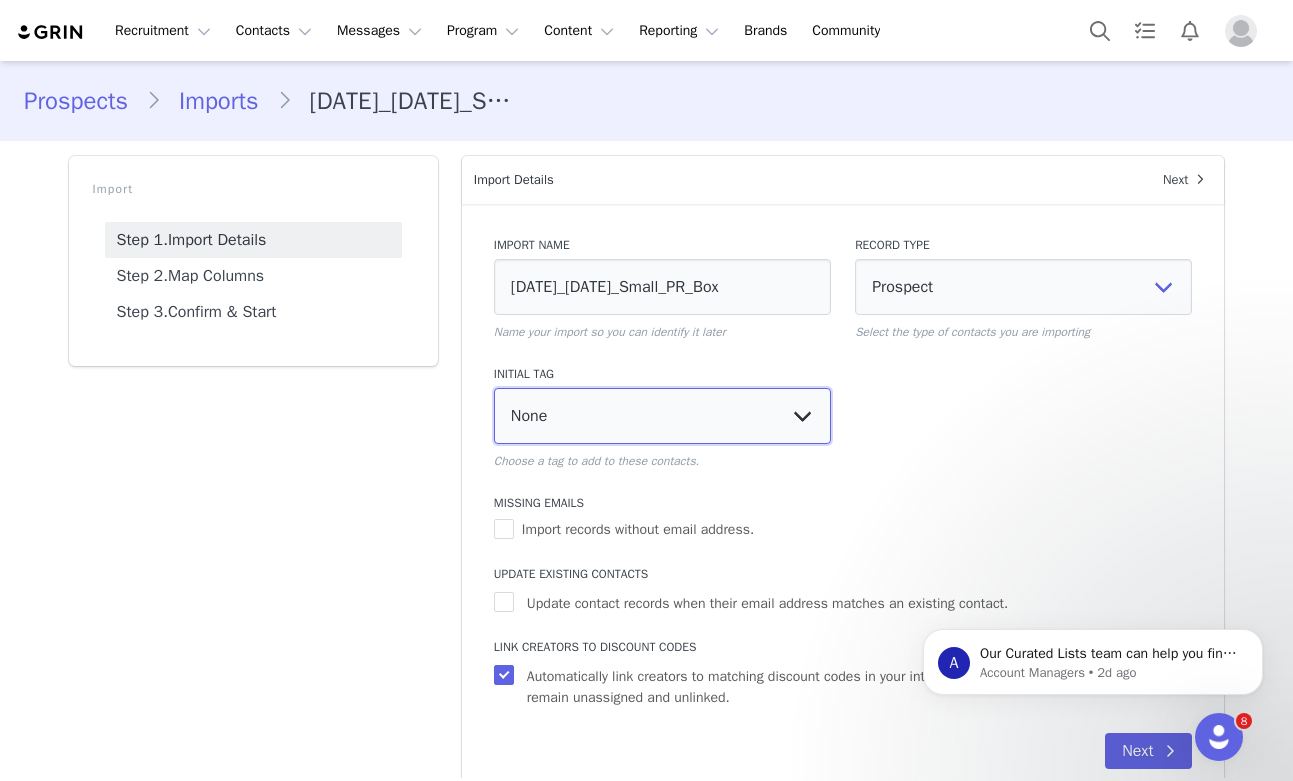 click on "None  "Mom"   Agency   Amazon Influencer   Applicant   Aspire Kid's Creators   Base rates only   Beauty   Bruna_ For Paid Stories   Bruna- For Paid Sparkling   Cookies & Cream Gifted   Cookies & Cream Paid   Dairy-Free   Do not work with again   Fitness   Flavored Collagen   For Ella Preworkout   For Ella Preworkout Gifted   For Gifted Seeding   For Kids Essentials   For Kids Essentials Gifted   For Naked Oats   For Naked Oats Gifted   For Repeat Creators   For: Baking Mixes   For: Collagen Creamer GIFTED   For: Collagen Creamer PAID   For: Creatine Gifted   For: Creatine Paid   For: Ella   For: Goat Gifted   For: Goat Paid   For: Hot Cocoa Naked Shake   For: Kids Gummies GIFTED   For: Kids Gummies PAID   For: Marine Collagen Gifted   For: Marine Collagen Paid   For: Matcha Ella Beauty Gifted   For: Matcha Ella Beauty Paid   For: PB / Almond   For: Shake   For: Supplements   For: Vegan Protein   For: Whey Protein   From Curated Lists   From GRIN - for approval   General Leah   General Lifestyle   Gifted Only" at bounding box center [662, 416] 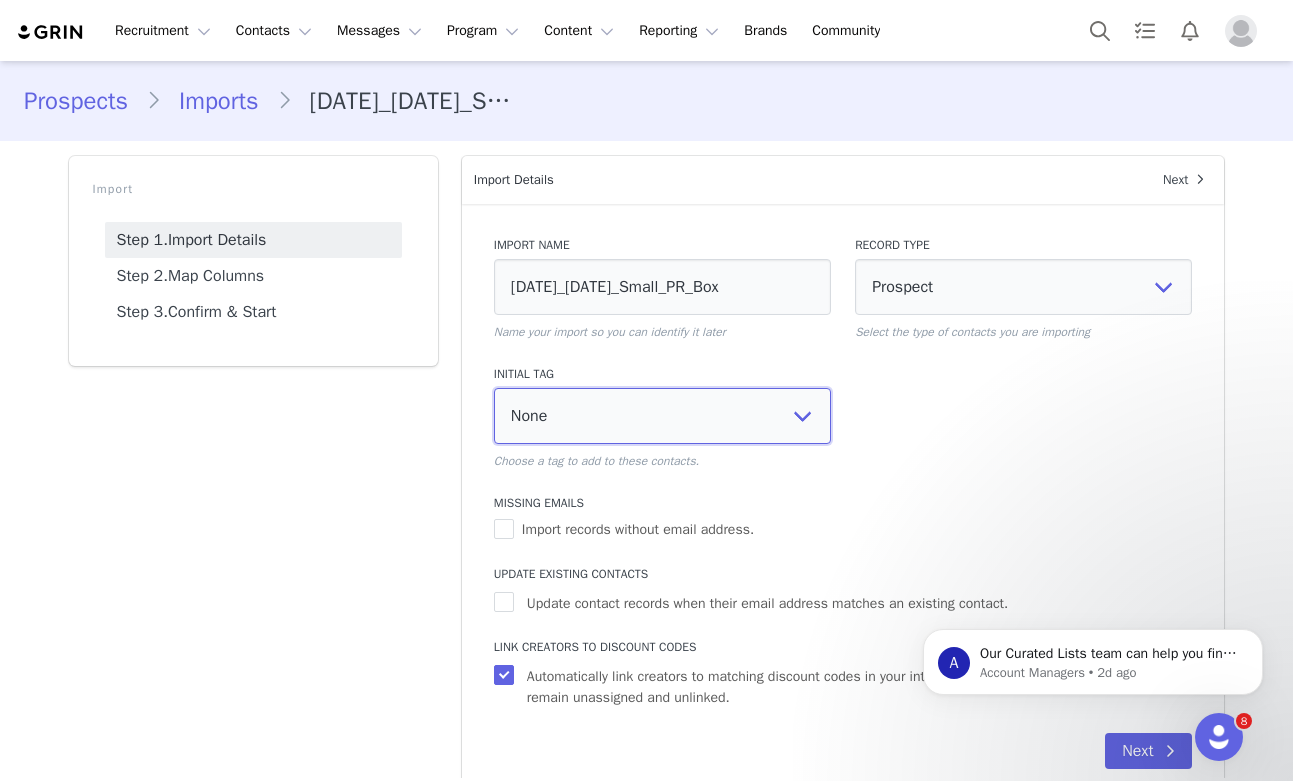 scroll, scrollTop: 38, scrollLeft: 0, axis: vertical 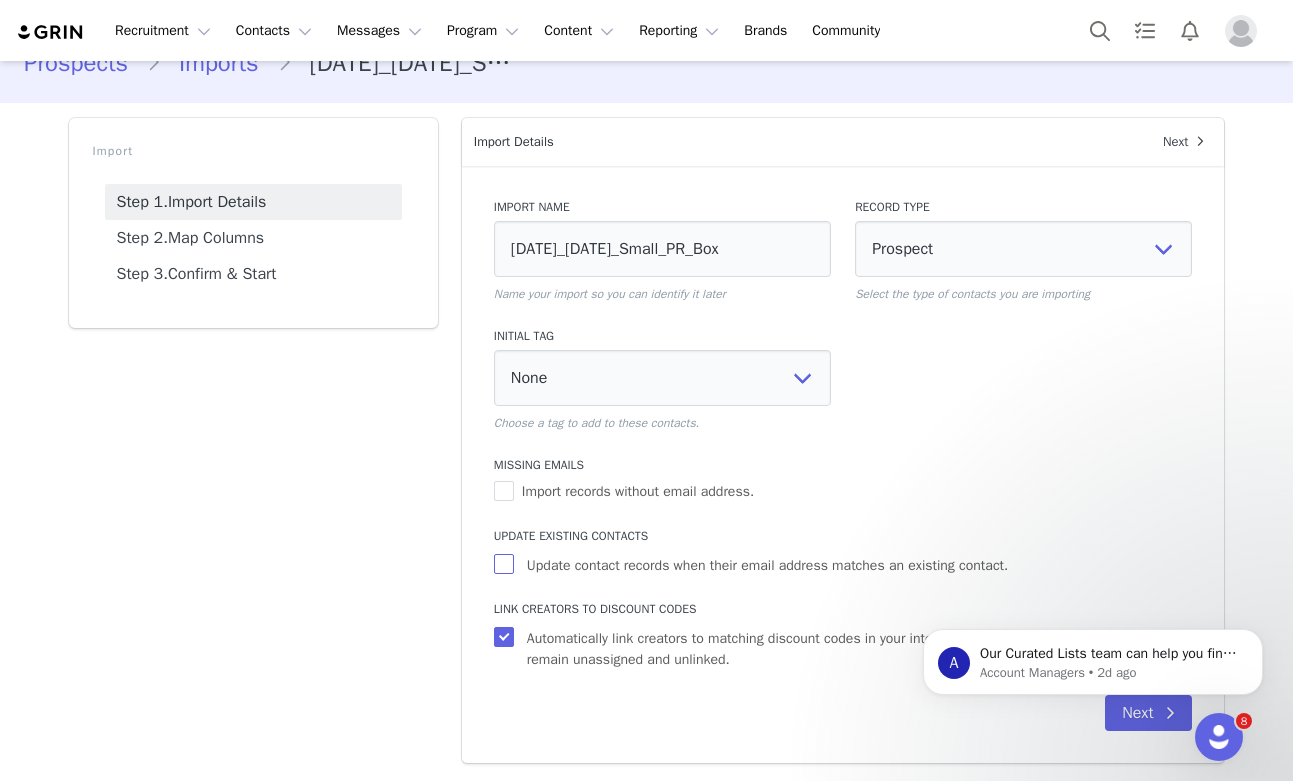 click on "Update contact records when their email address matches an existing contact." at bounding box center [506, 564] 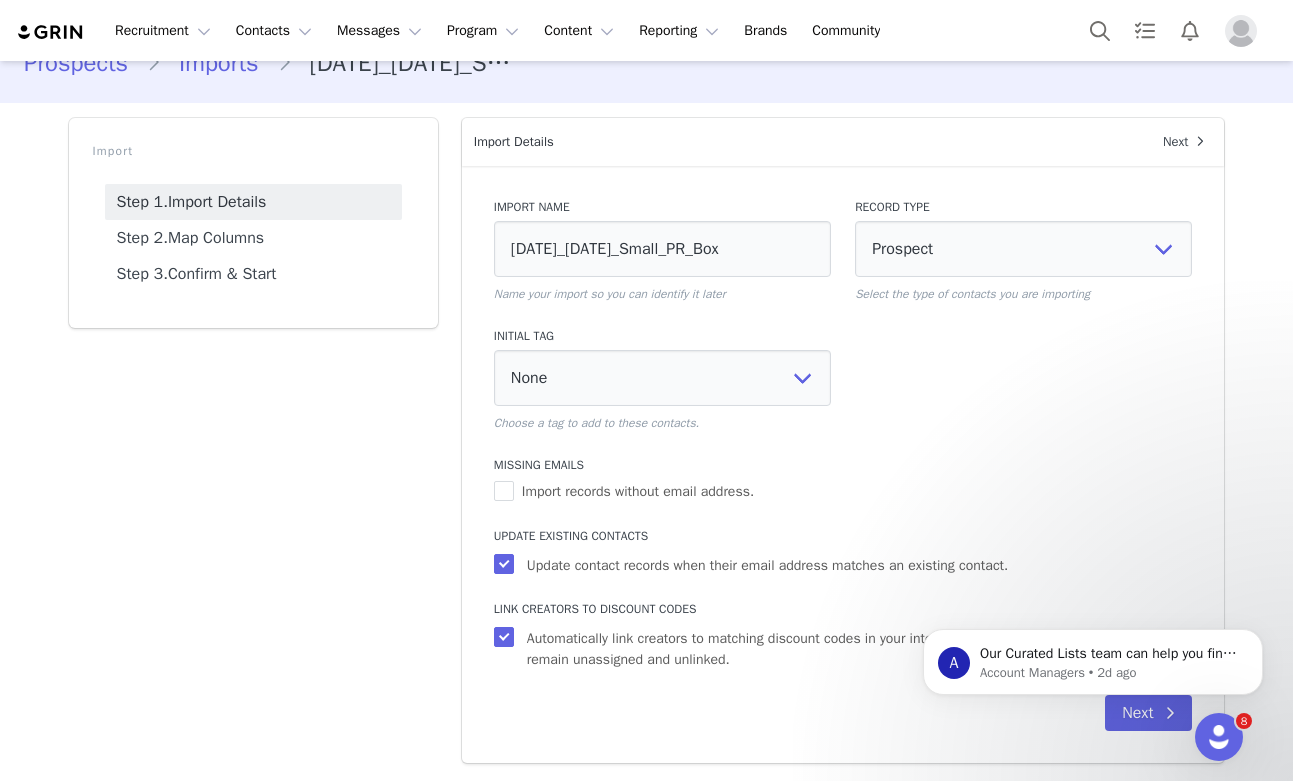 click on "A Our Curated Lists team can help you find more creators! Our team of prospect-sourcing experts are available as part of your GRIN account.  After you send us your order: 1. Our sourcing team reviews your submission and begins searching directly on social platforms for prospects that meet your criteria. , 2. We automatically exclude creators that are already in your GRIN account., 3. When complete, the sourcing team uploads the list to your Prospects, where you can easily review your new creators. Account Managers • 2d ago" at bounding box center [1093, 657] 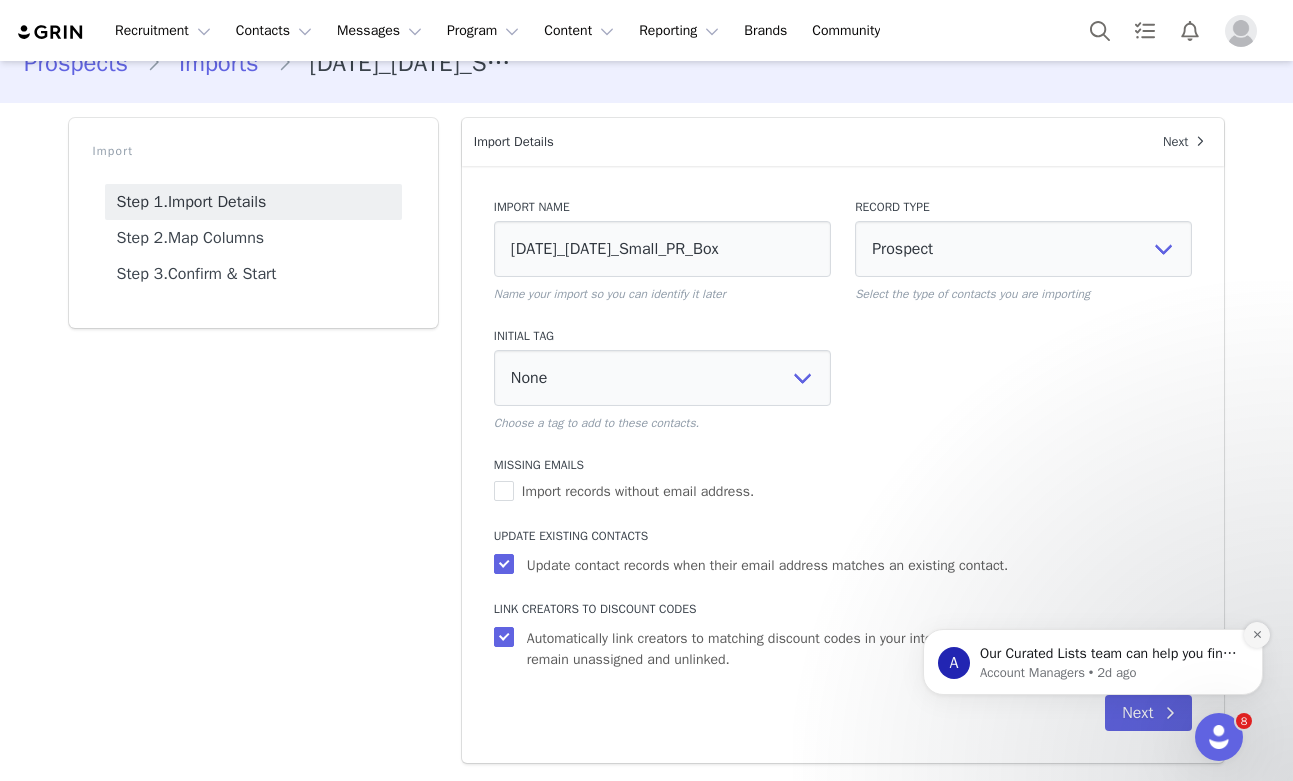 click at bounding box center [1257, 635] 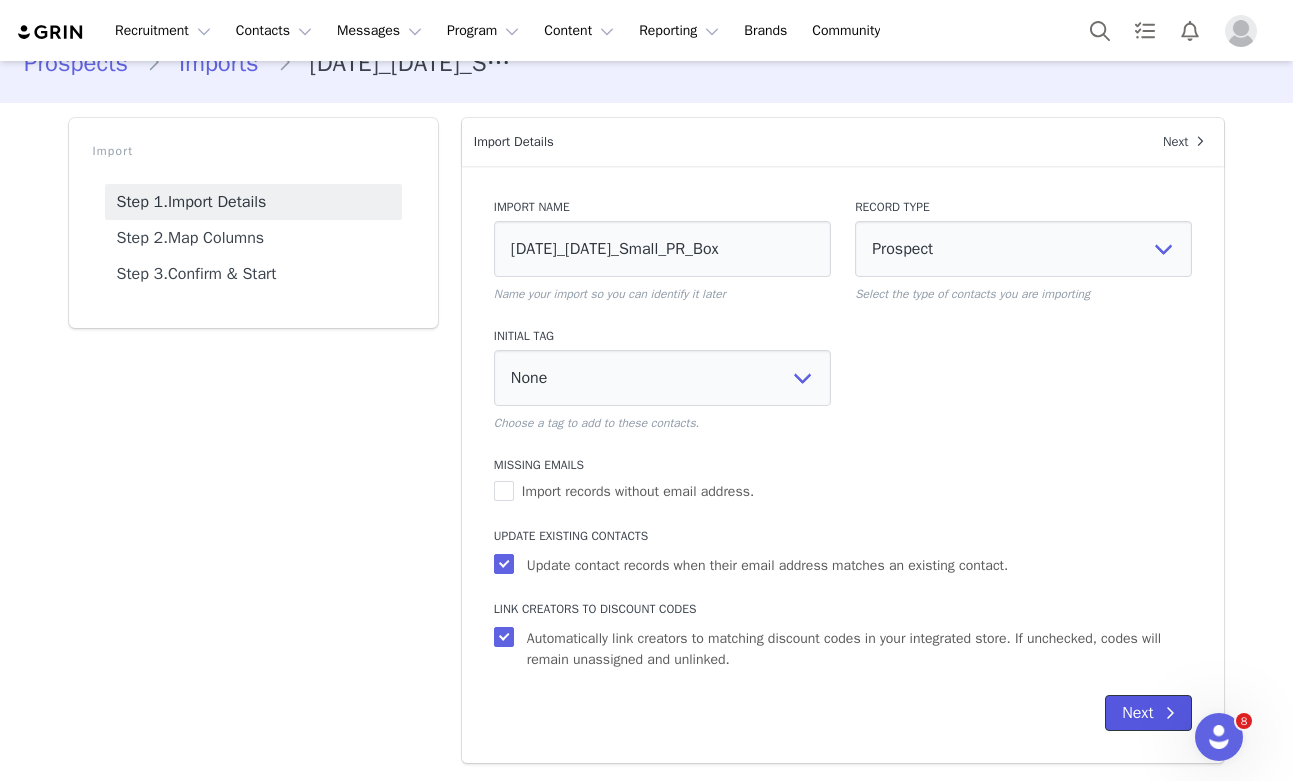 click on "Next" at bounding box center [1148, 713] 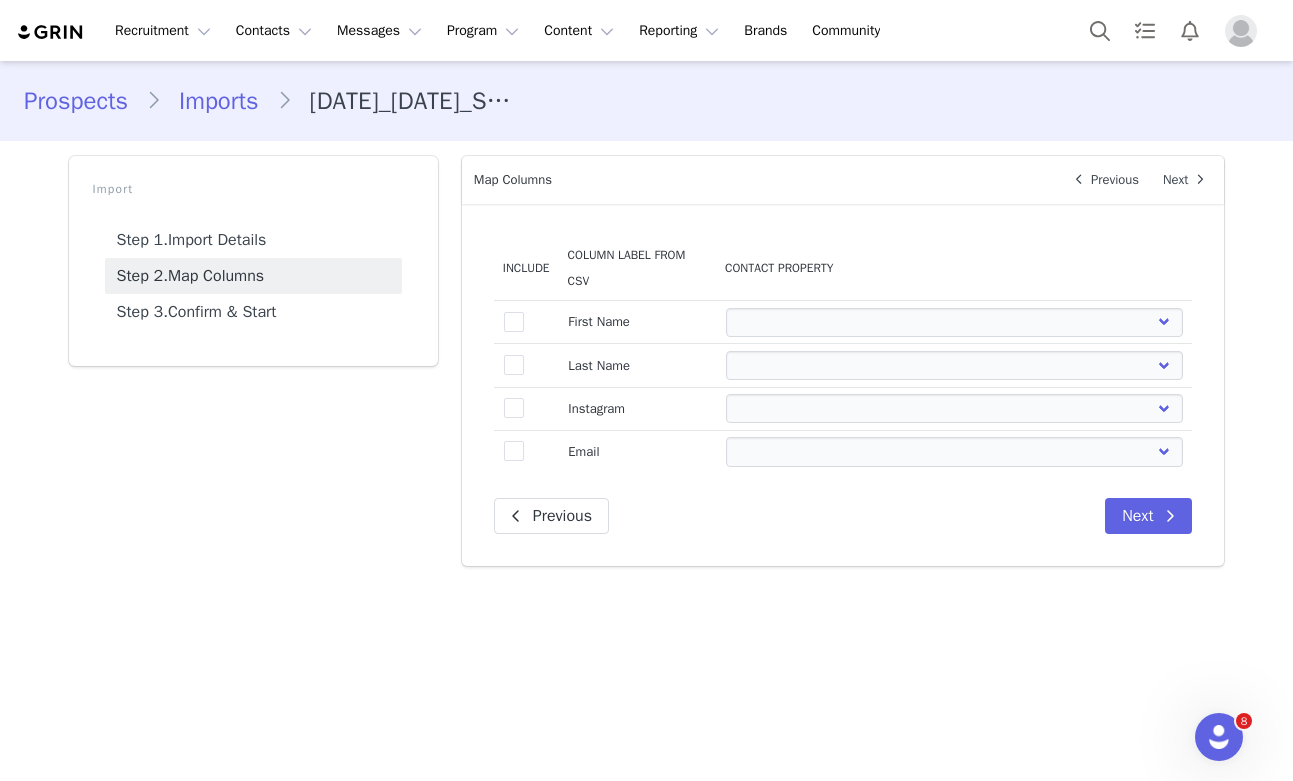 scroll, scrollTop: 0, scrollLeft: 0, axis: both 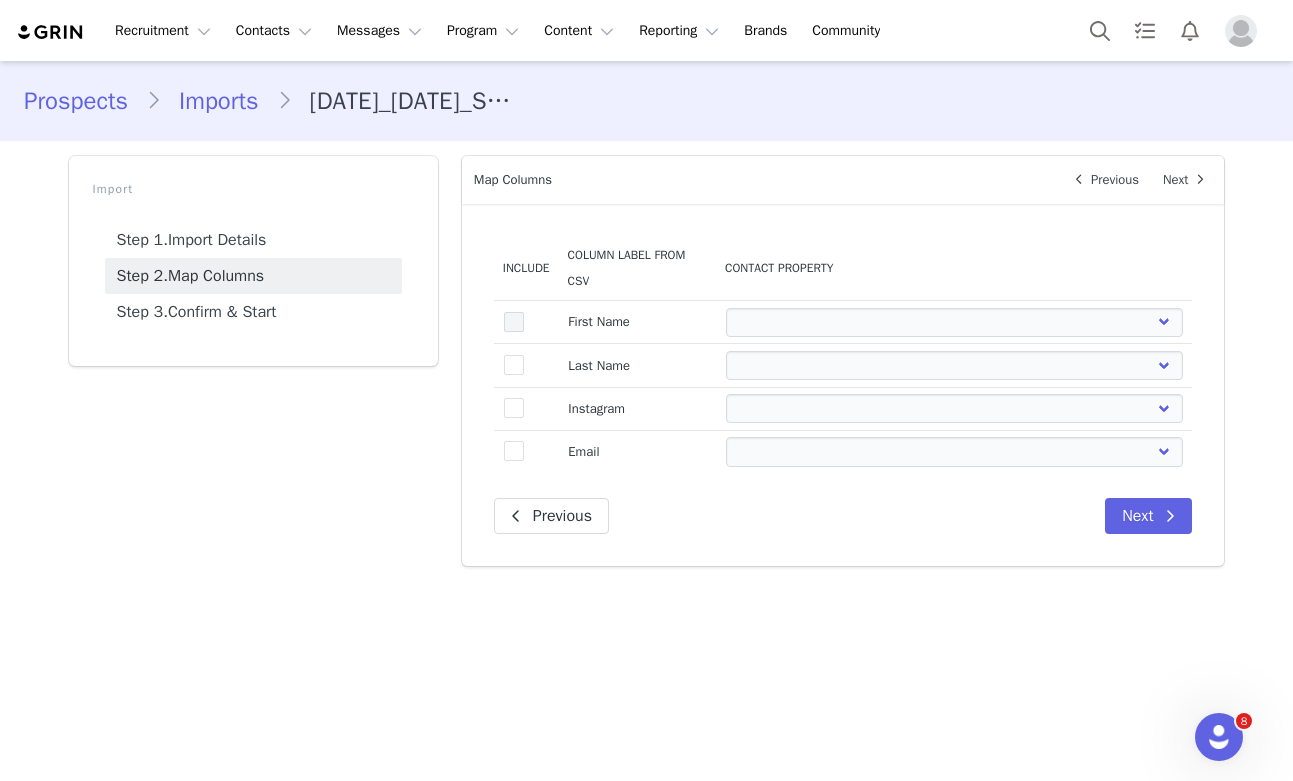 click at bounding box center (514, 322) 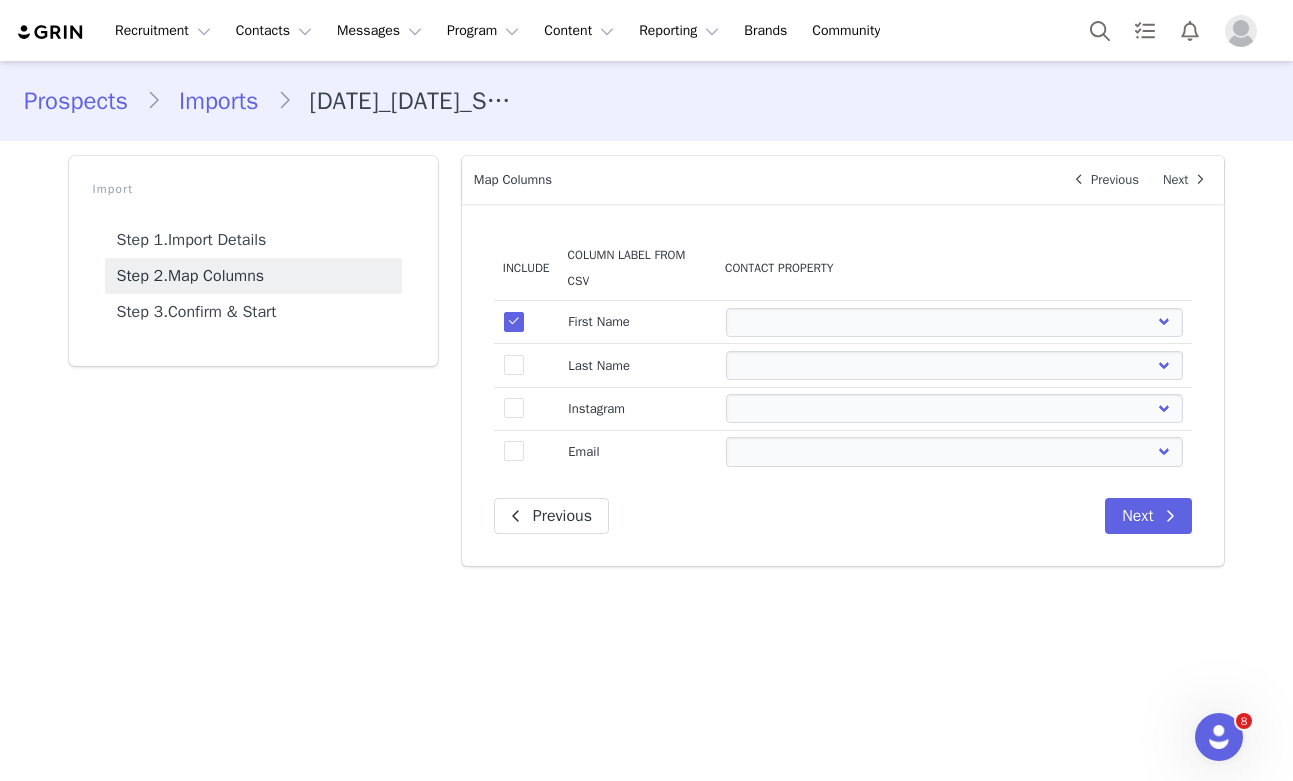 click on "true" at bounding box center (526, 365) 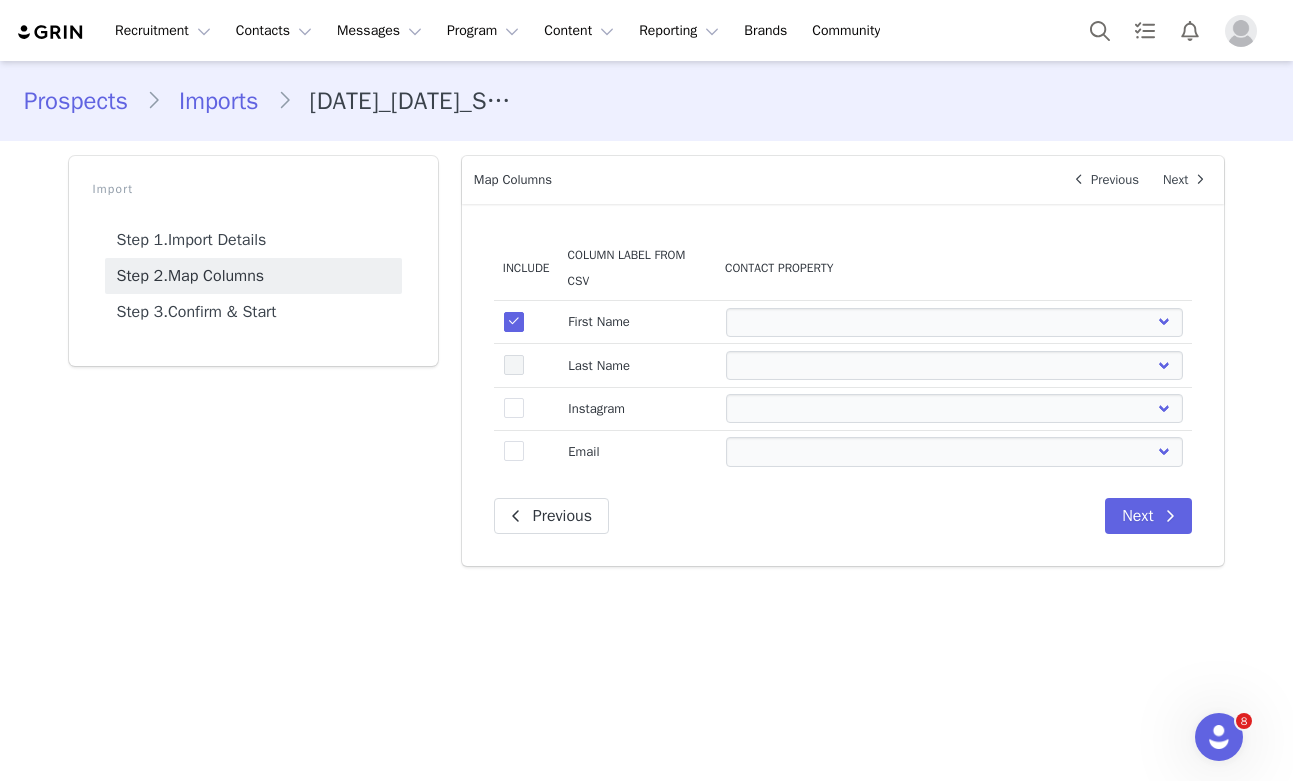click at bounding box center [514, 365] 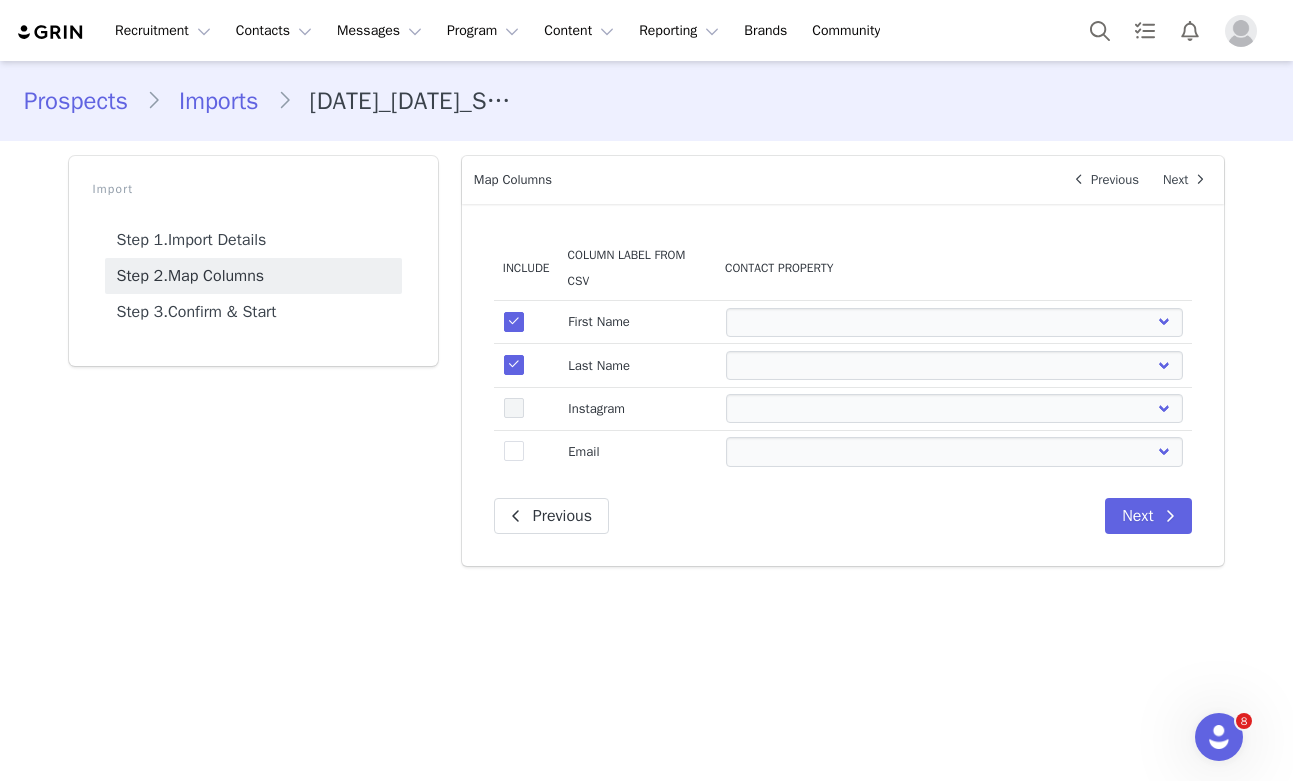 click at bounding box center (514, 408) 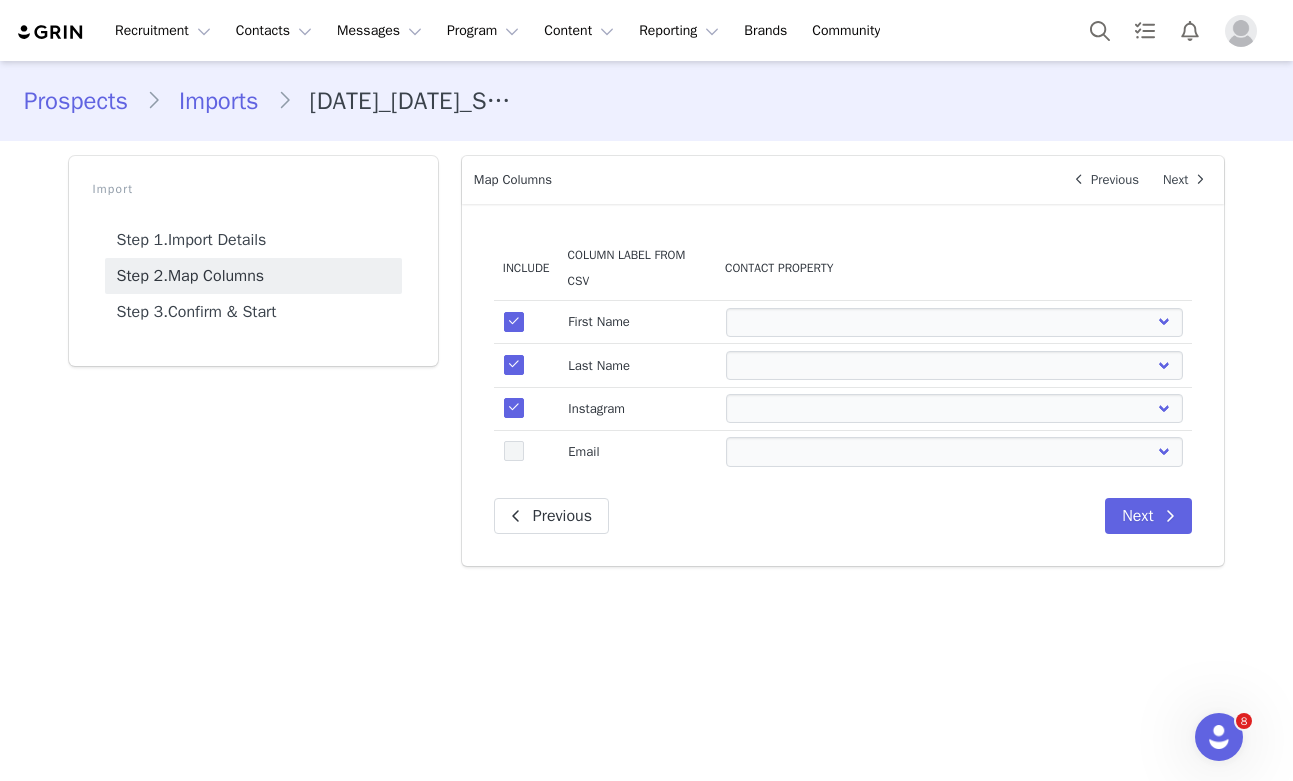 click at bounding box center (514, 451) 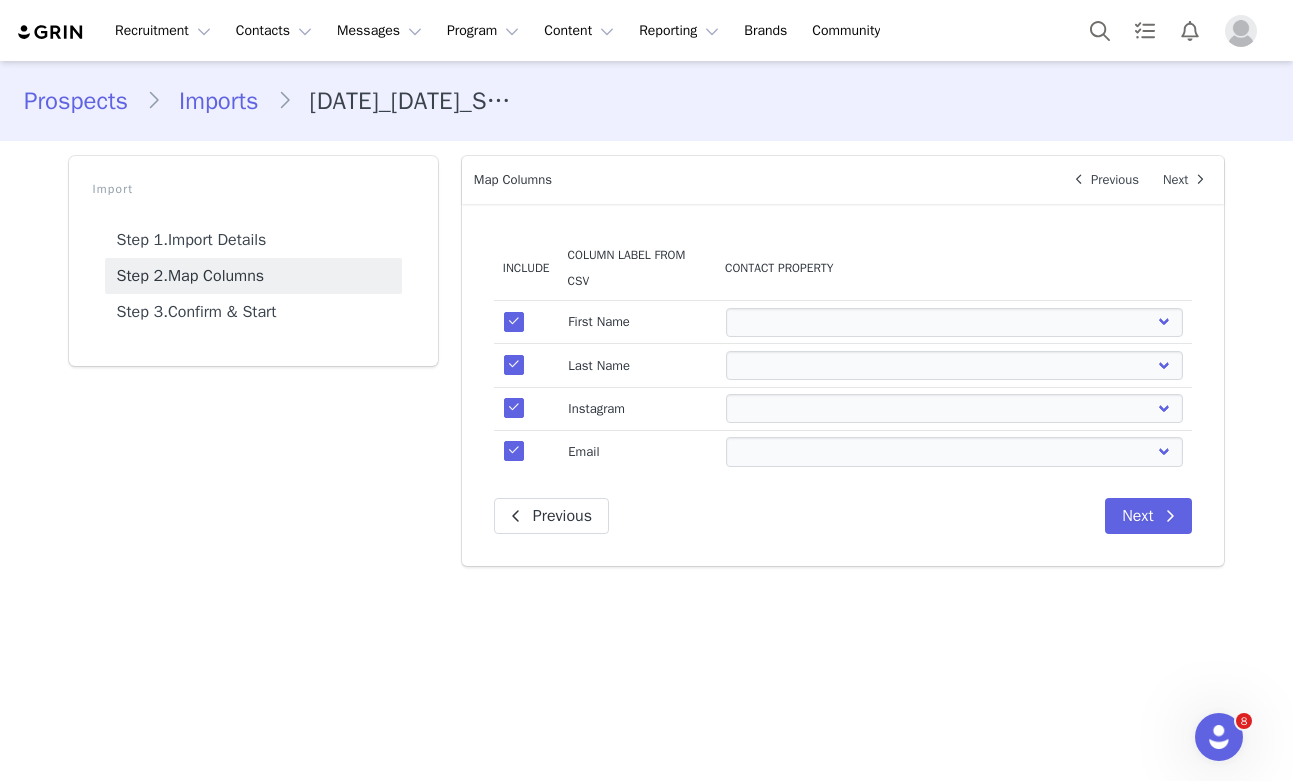 click on "First Name   Last Name   Email   PayPal Email   Gender   Language   Phone Country Code   Phone Number   Company   Street   Street 2   City   State   Zip   Country   Website URL   Instagram URL   YouTube URL   Twitter URL   Facebook URL   TikTok URL   Twitch URL   Pinterest URL   DOB   Shirt Size   Focus/Niche   Content   Tried/Purchased   Dietary Restrictions / Allergies   Do You Want To Be Contacted For General Campaigns?   Naked Nutrition: z01 TEST DISCOUNT CODE   Naked Nutrition: KIDS Tier 4 Creators - 10% Commission + 15% Discount   Naked Nutrition: Long-Term Creators Commission Code" at bounding box center (954, 322) 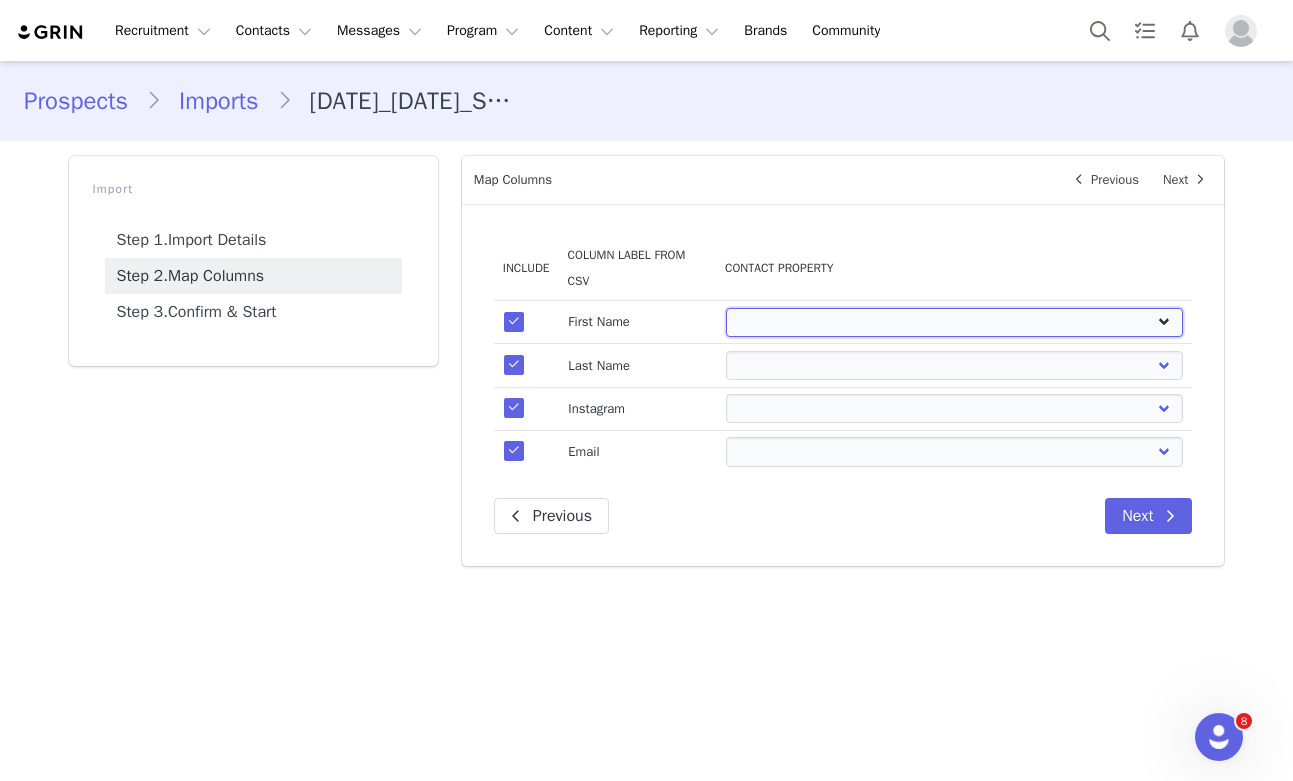 click on "First Name   Last Name   Email   PayPal Email   Gender   Language   Phone Country Code   Phone Number   Company   Street   Street 2   City   State   Zip   Country   Website URL   Instagram URL   YouTube URL   Twitter URL   Facebook URL   TikTok URL   Twitch URL   Pinterest URL   DOB   Shirt Size   Focus/Niche   Content   Tried/Purchased   Dietary Restrictions / Allergies   Do You Want To Be Contacted For General Campaigns?   Naked Nutrition: z01 TEST DISCOUNT CODE   Naked Nutrition: KIDS Tier 4 Creators - 10% Commission + 15% Discount   Naked Nutrition: Long-Term Creators Commission Code" at bounding box center [954, 322] 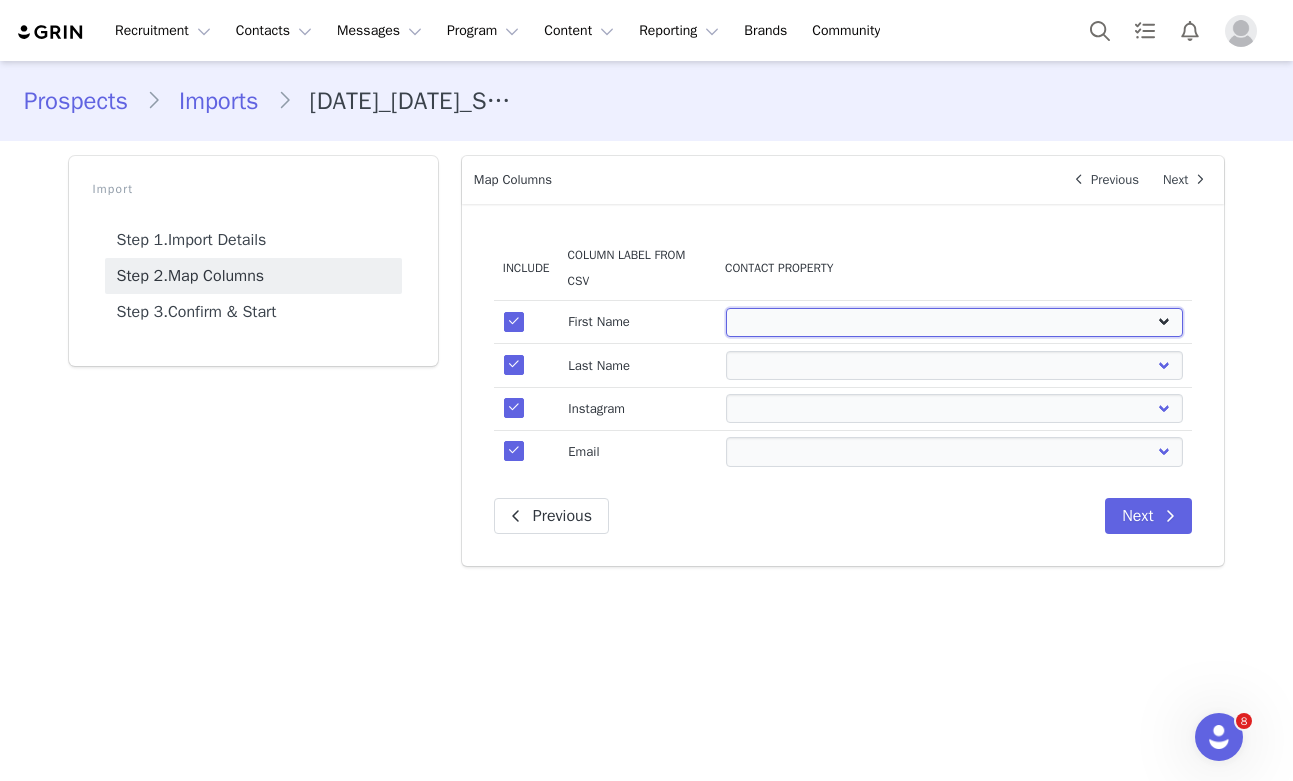 select on "first_name" 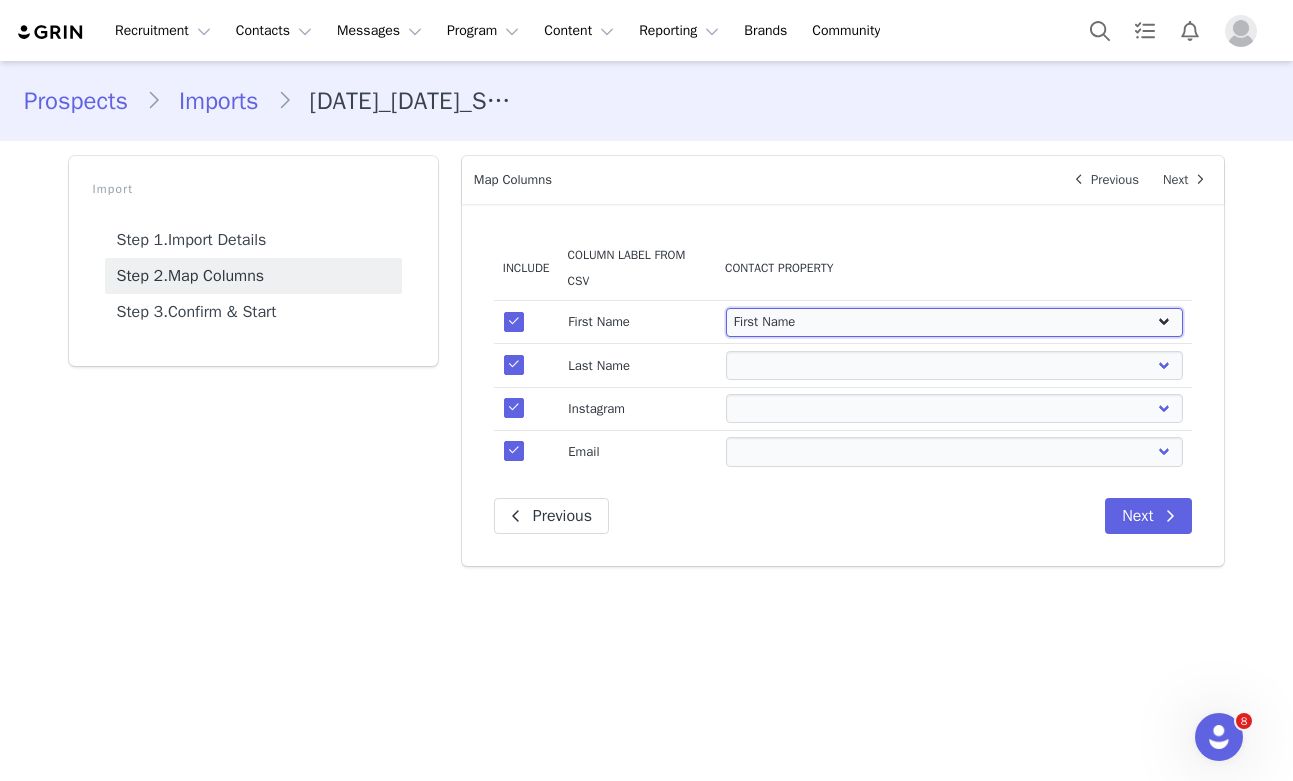 select 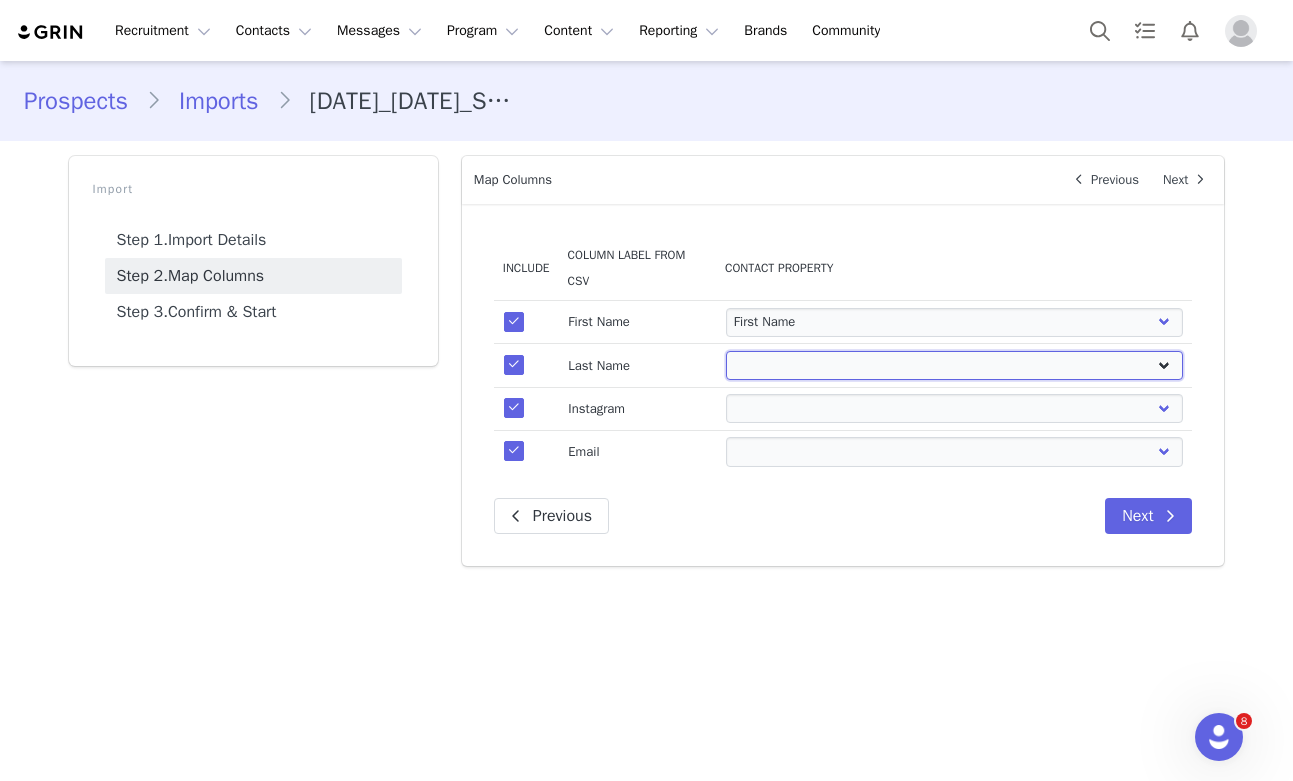 click on "First Name   Last Name   Email   PayPal Email   Gender   Language   Phone Country Code   Phone Number   Company   Street   Street 2   City   State   Zip   Country   Website URL   Instagram URL   YouTube URL   Twitter URL   Facebook URL   TikTok URL   Twitch URL   Pinterest URL   DOB   Shirt Size   Focus/Niche   Content   Tried/Purchased   Dietary Restrictions / Allergies   Do You Want To Be Contacted For General Campaigns?   Naked Nutrition: z01 TEST DISCOUNT CODE   Naked Nutrition: KIDS Tier 4 Creators - 10% Commission + 15% Discount   Naked Nutrition: Long-Term Creators Commission Code" at bounding box center [954, 365] 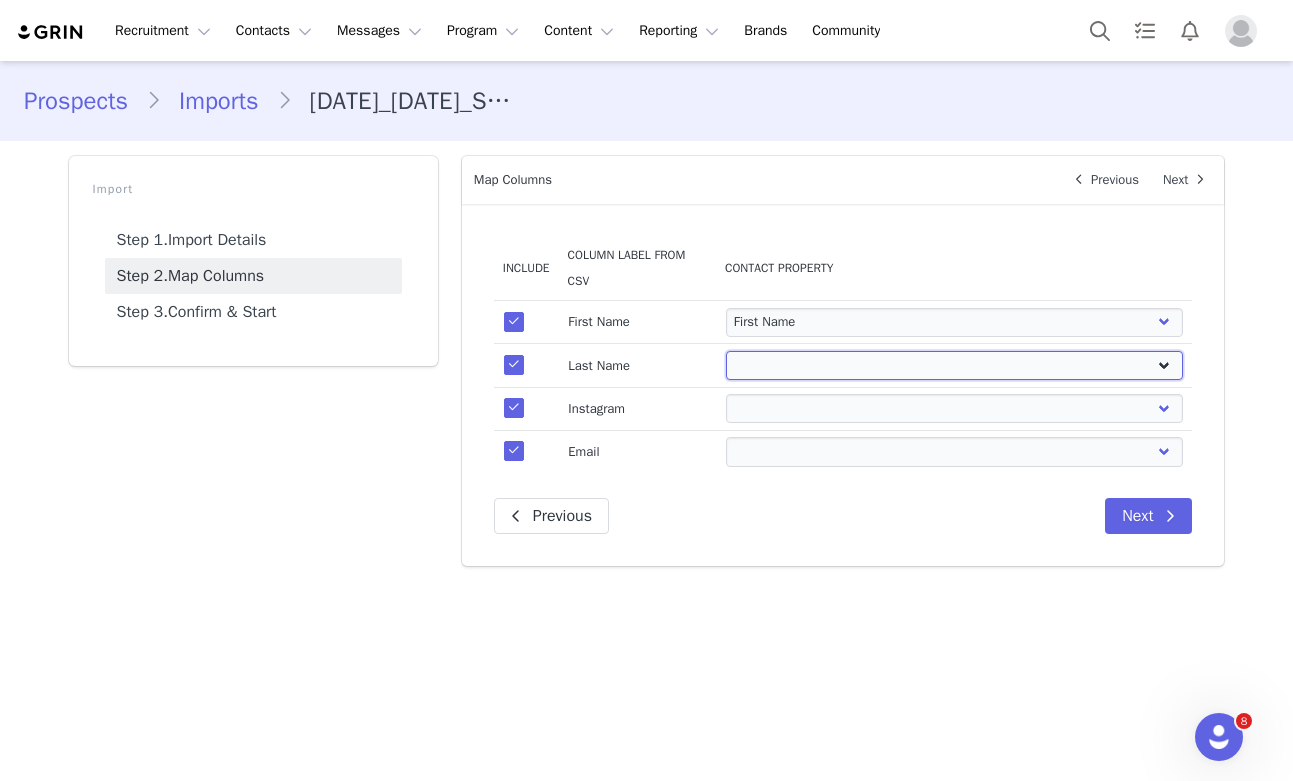 select on "last_name" 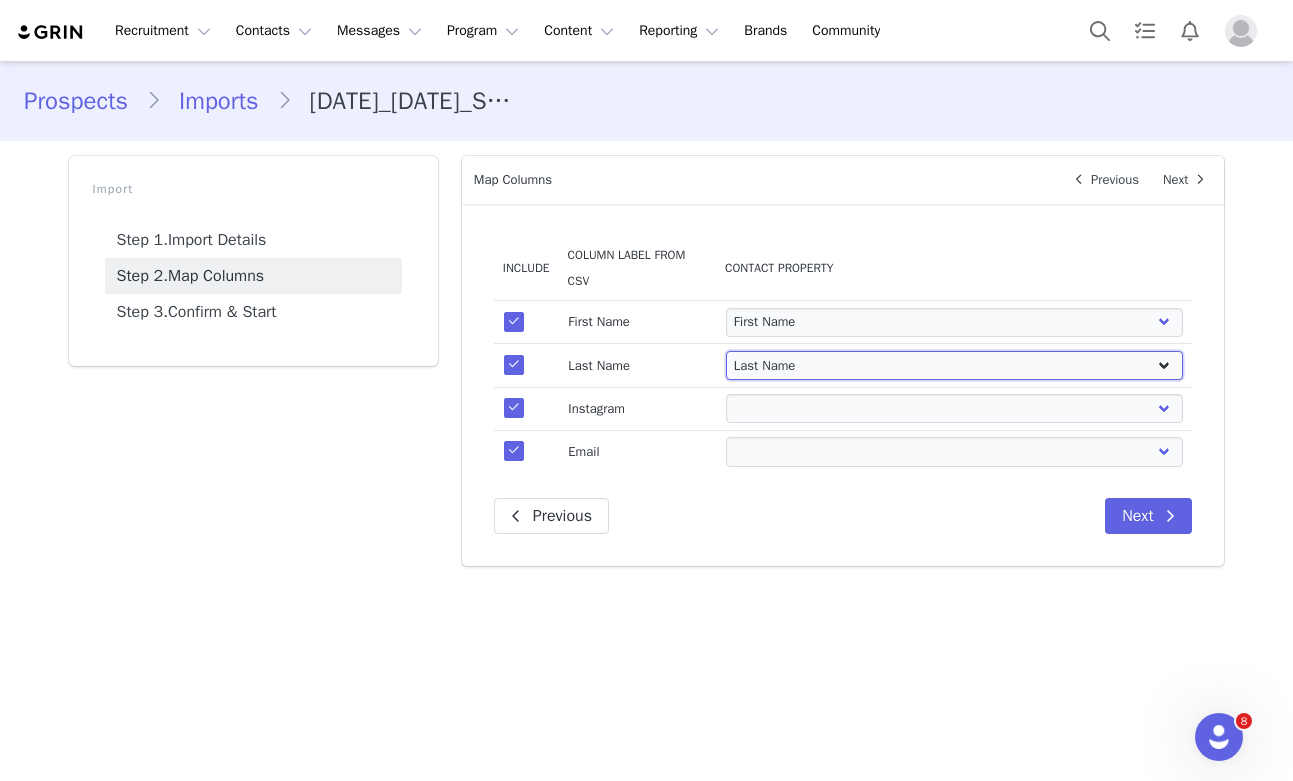 select 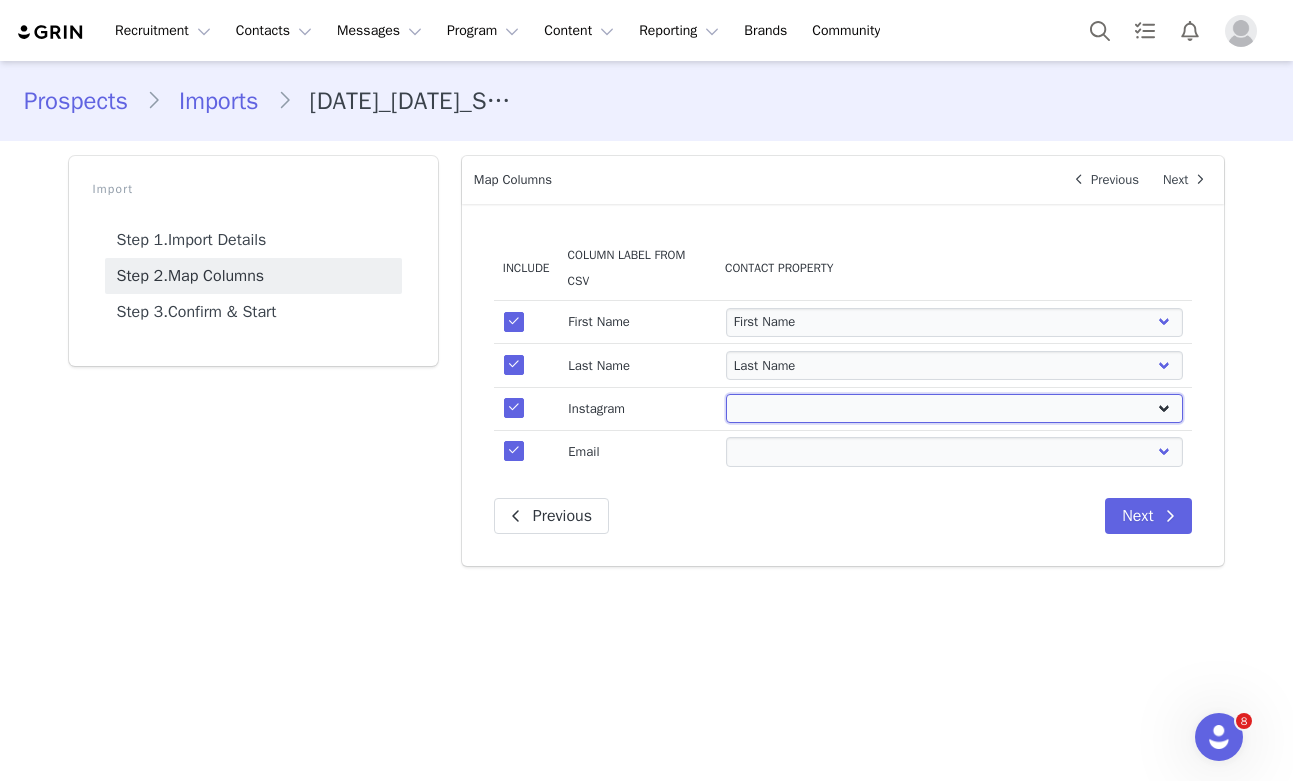 click on "First Name   Last Name   Email   PayPal Email   Gender   Language   Phone Country Code   Phone Number   Company   Street   Street 2   City   State   Zip   Country   Website URL   Instagram URL   YouTube URL   Twitter URL   Facebook URL   TikTok URL   Twitch URL   Pinterest URL   DOB   Shirt Size   Focus/Niche   Content   Tried/Purchased   Dietary Restrictions / Allergies   Do You Want To Be Contacted For General Campaigns?   Naked Nutrition: z01 TEST DISCOUNT CODE   Naked Nutrition: KIDS Tier 4 Creators - 10% Commission + 15% Discount   Naked Nutrition: Long-Term Creators Commission Code" at bounding box center (954, 408) 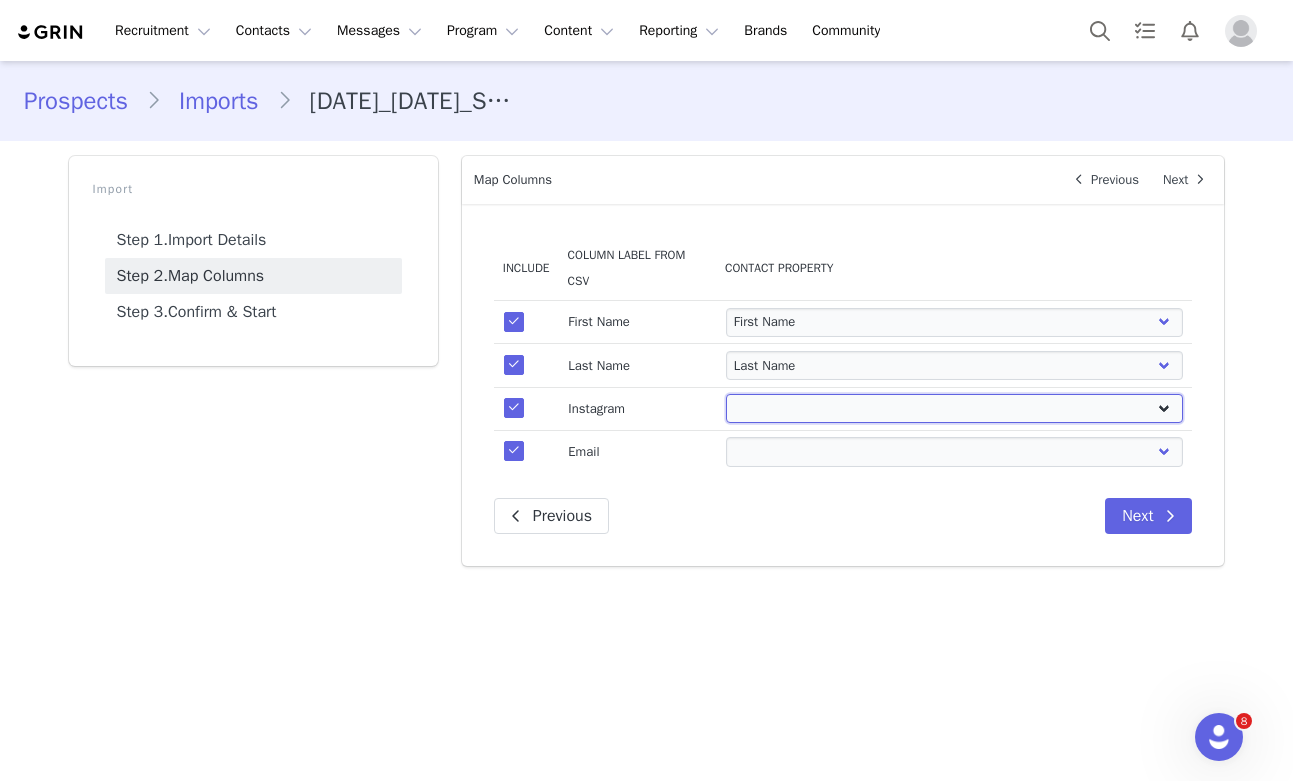 select on "instagram_url" 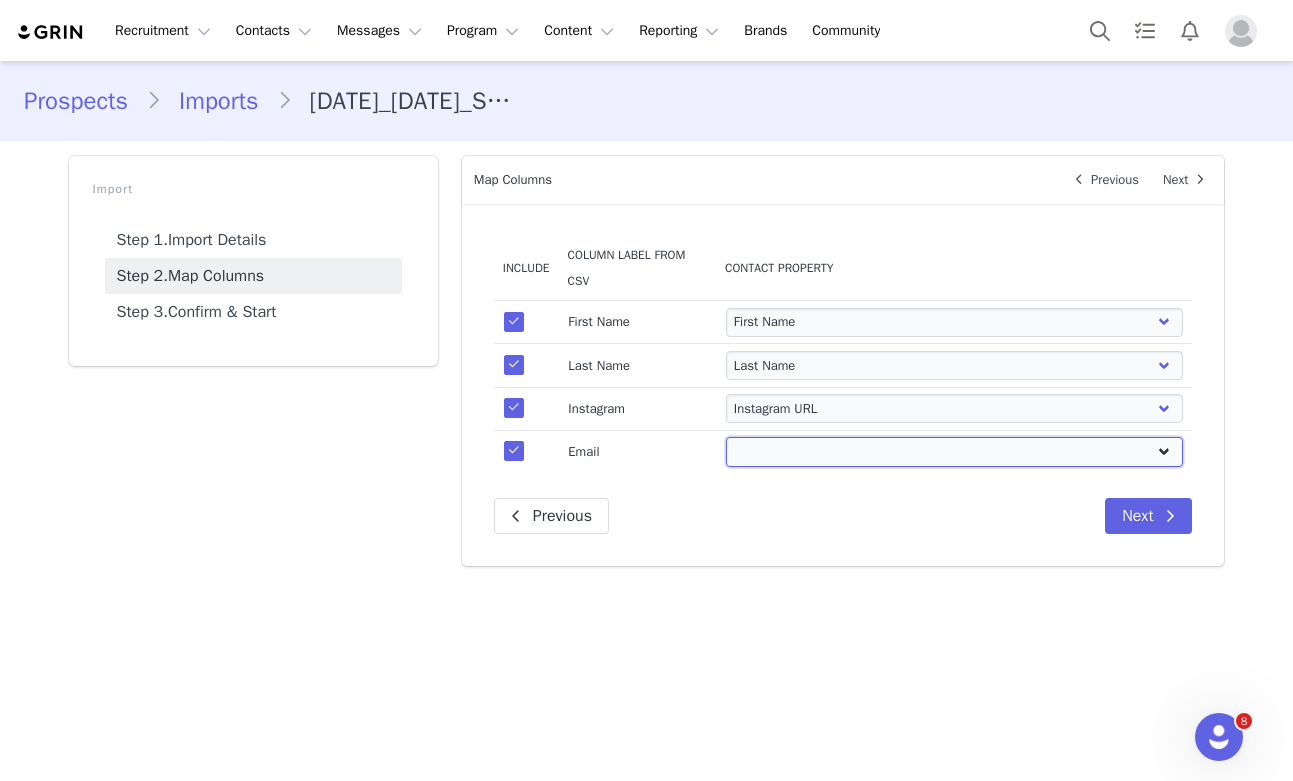 click on "First Name   Last Name   Email   PayPal Email   Gender   Language   Phone Country Code   Phone Number   Company   Street   Street 2   City   State   Zip   Country   Website URL   Instagram URL   YouTube URL   Twitter URL   Facebook URL   TikTok URL   Twitch URL   Pinterest URL   DOB   Shirt Size   Focus/Niche   Content   Tried/Purchased   Dietary Restrictions / Allergies   Do You Want To Be Contacted For General Campaigns?   Naked Nutrition: z01 TEST DISCOUNT CODE   Naked Nutrition: KIDS Tier 4 Creators - 10% Commission + 15% Discount   Naked Nutrition: Long-Term Creators Commission Code" at bounding box center [954, 451] 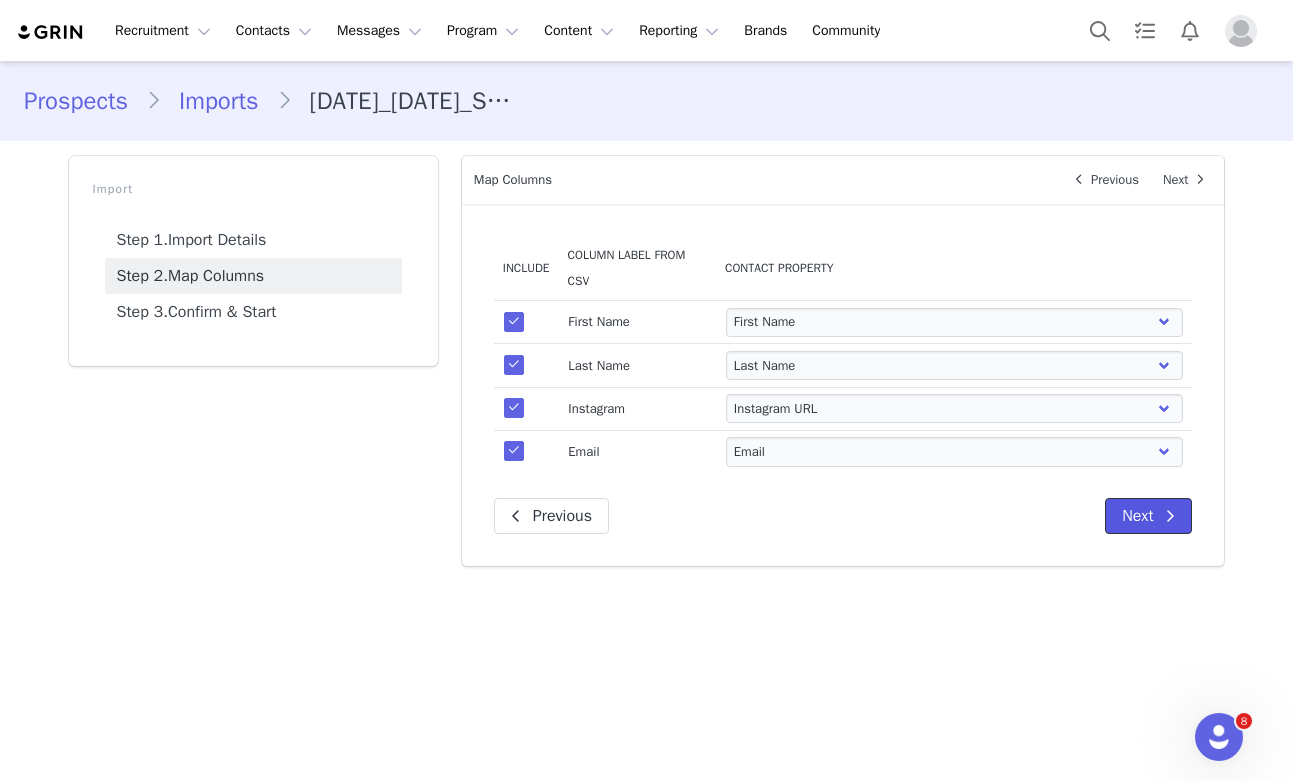 click on "Next" at bounding box center [1148, 516] 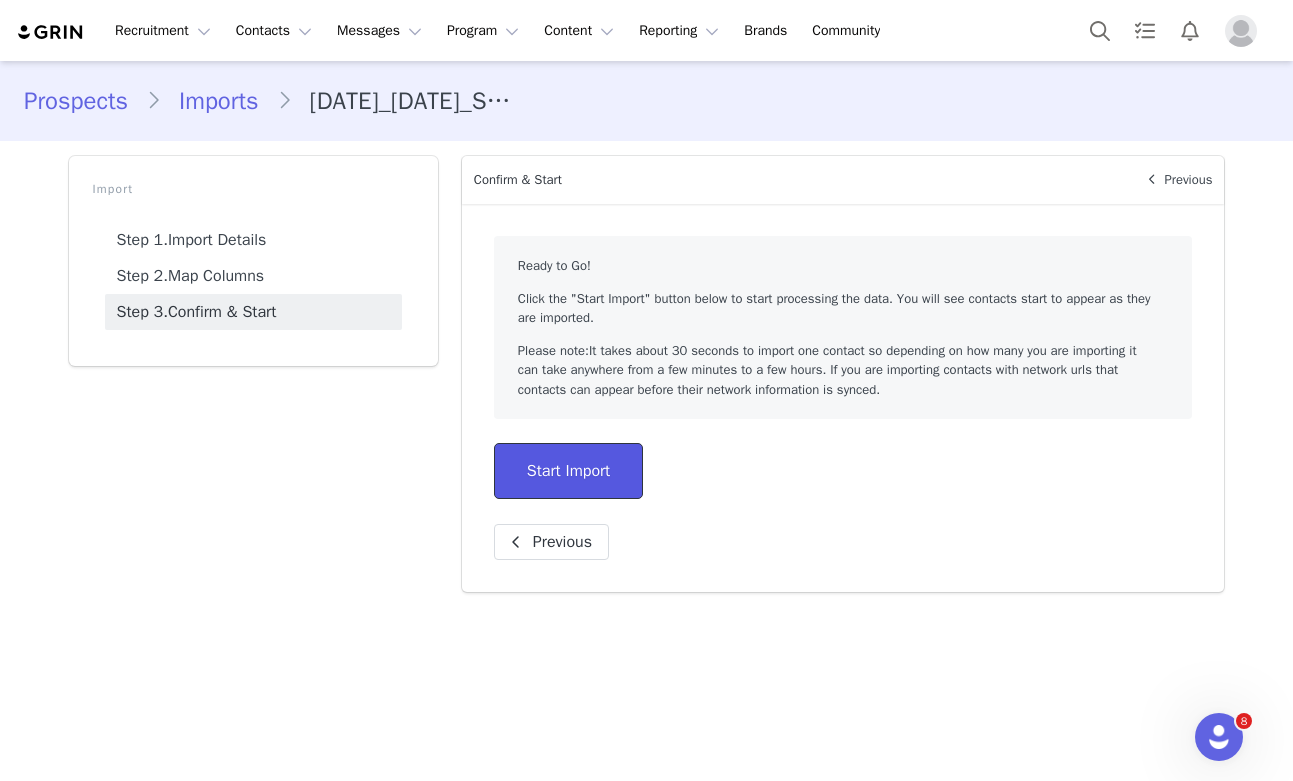 click on "Start Import" at bounding box center [568, 471] 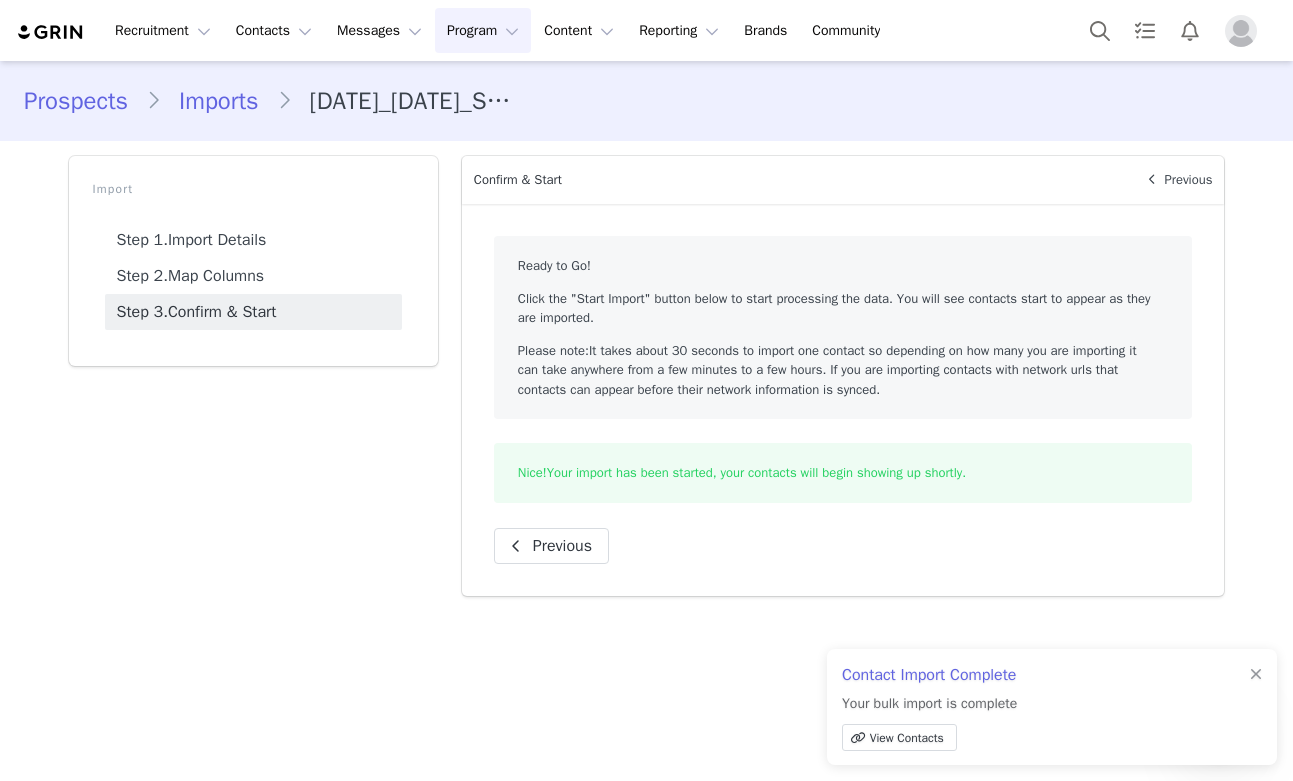 click on "Program Program" at bounding box center [483, 30] 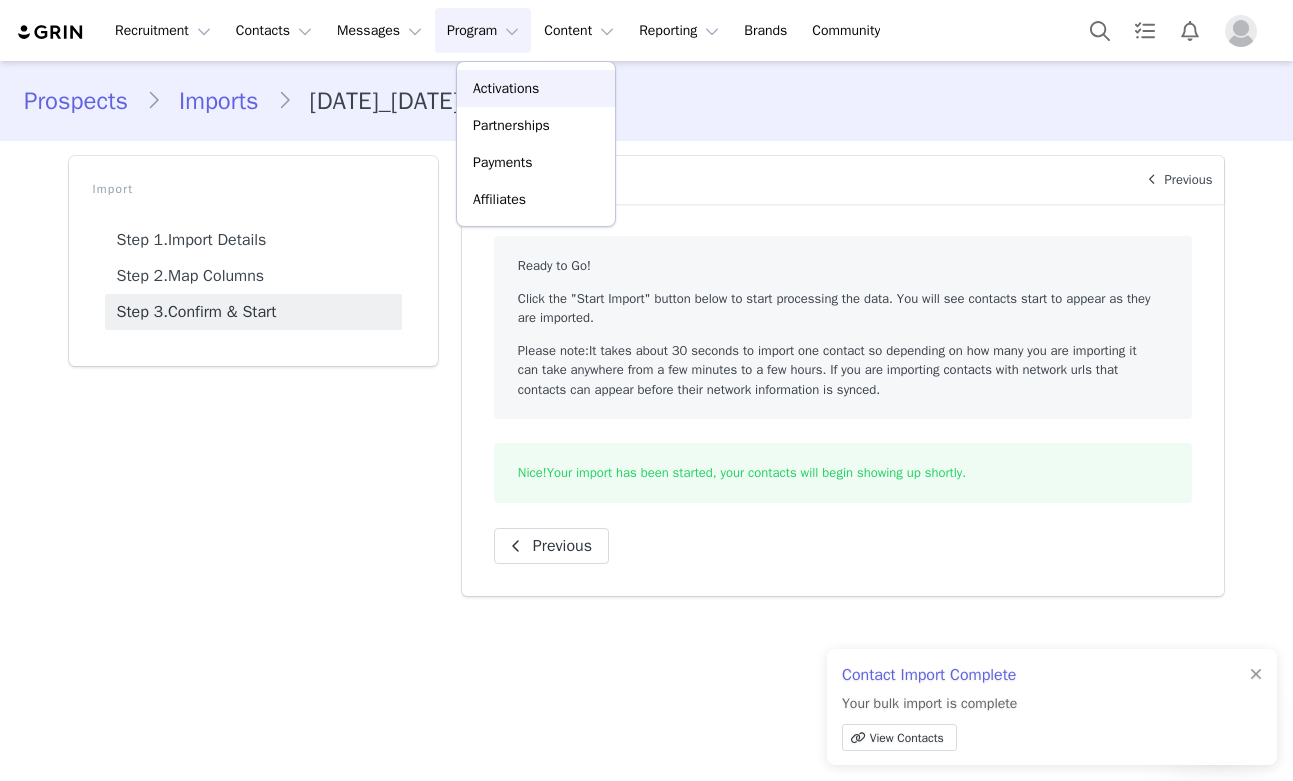 click on "Activations" at bounding box center [506, 88] 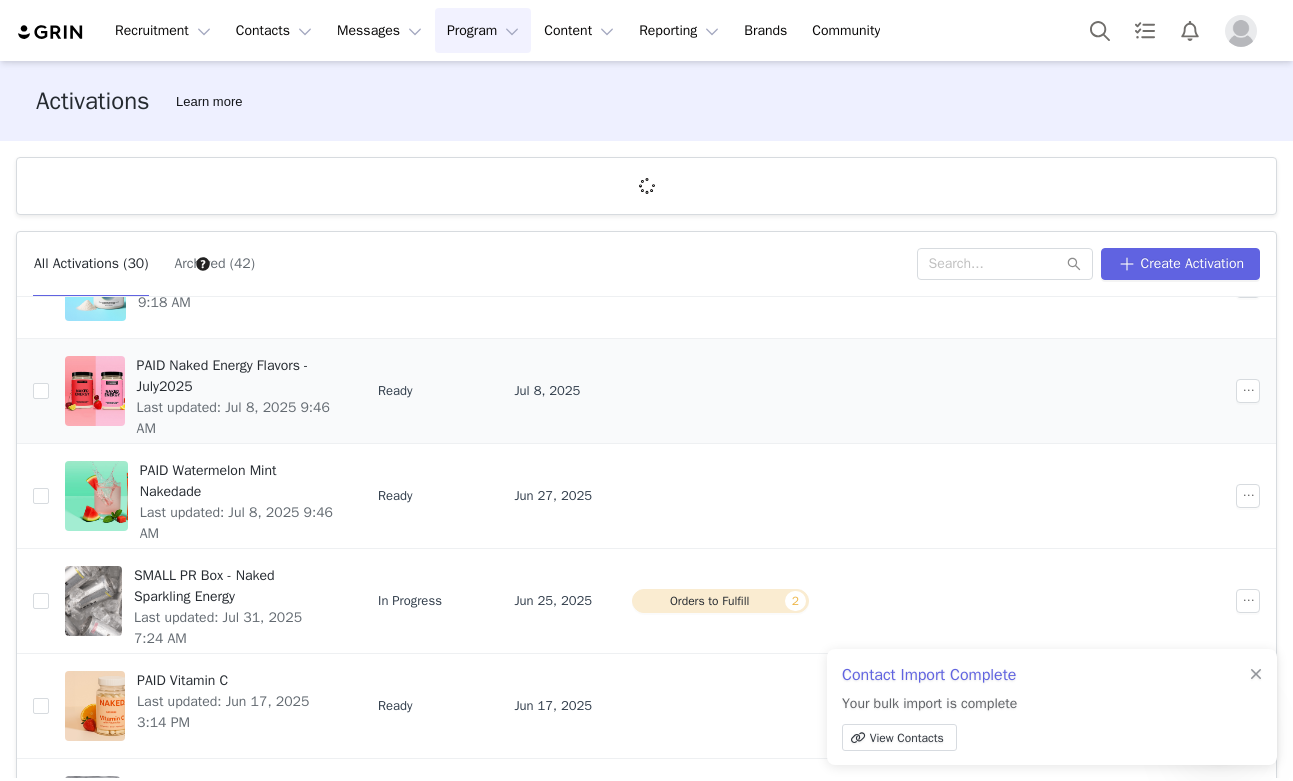scroll, scrollTop: 118, scrollLeft: 0, axis: vertical 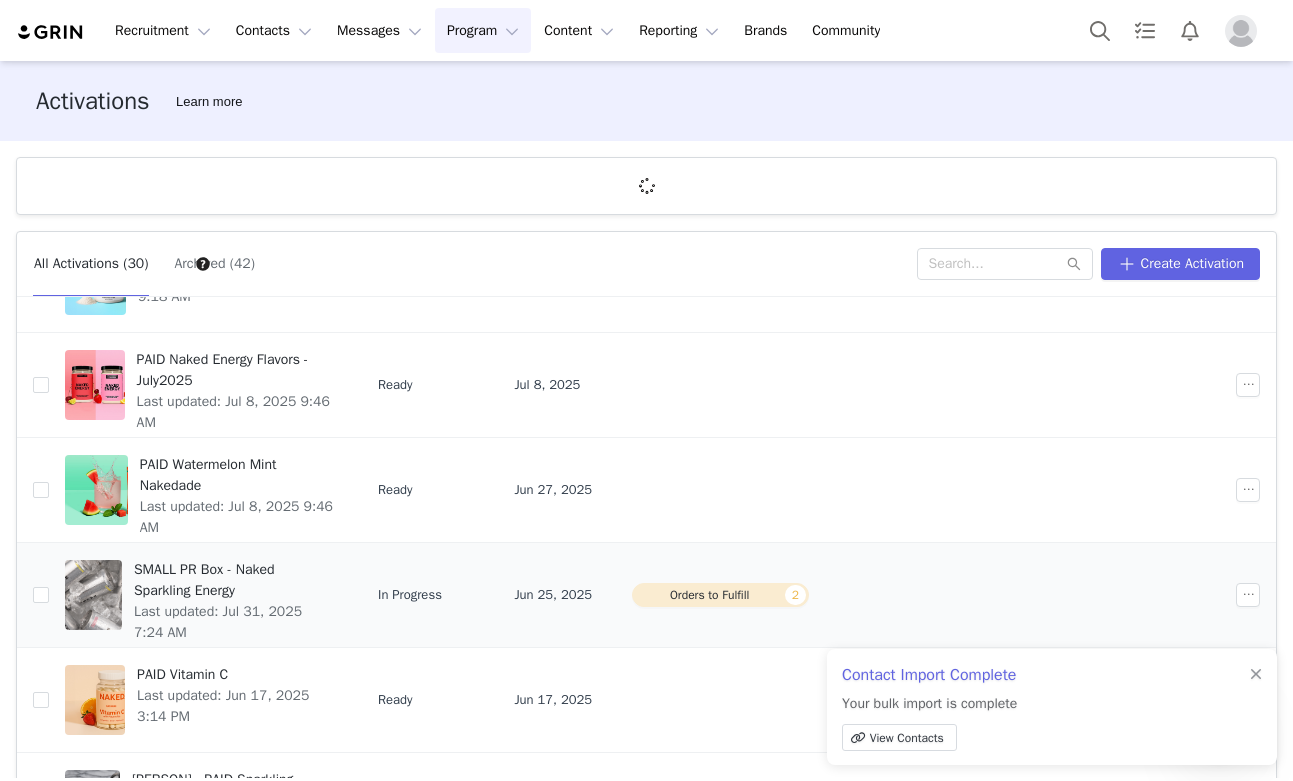 click on "SMALL PR Box - Naked Sparkling Energy" at bounding box center (234, 580) 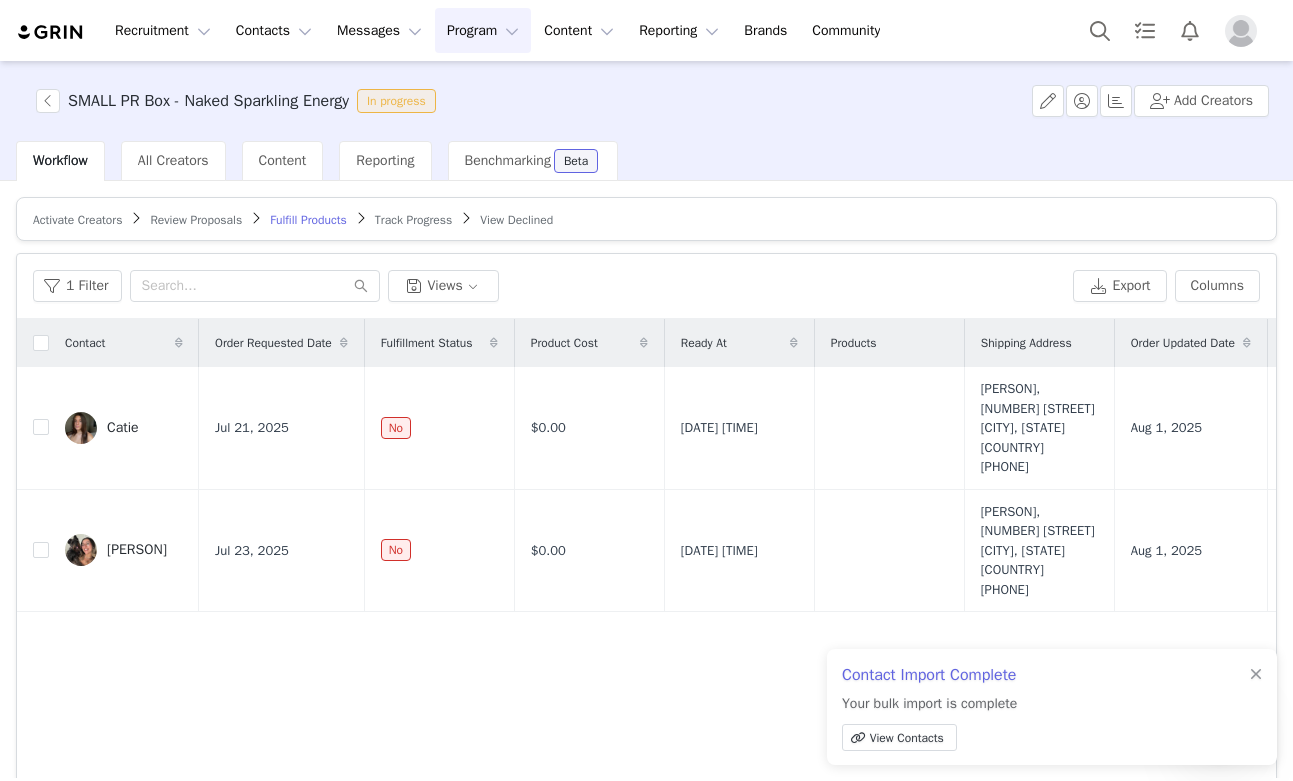 click on "Activate Creators" at bounding box center [77, 220] 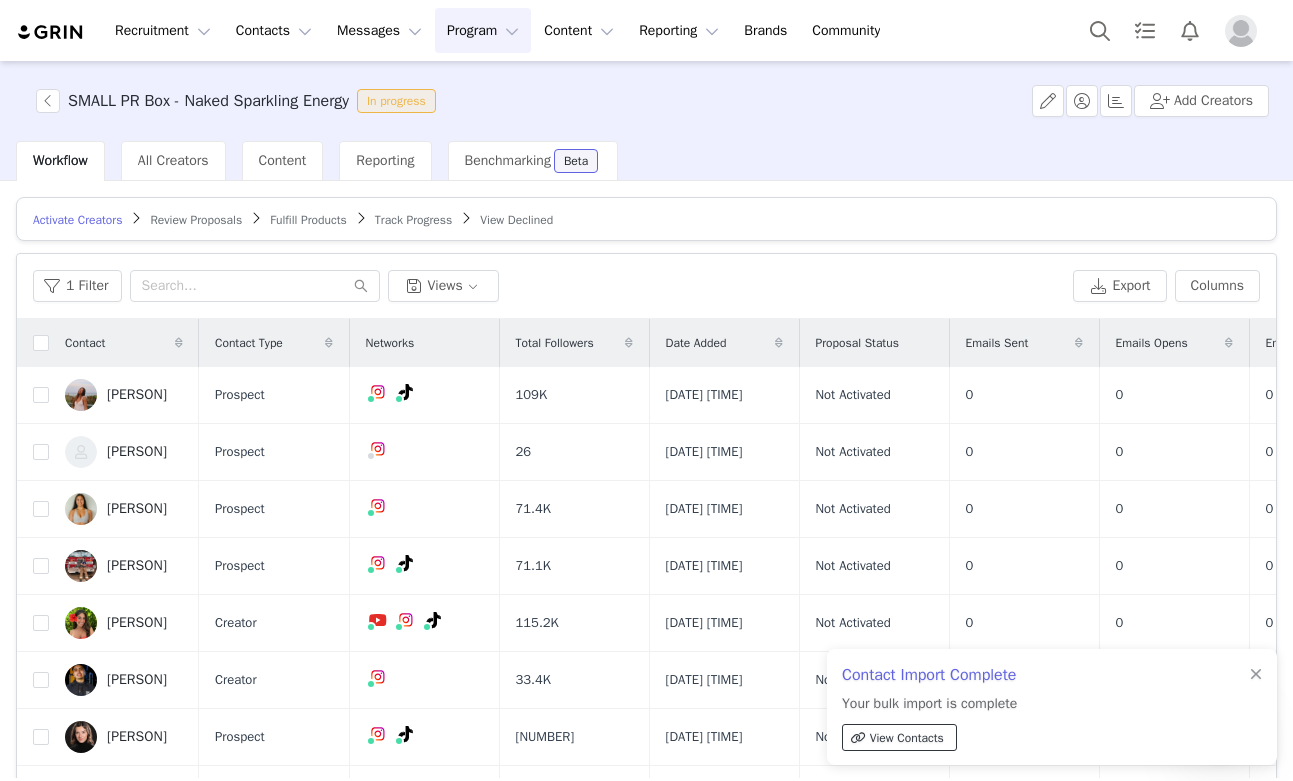 click on "View Contacts" at bounding box center [907, 738] 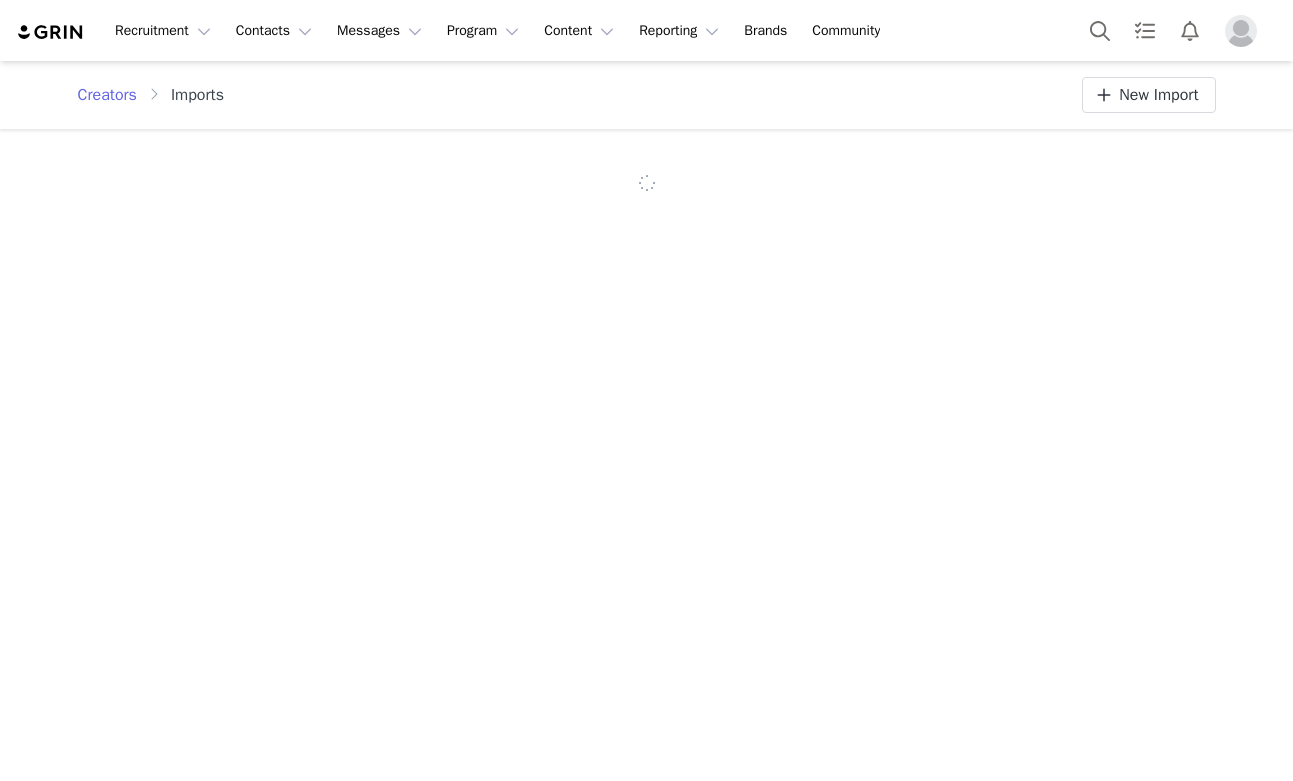 scroll, scrollTop: 0, scrollLeft: 0, axis: both 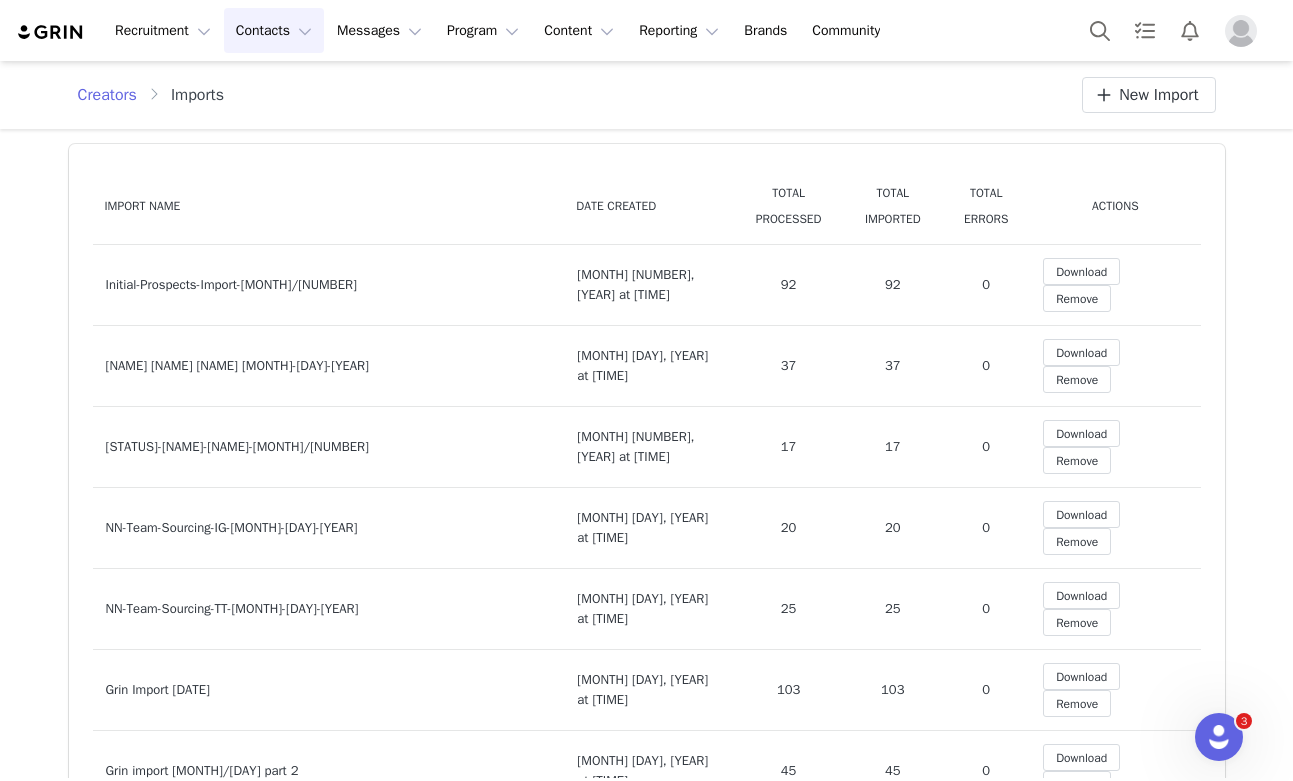 click on "Contacts Contacts" at bounding box center [274, 30] 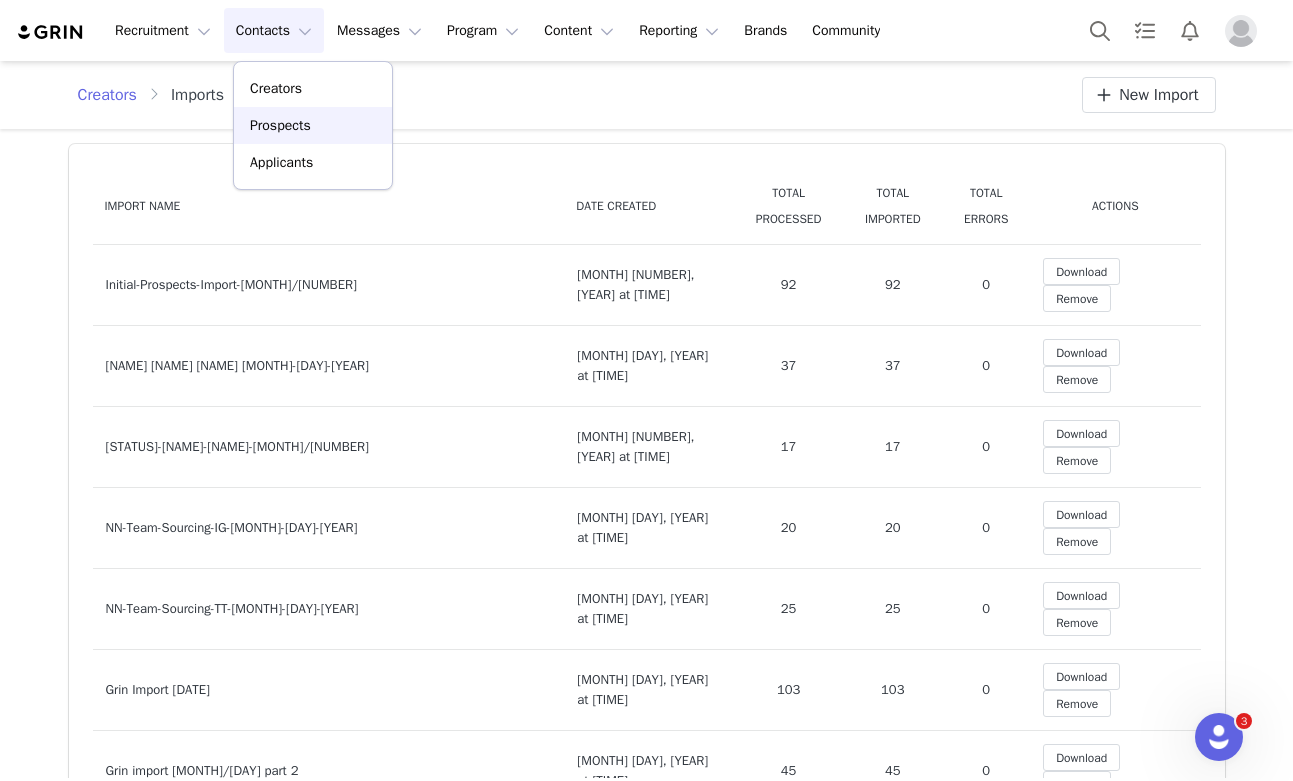 click on "Prospects" at bounding box center [280, 125] 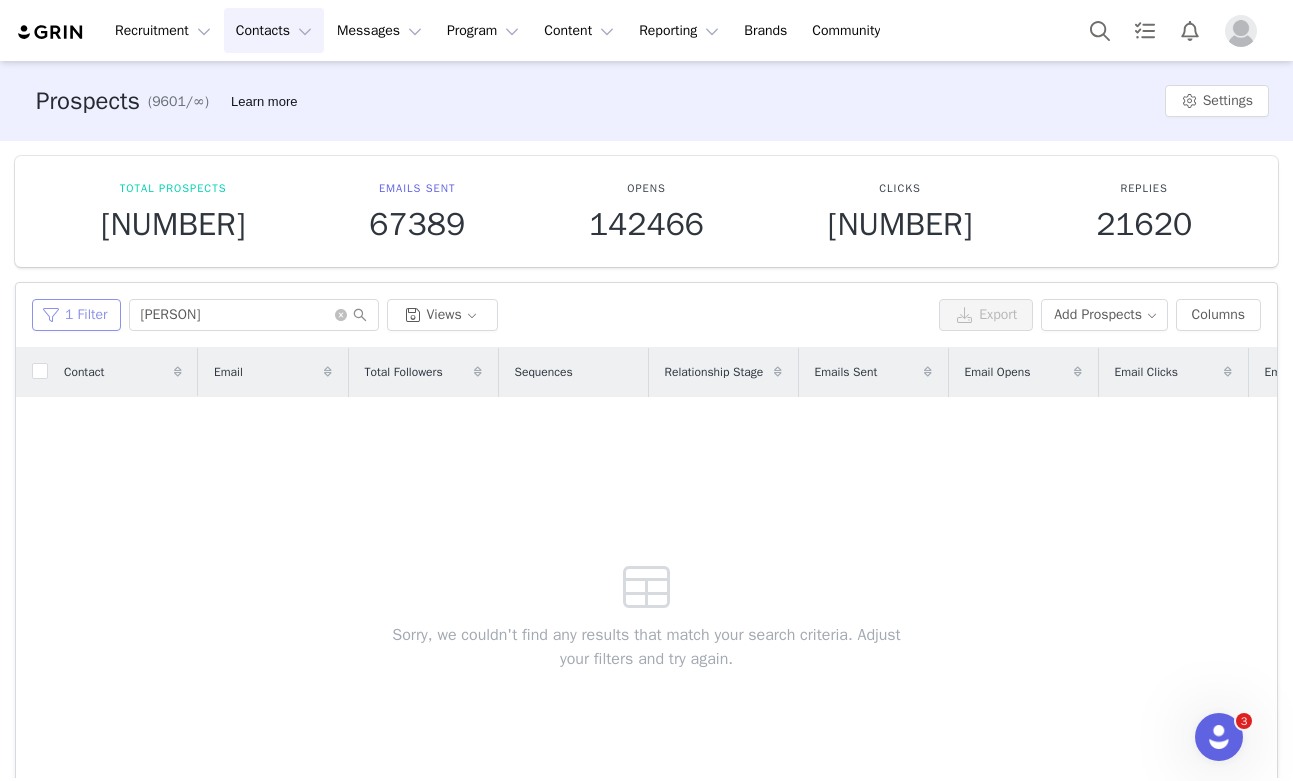 click on "1 Filter" at bounding box center [76, 315] 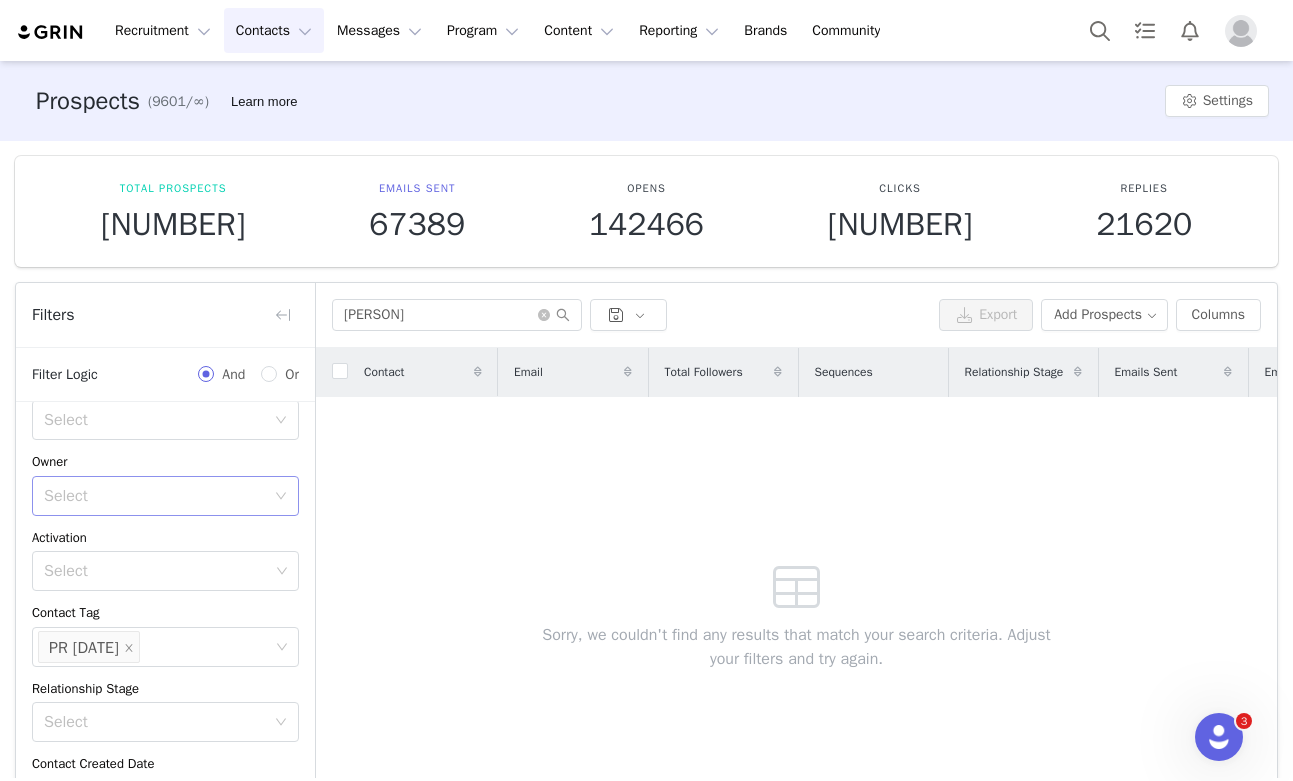 scroll, scrollTop: 54, scrollLeft: 0, axis: vertical 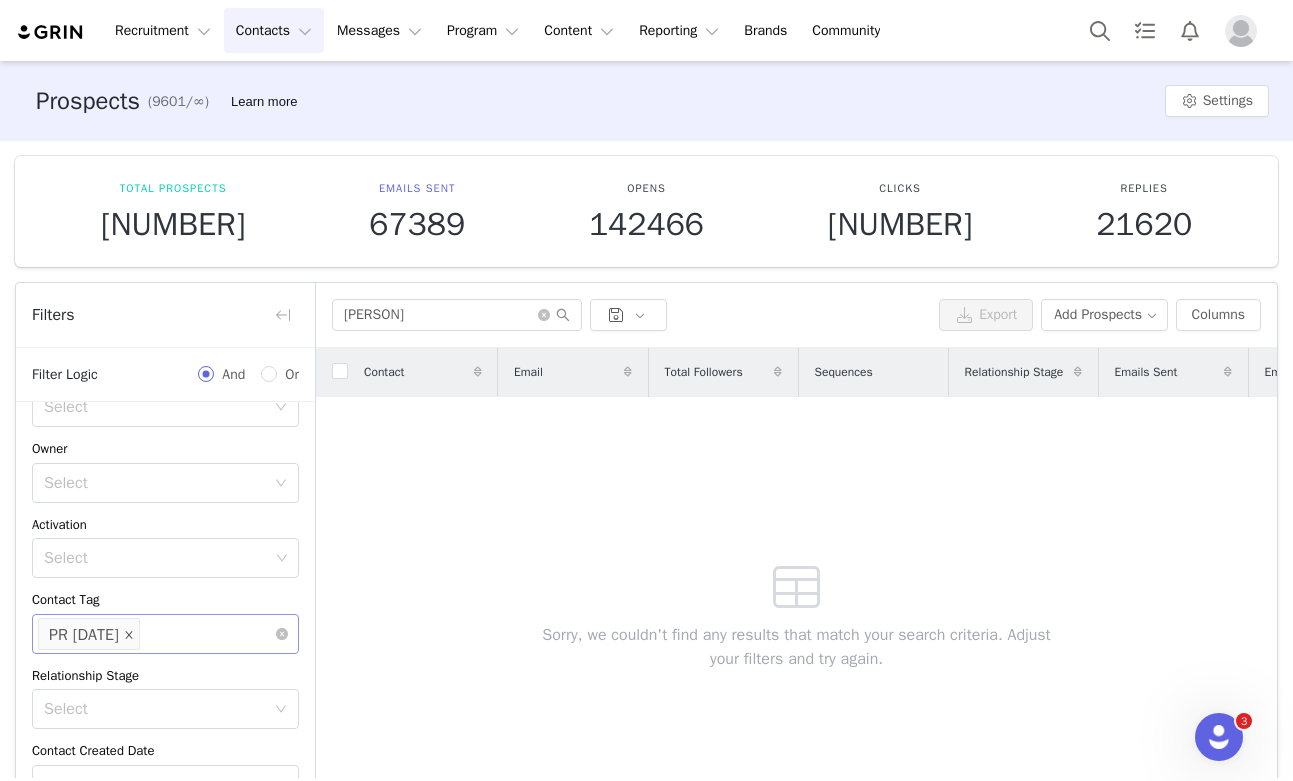 click 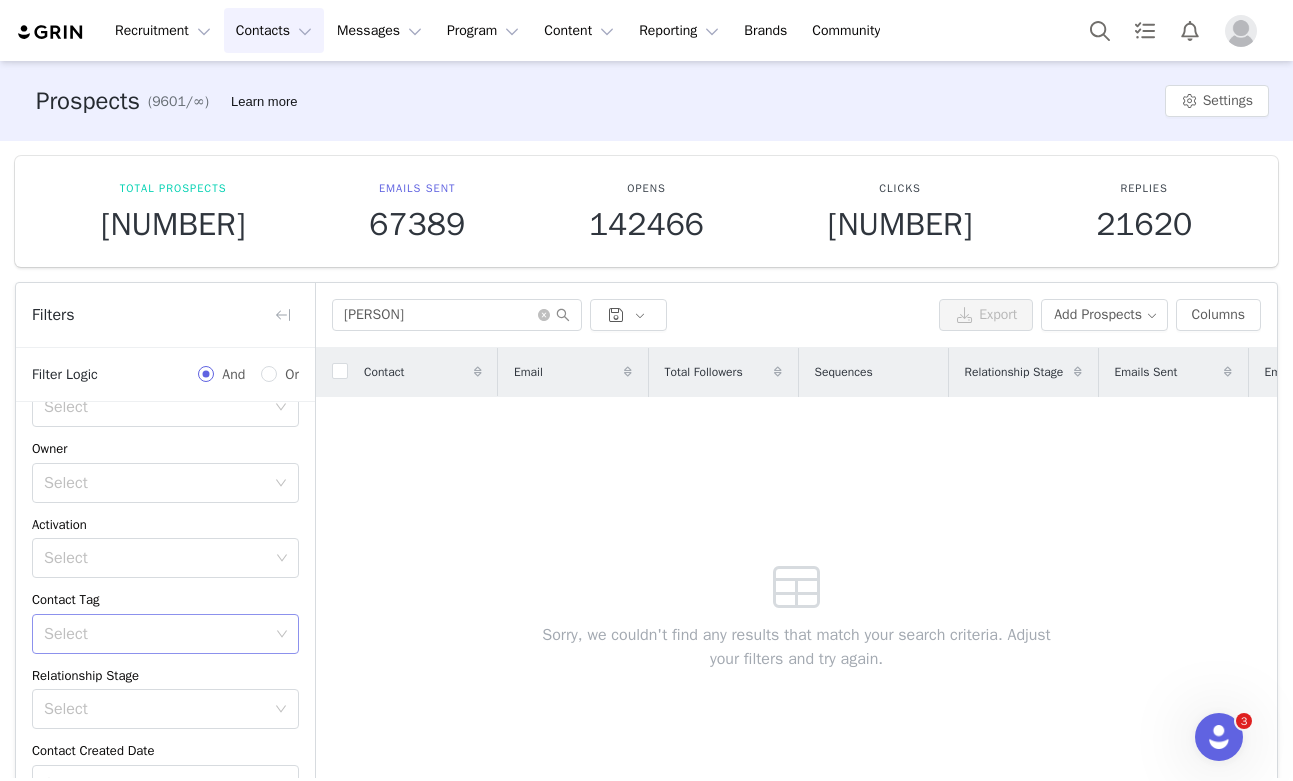 click on "Select" at bounding box center [156, 634] 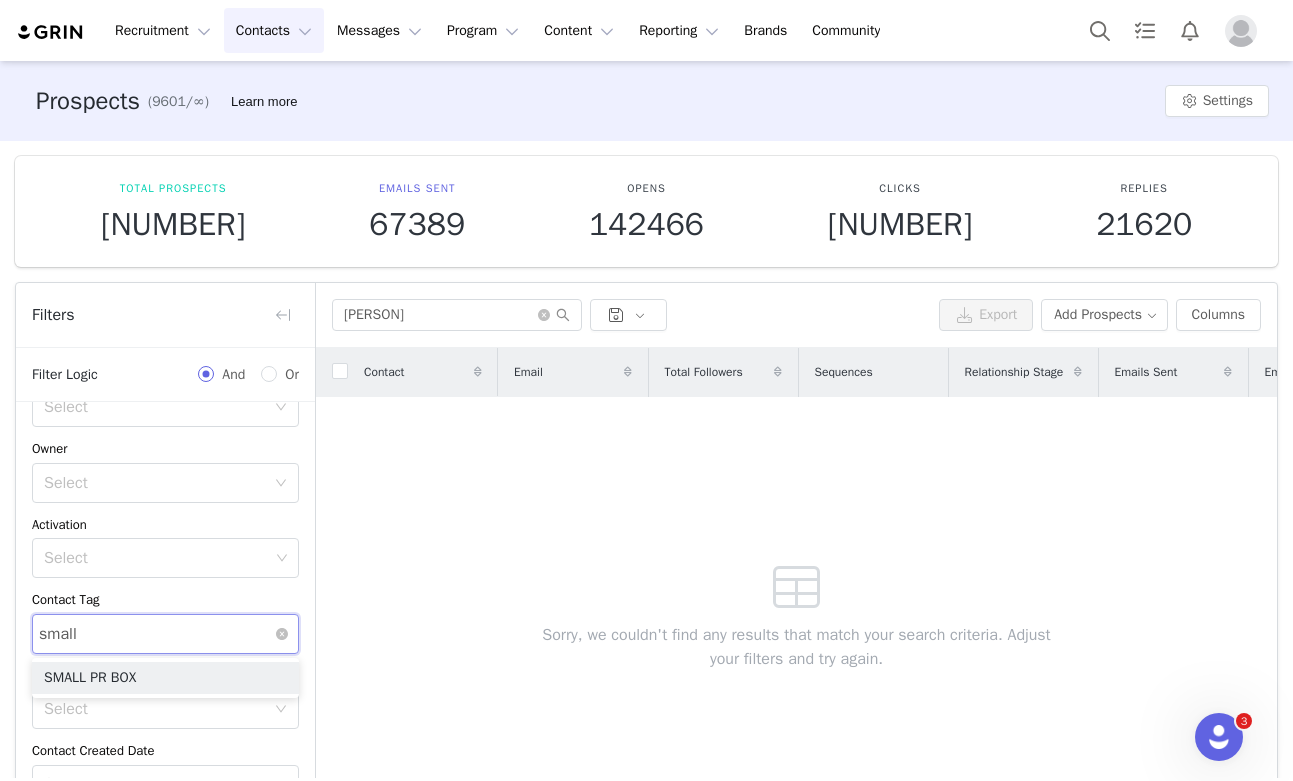 type on "small" 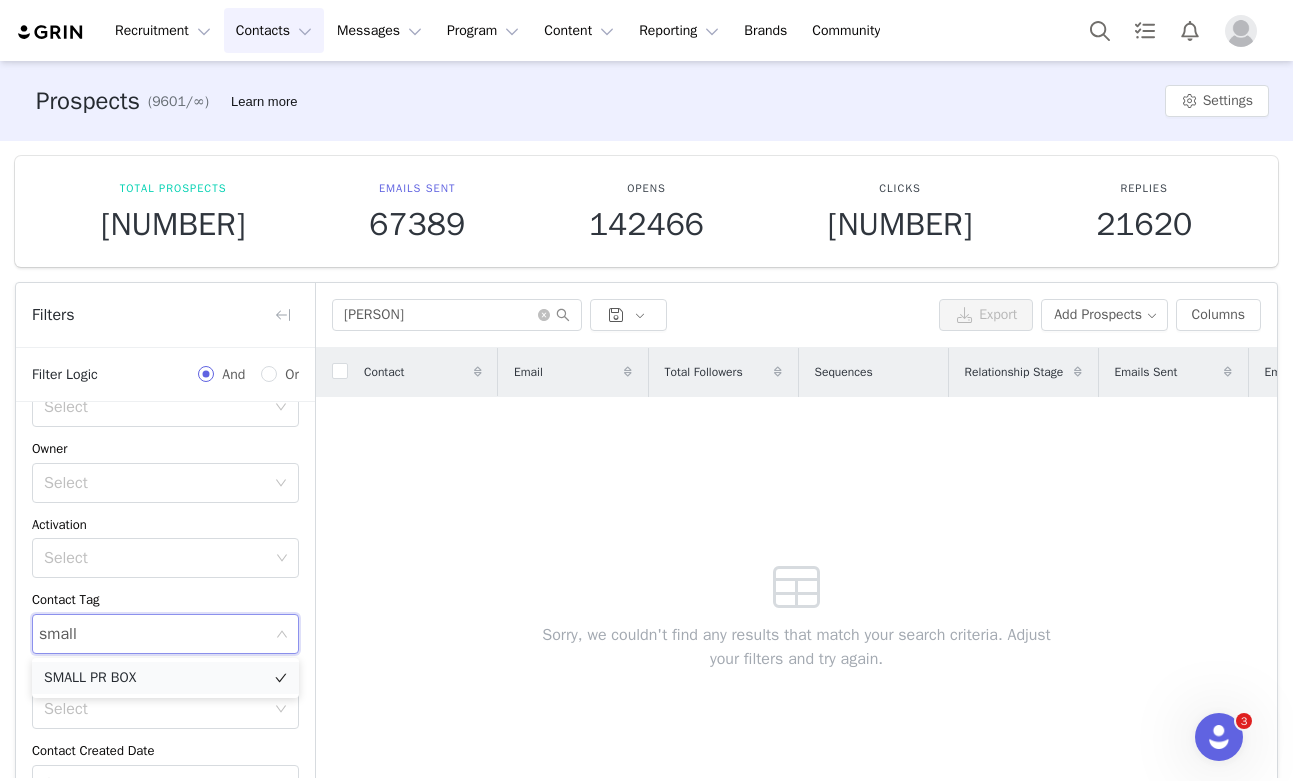 click on "SMALL PR BOX" at bounding box center [165, 678] 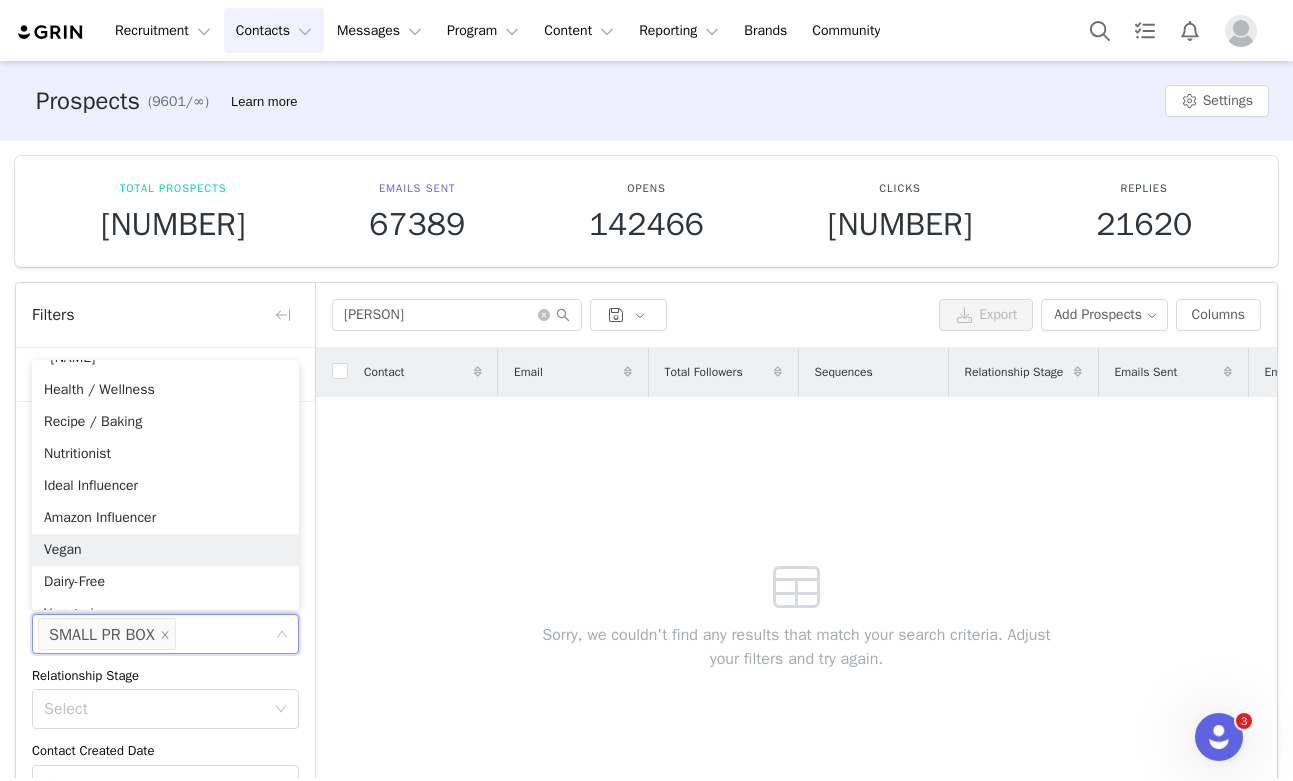 scroll, scrollTop: 74, scrollLeft: 0, axis: vertical 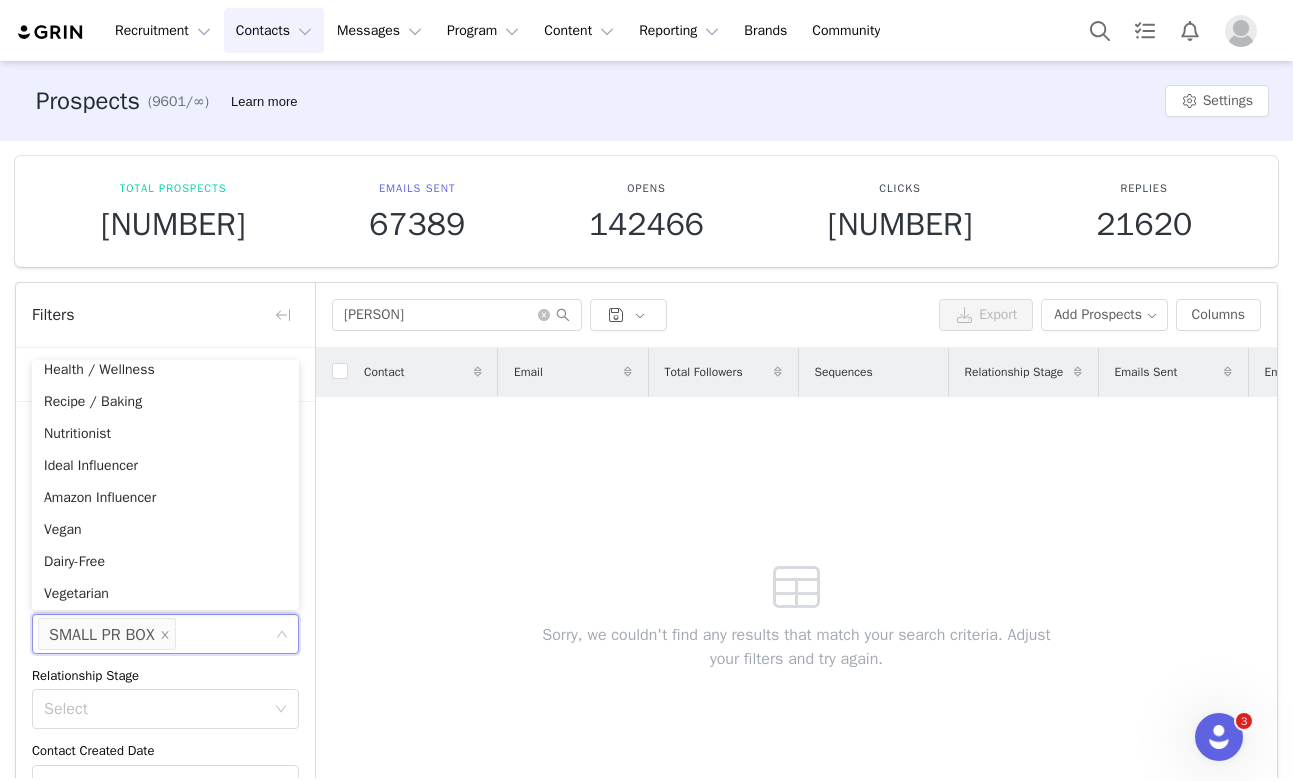 click on "Contact Email Total Followers Sequences Relationship Stage Emails Sent Email Opens Email Clicks Email Replies Source Curated List Sorry, we couldn't find any results that match your search criteria. Adjust your filters and try again." at bounding box center [796, 586] 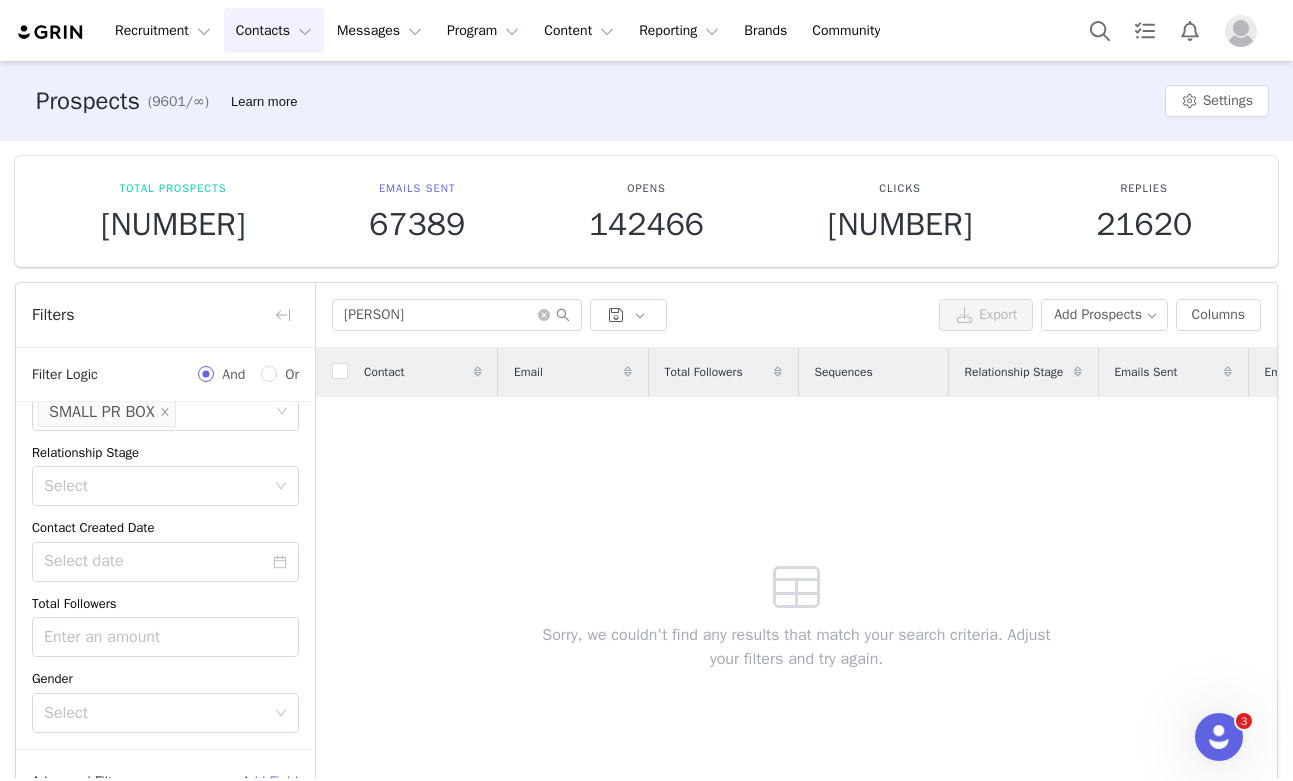 scroll, scrollTop: 278, scrollLeft: 0, axis: vertical 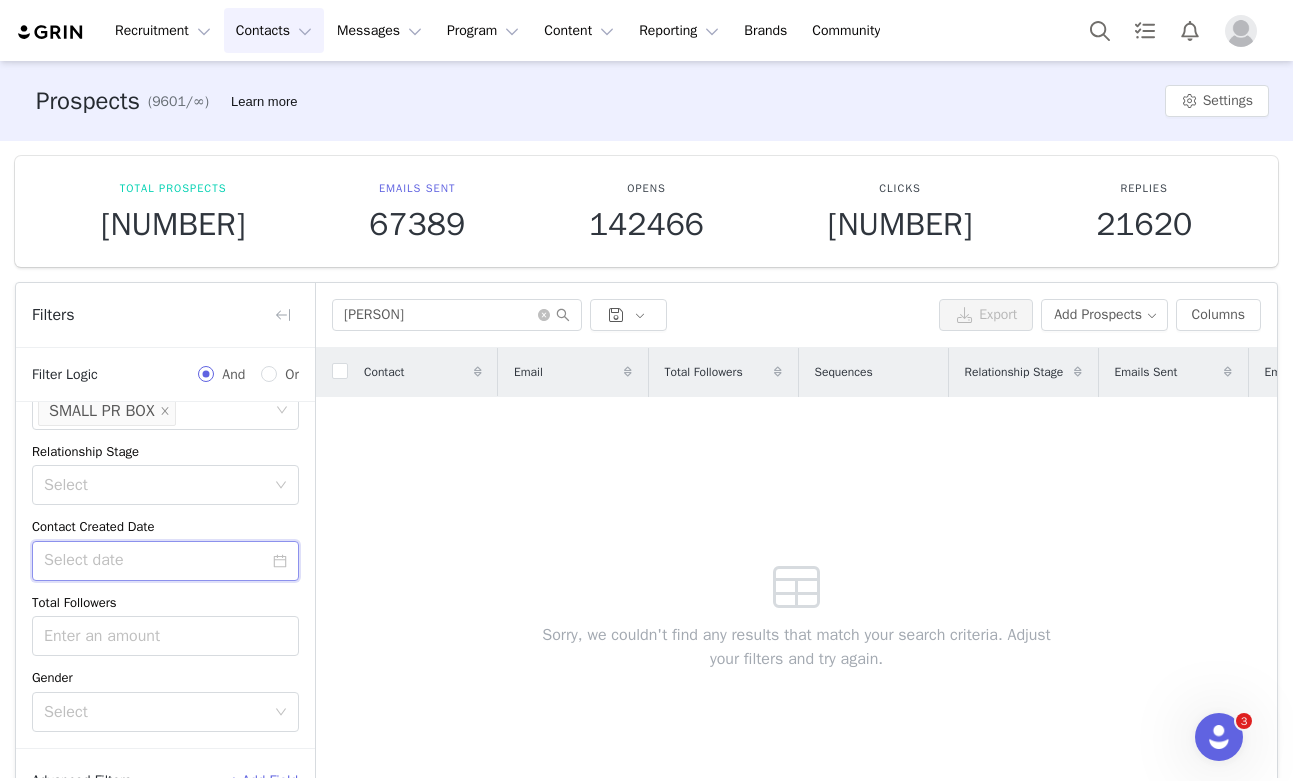click at bounding box center (165, 561) 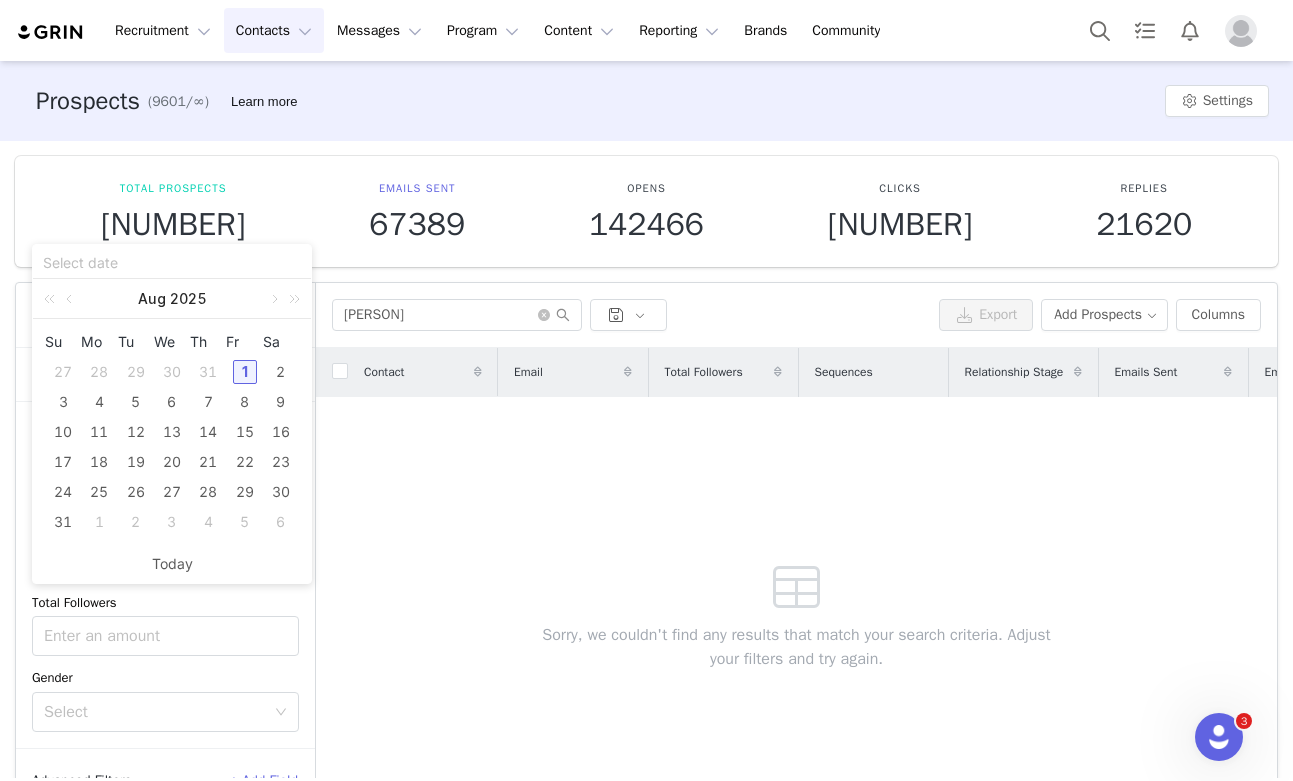 click on "1" at bounding box center [245, 372] 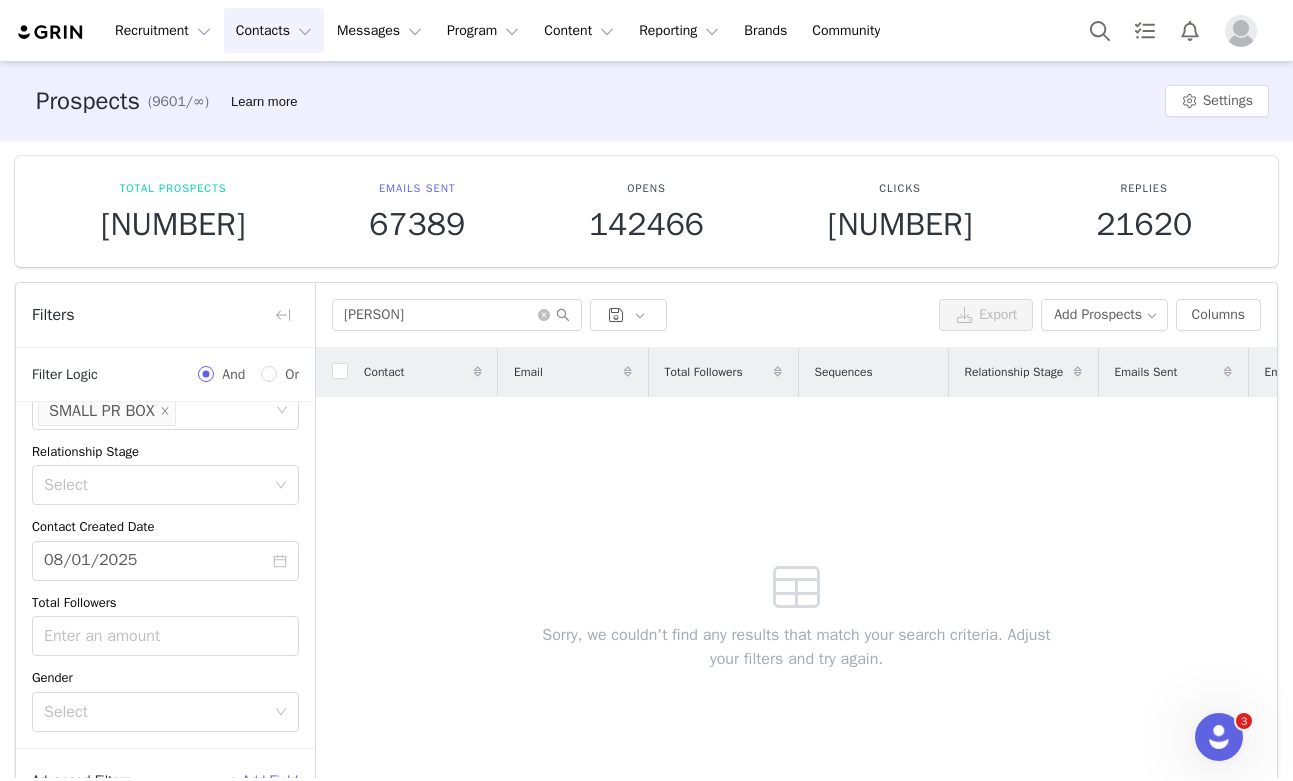scroll, scrollTop: 283, scrollLeft: 0, axis: vertical 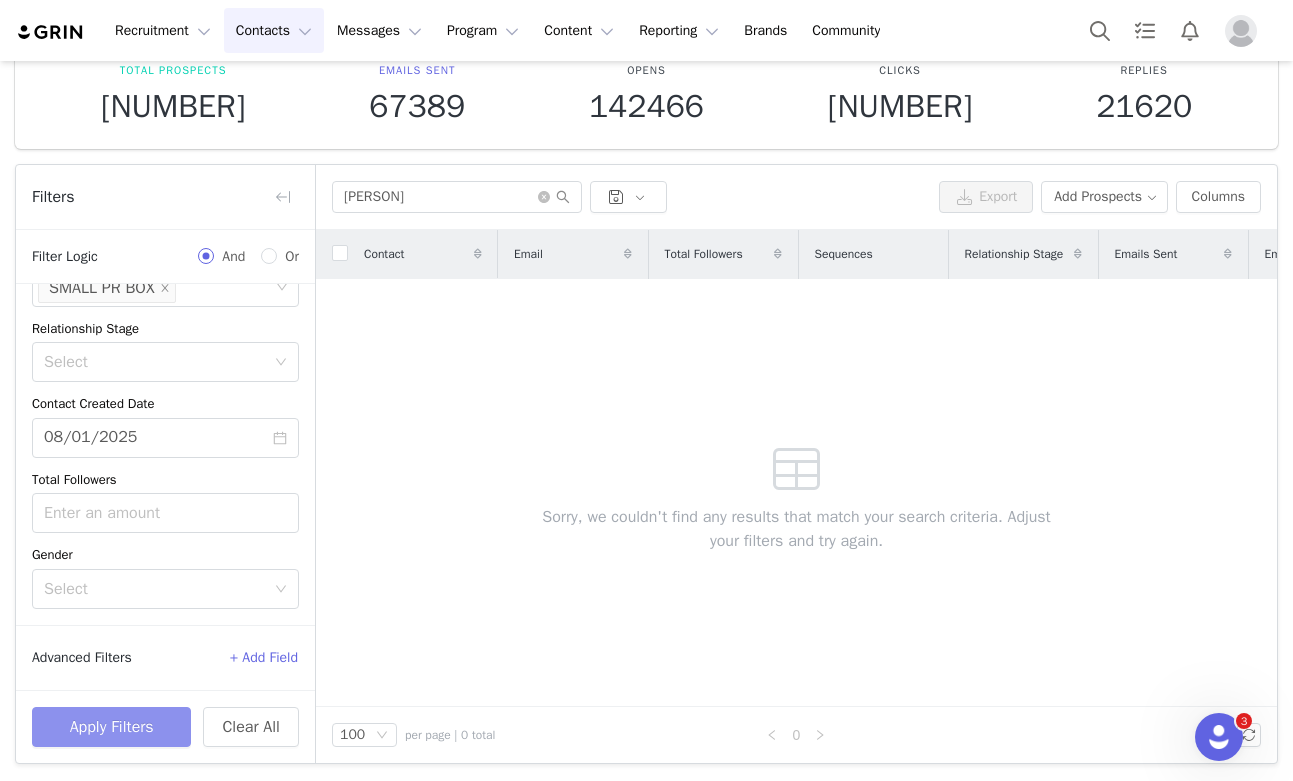 click on "Apply Filters" at bounding box center [111, 727] 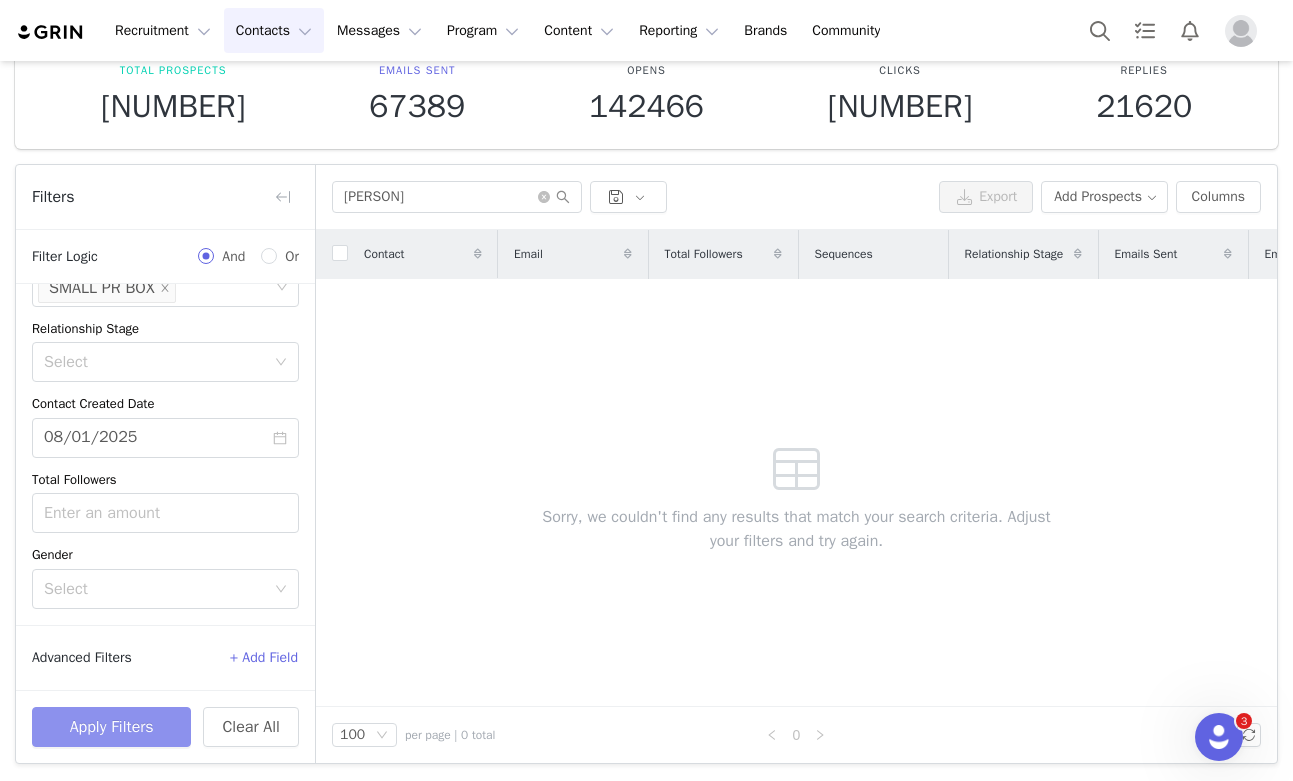 scroll, scrollTop: 282, scrollLeft: 0, axis: vertical 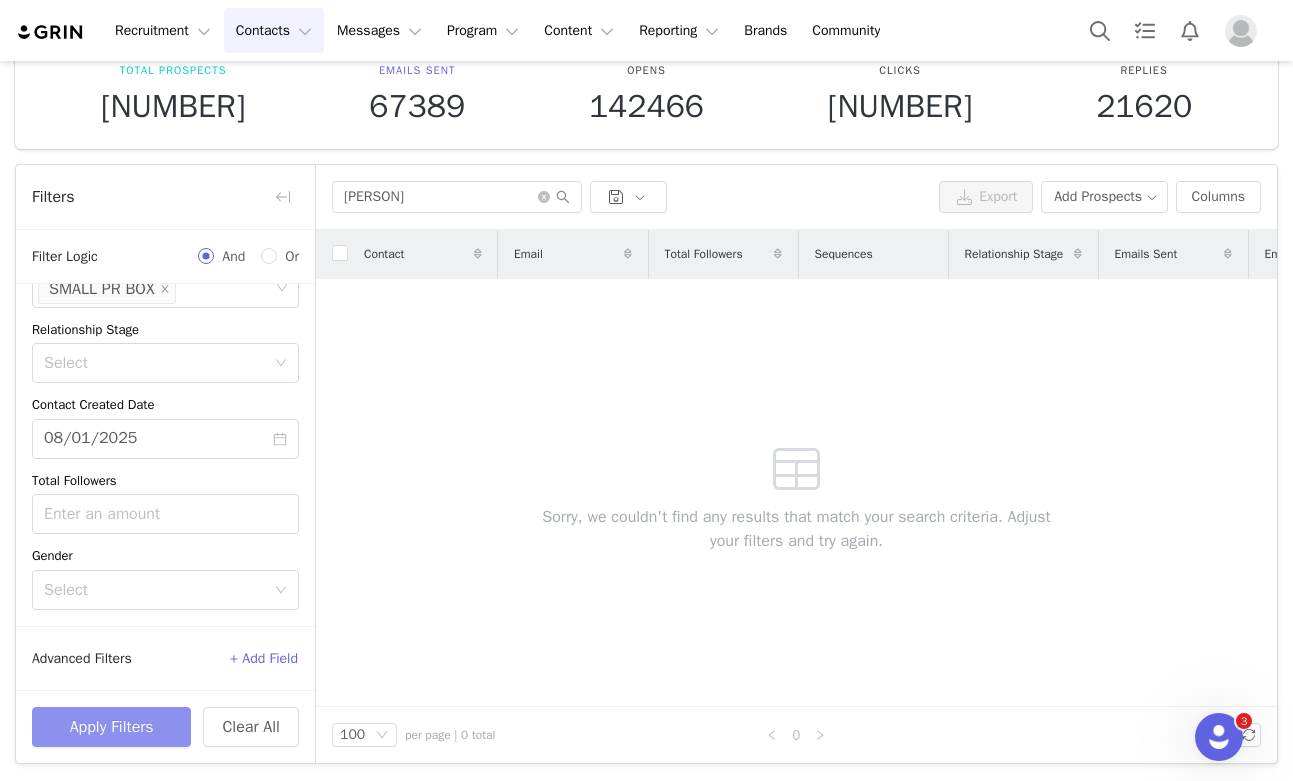 click on "Apply Filters" at bounding box center [111, 727] 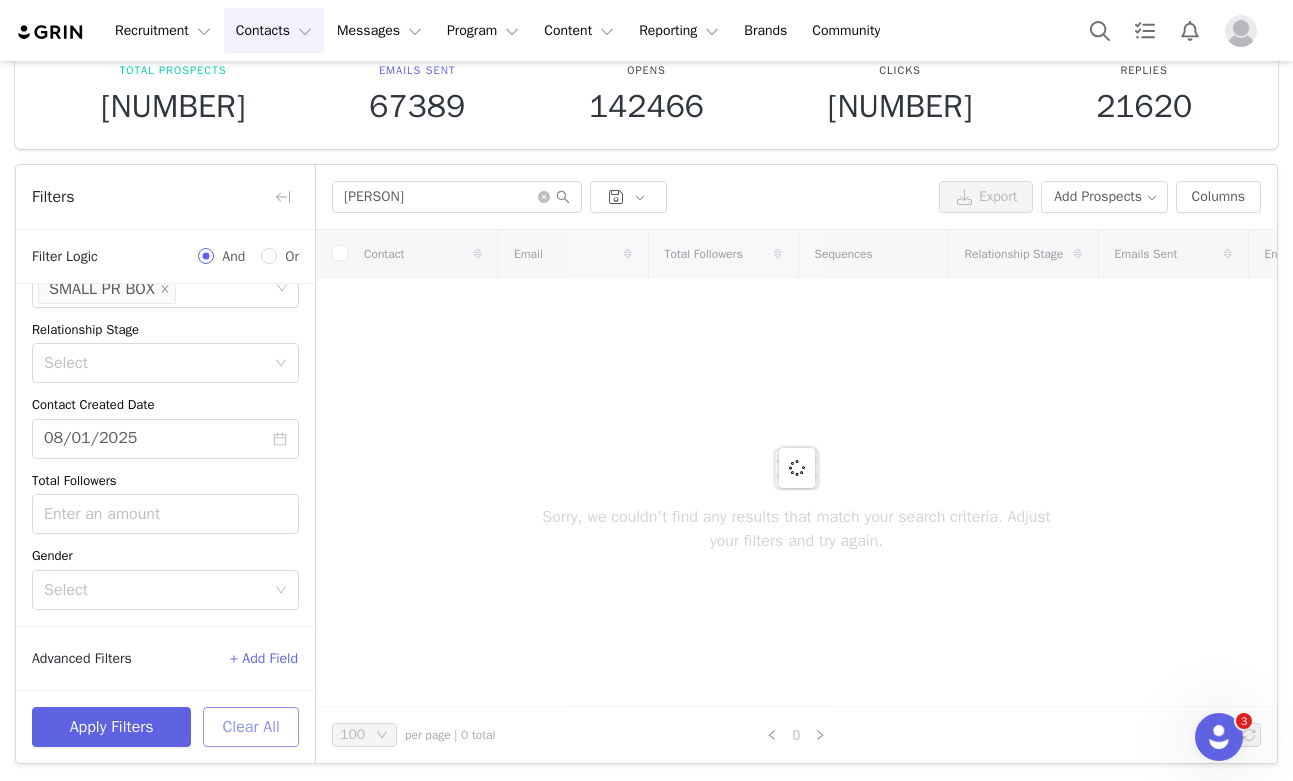 click on "Clear All" at bounding box center (251, 727) 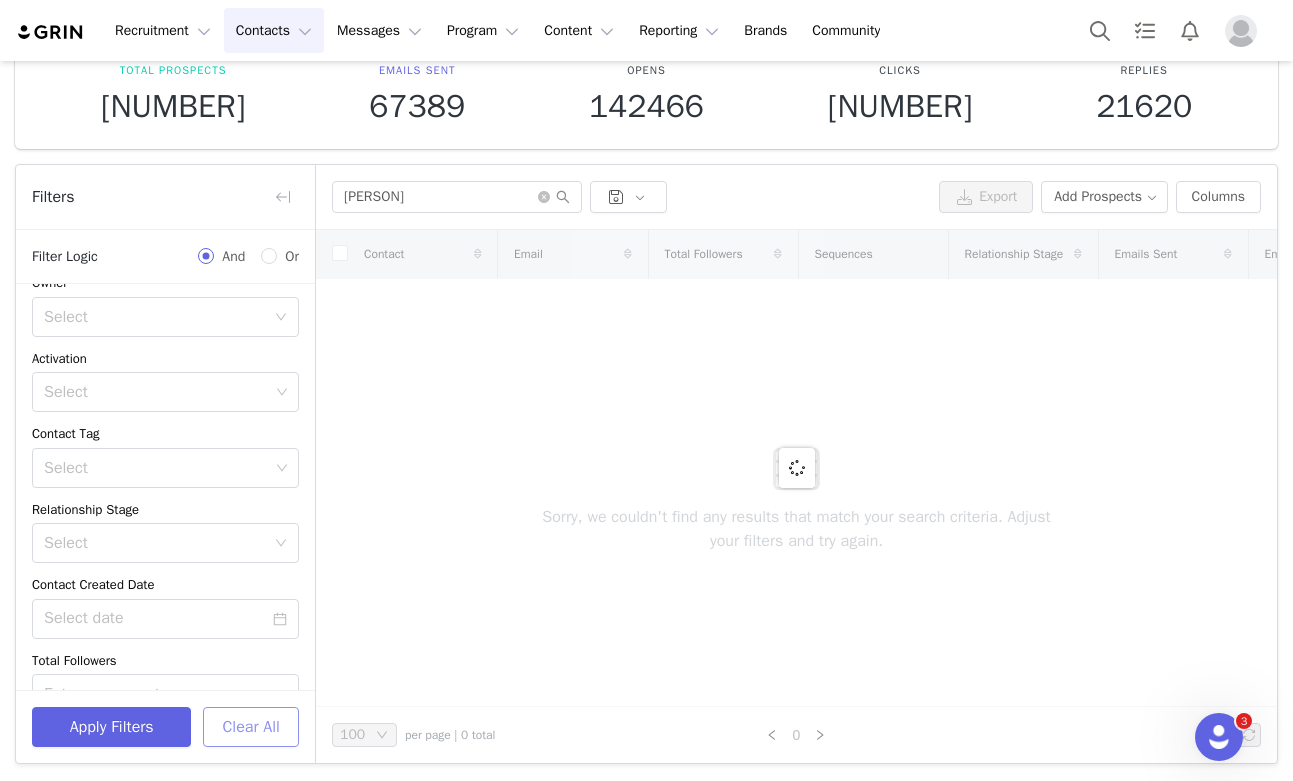 scroll, scrollTop: 100, scrollLeft: 0, axis: vertical 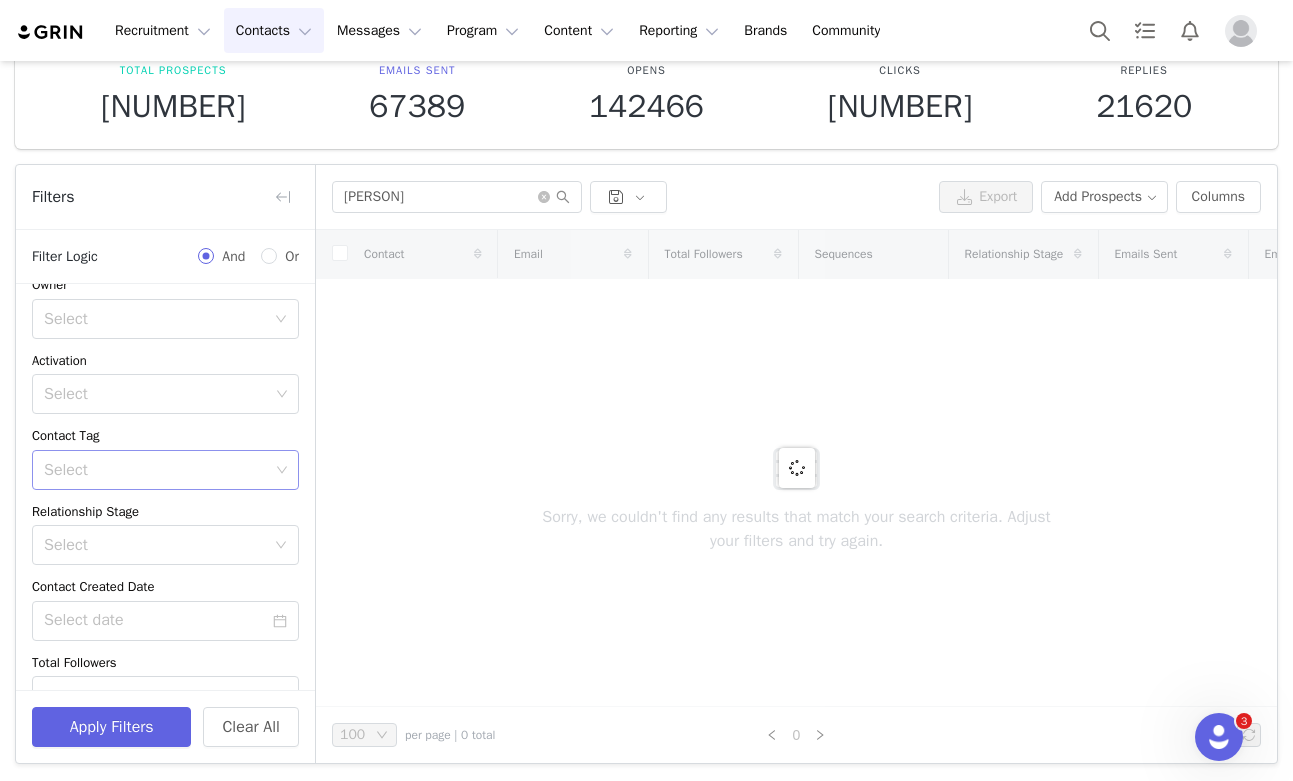 click on "Select" at bounding box center (158, 470) 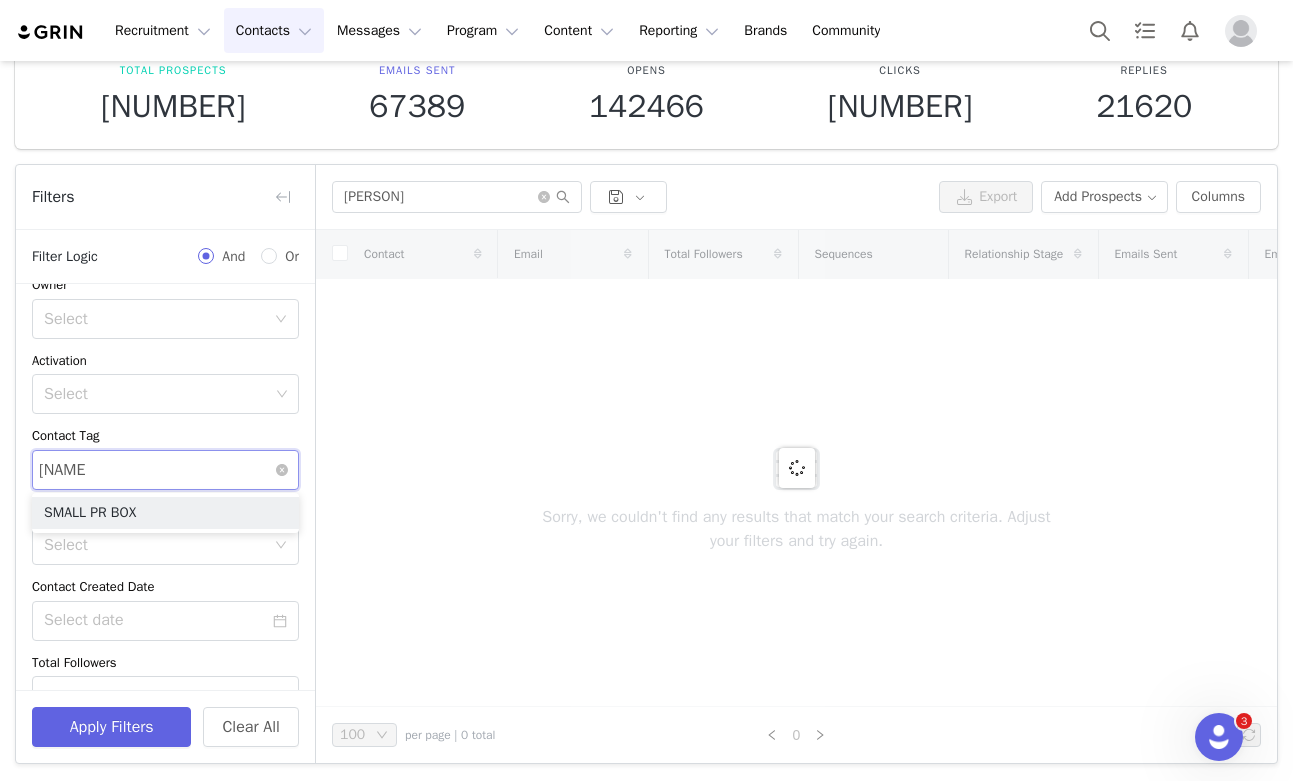 type on "small" 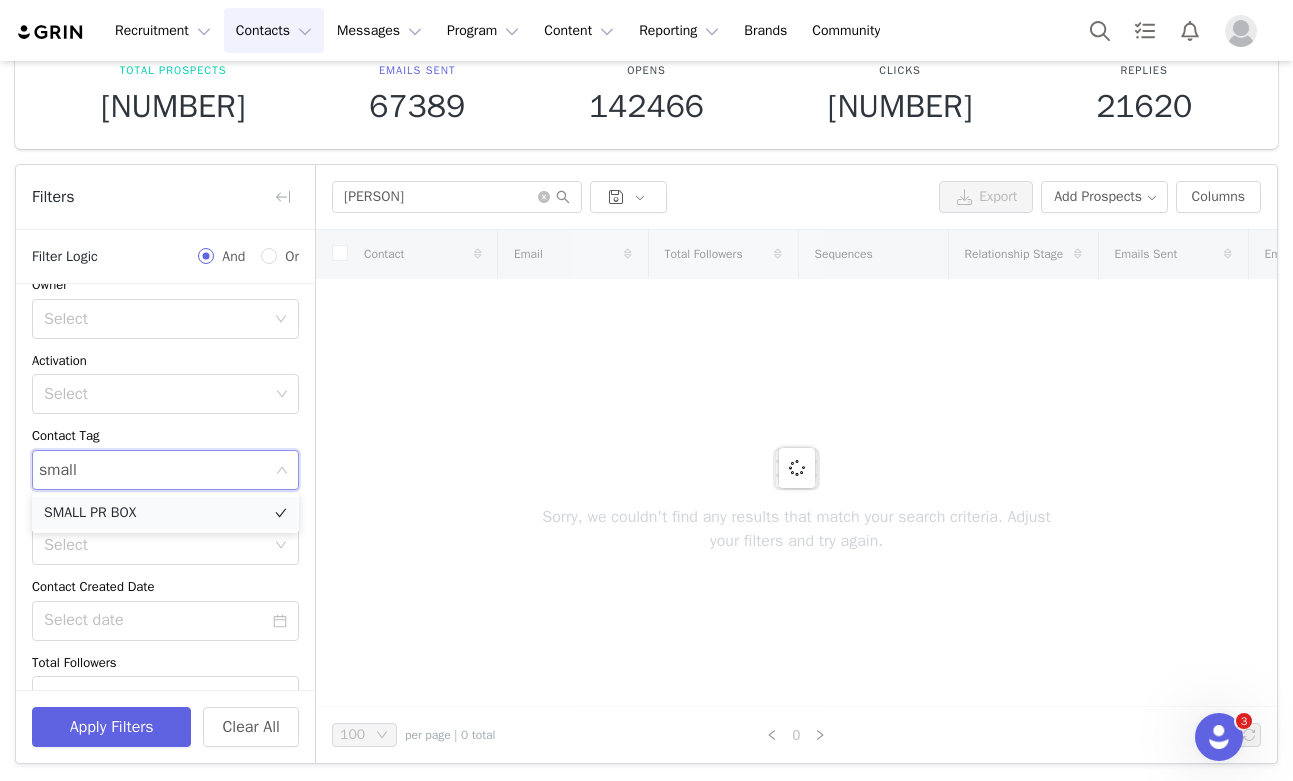 click on "SMALL PR BOX" at bounding box center (165, 513) 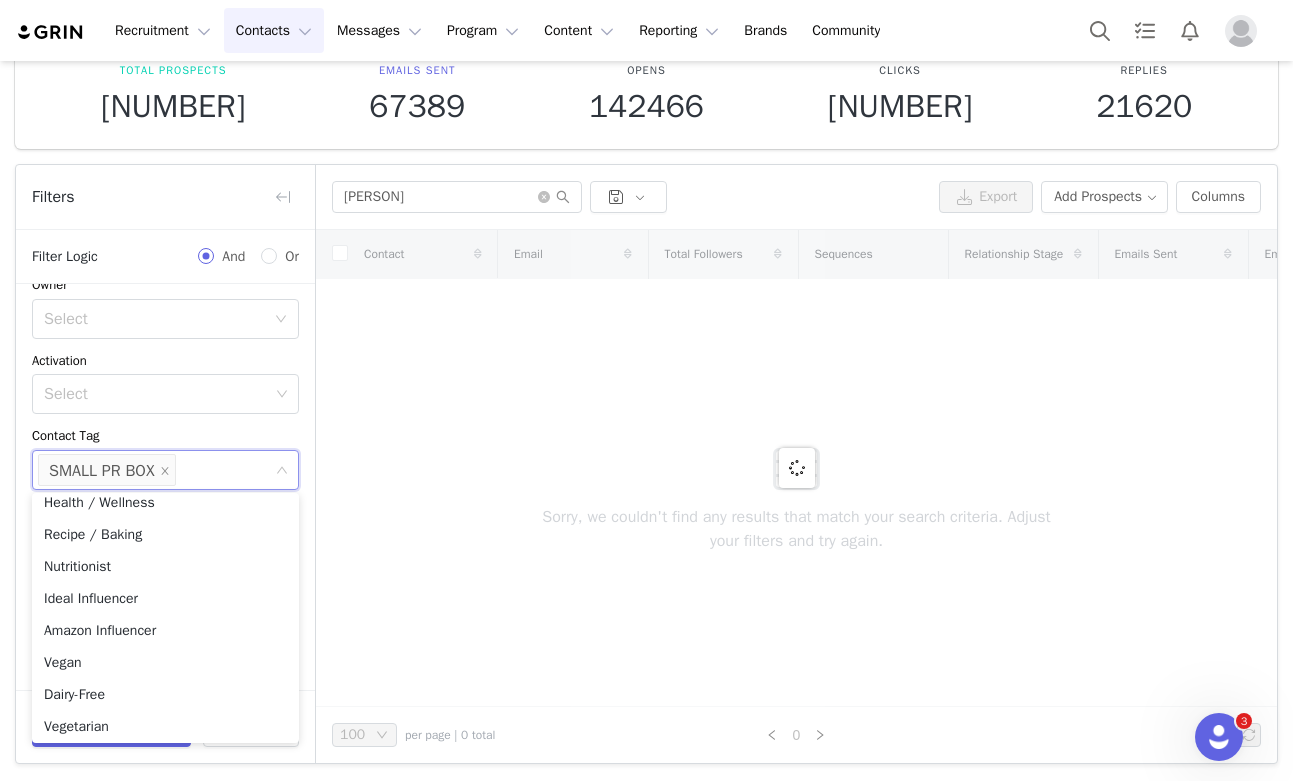 click at bounding box center (796, 468) 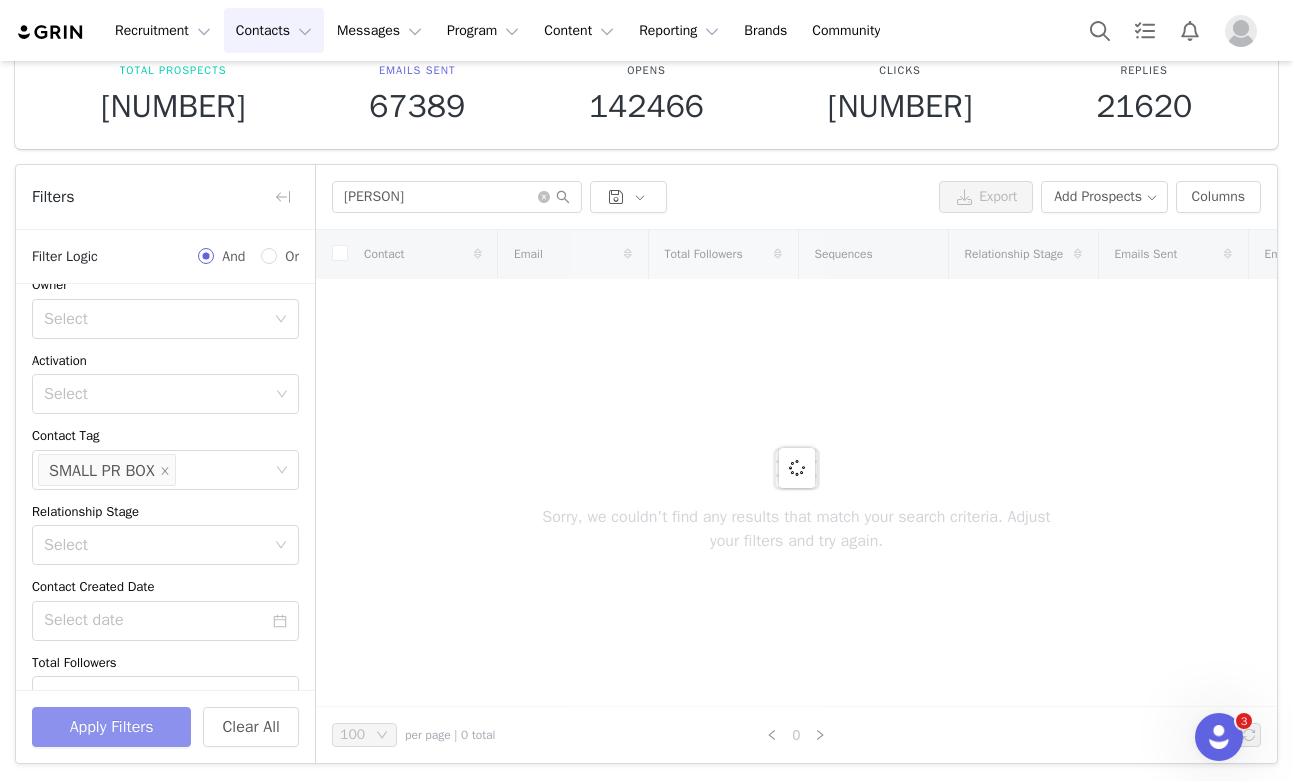 click on "Apply Filters" at bounding box center [111, 727] 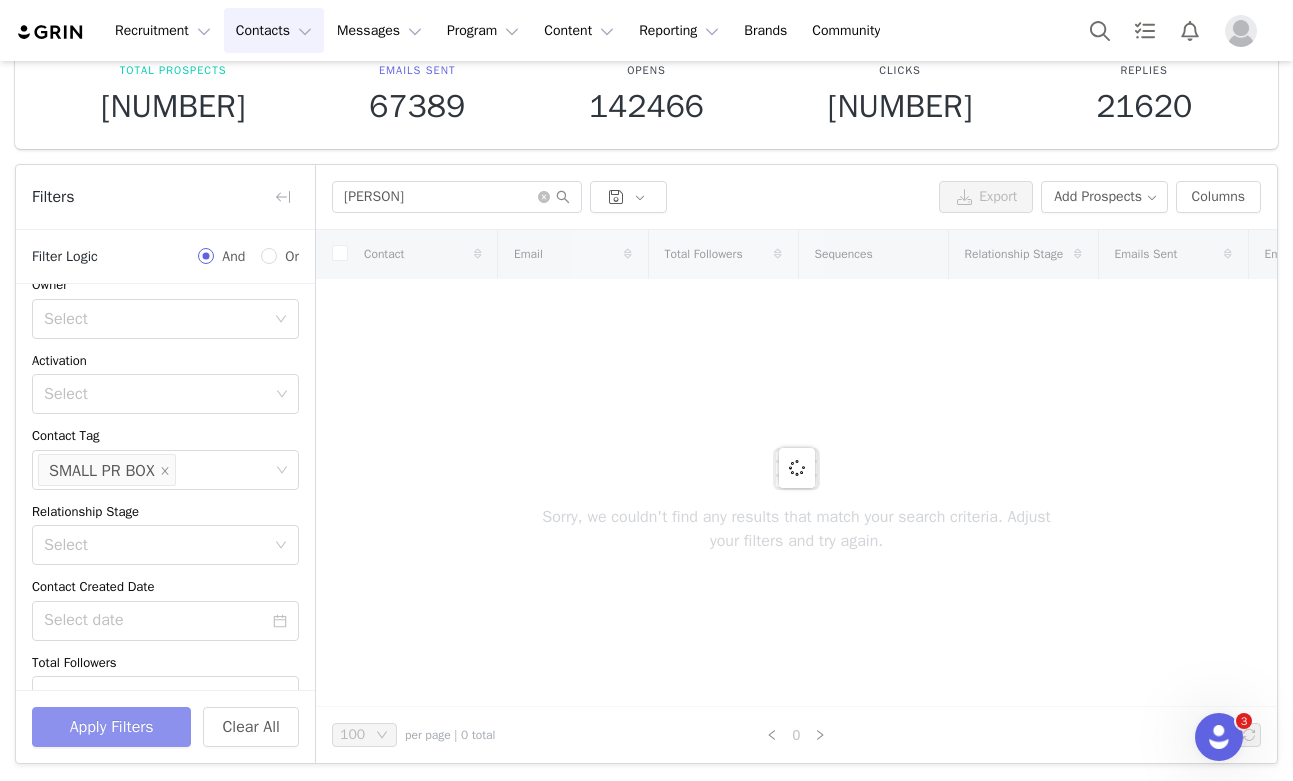 click on "Apply Filters" at bounding box center [111, 727] 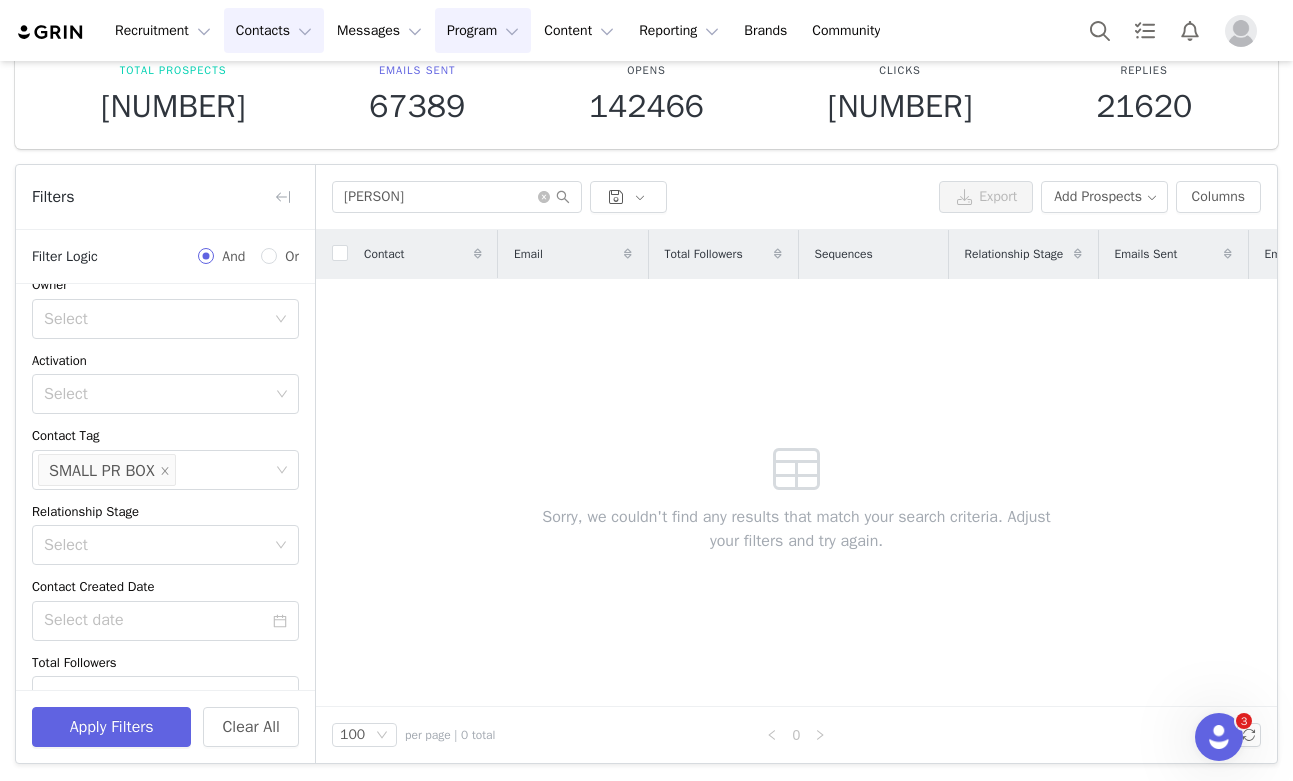 click on "Program Program" at bounding box center [483, 30] 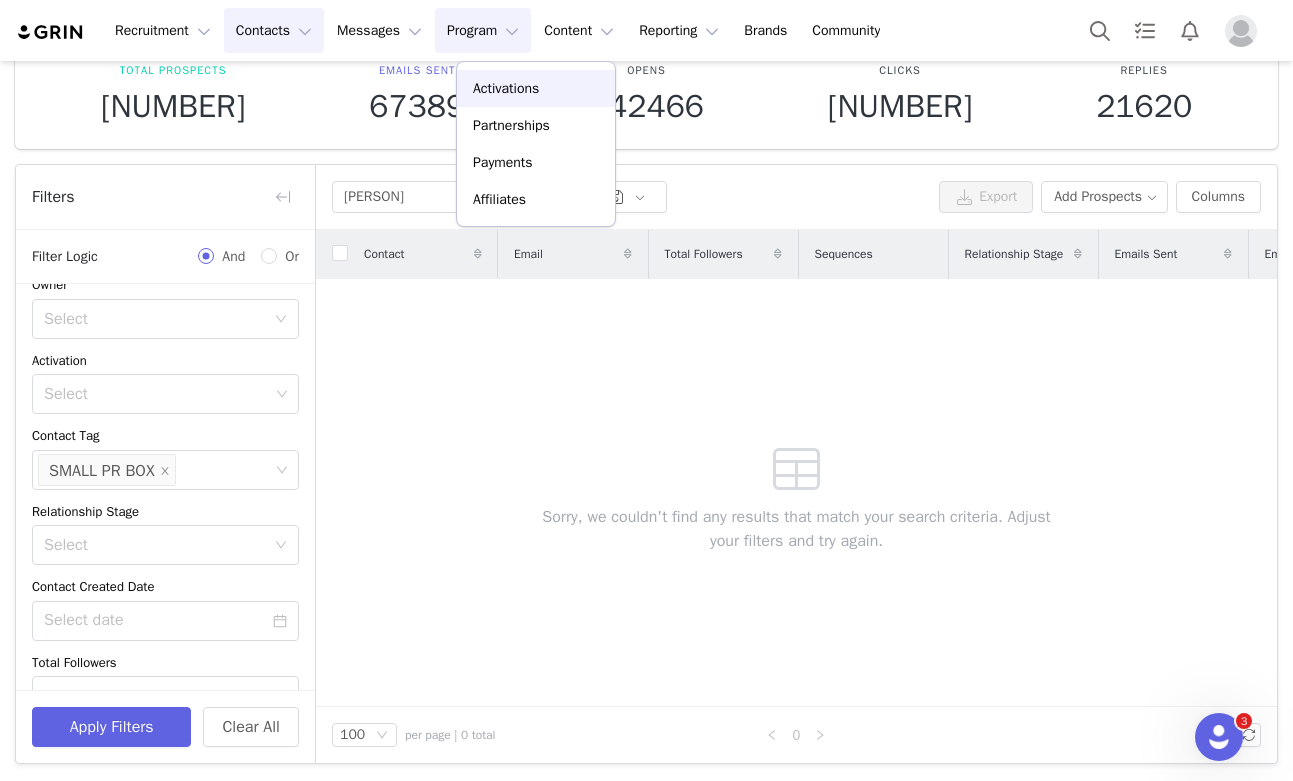 click on "Activations" at bounding box center (506, 88) 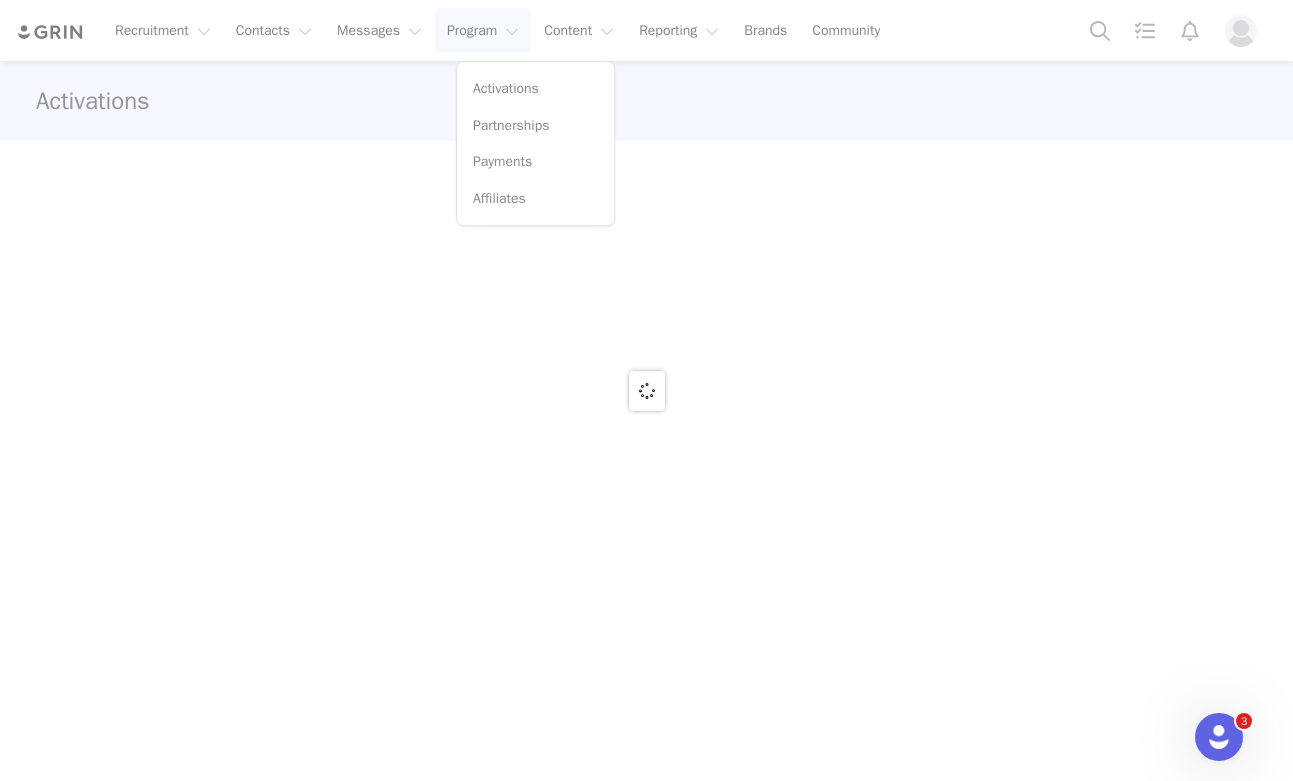 scroll, scrollTop: 0, scrollLeft: 0, axis: both 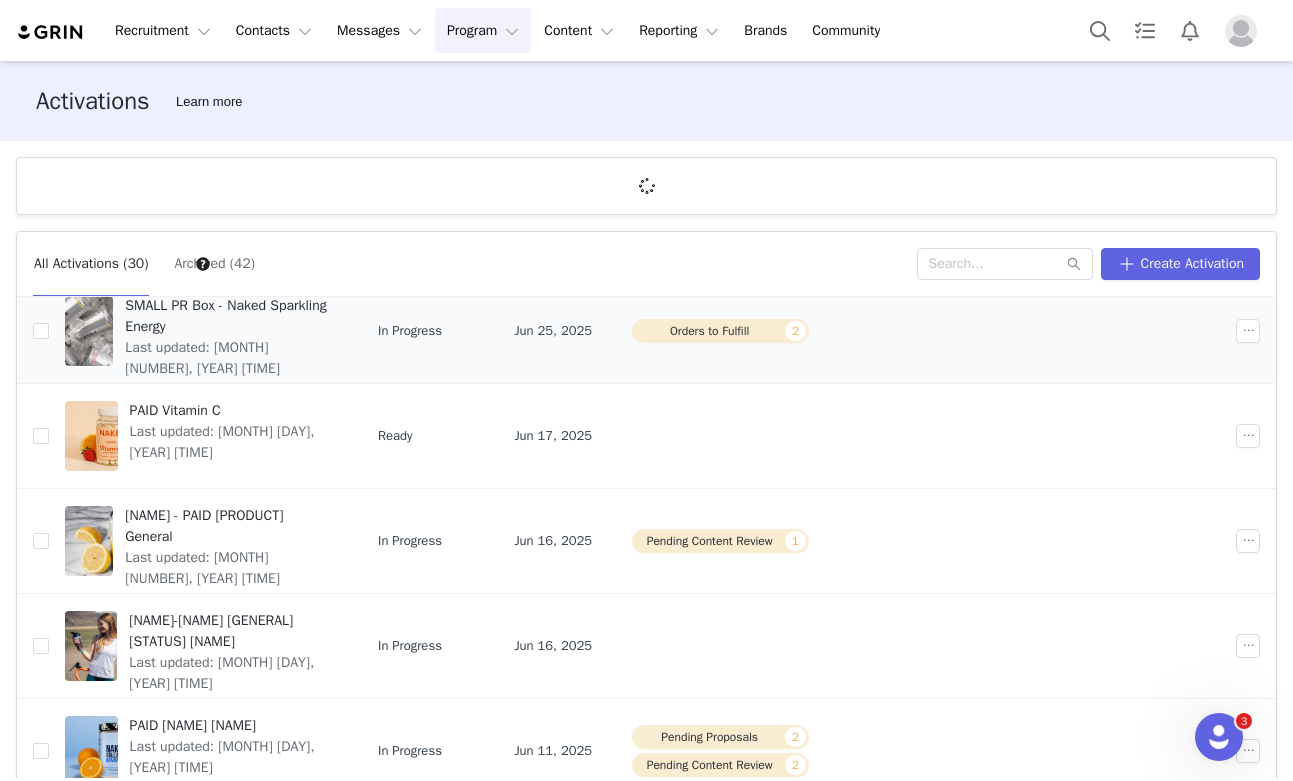 click on "SMALL PR Box - Naked Sparkling Energy" at bounding box center (229, 316) 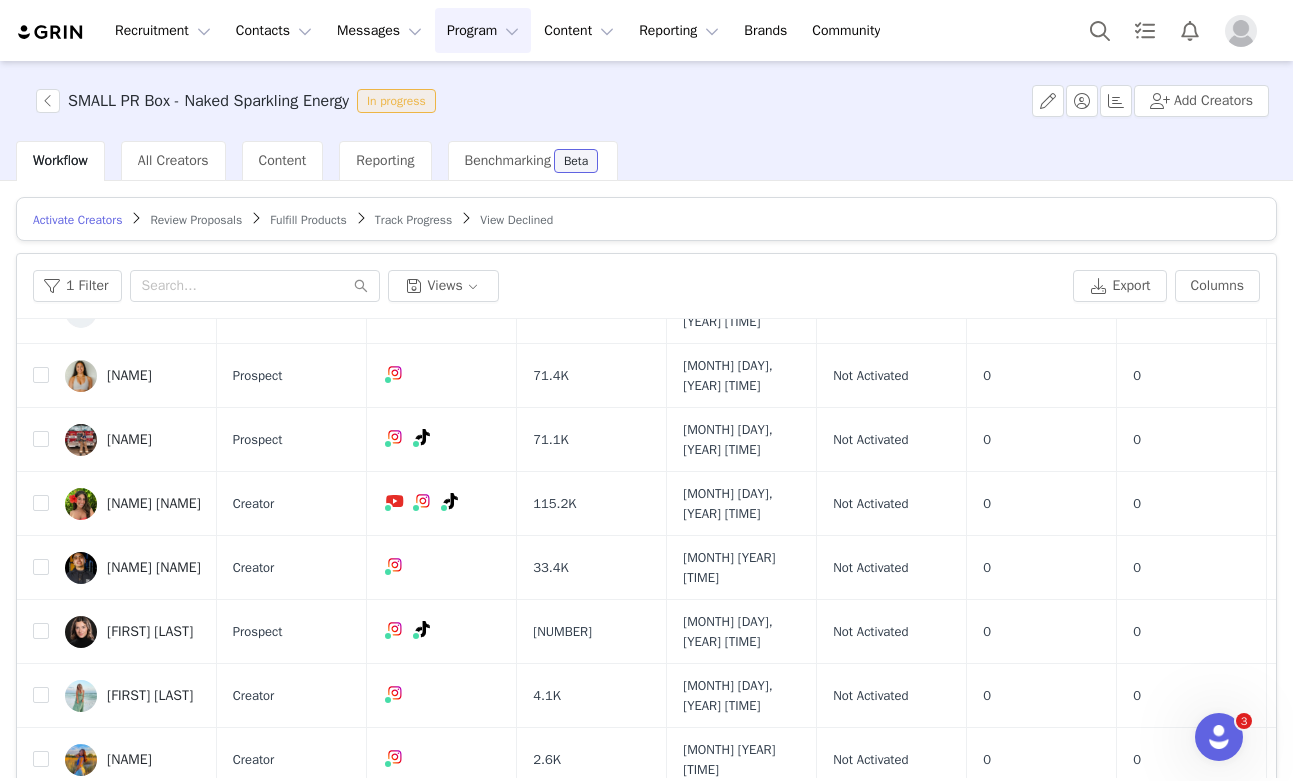 scroll, scrollTop: 270, scrollLeft: 0, axis: vertical 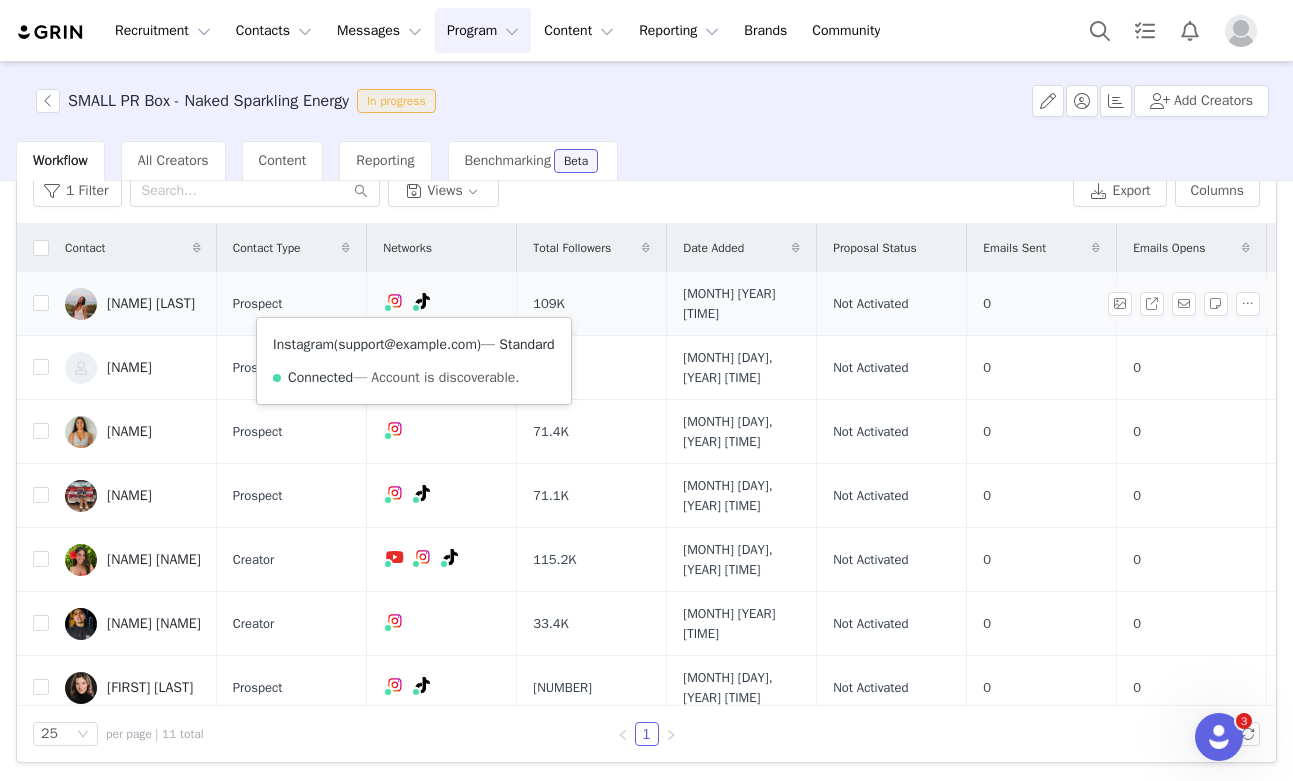 click on "support@example.com" at bounding box center (407, 344) 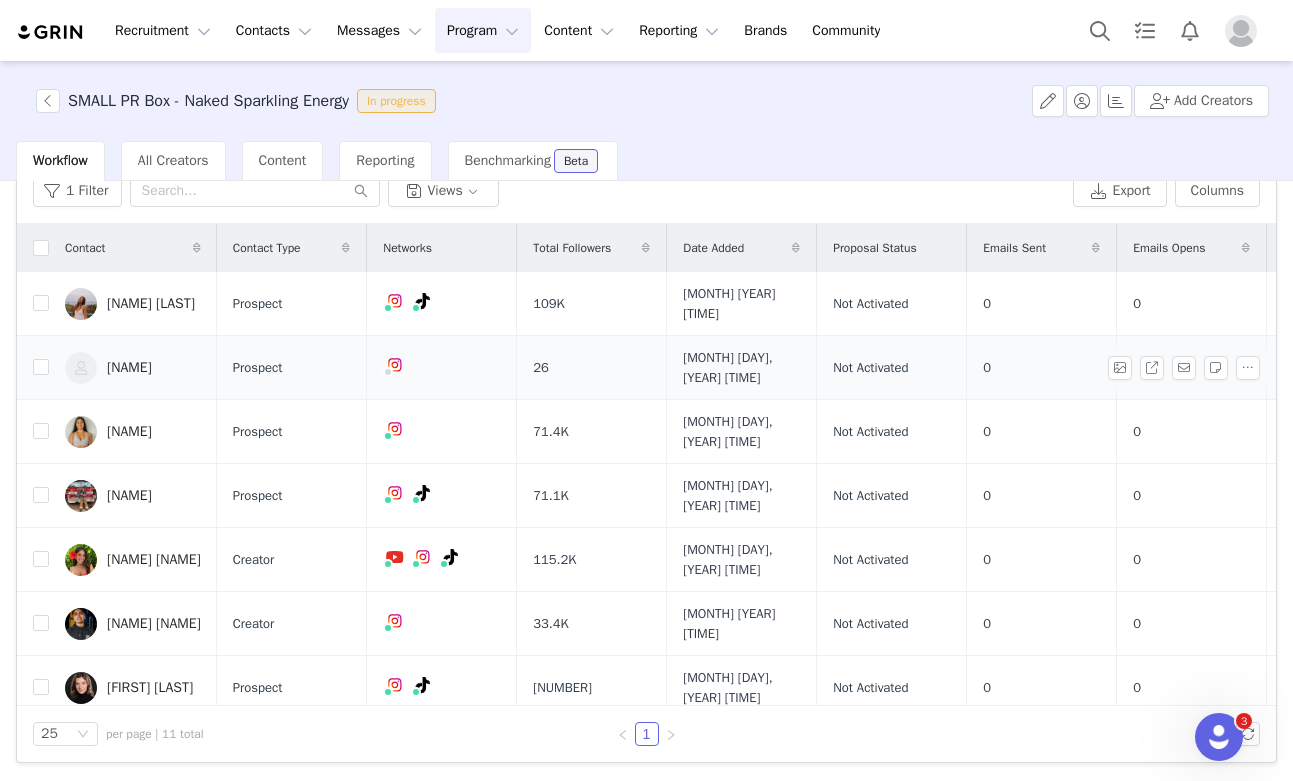scroll, scrollTop: 0, scrollLeft: 0, axis: both 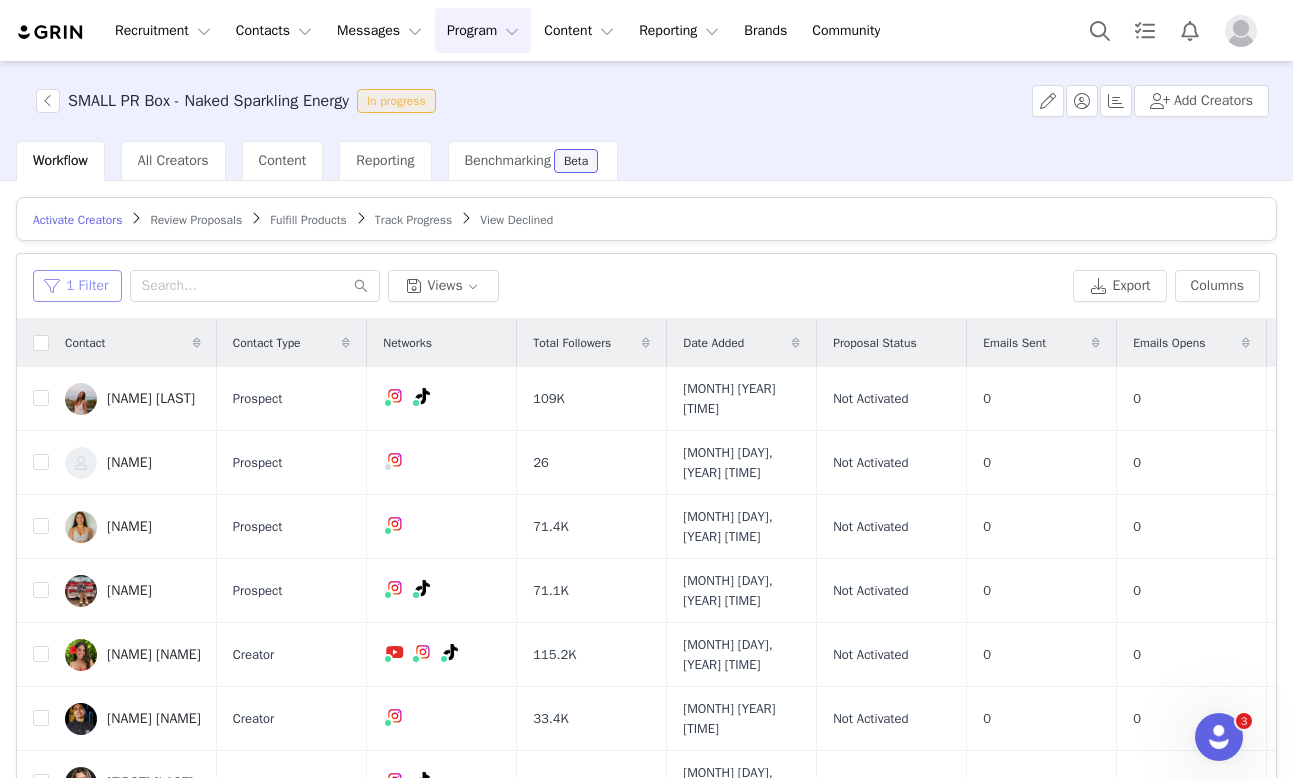 click on "1 Filter" at bounding box center [77, 286] 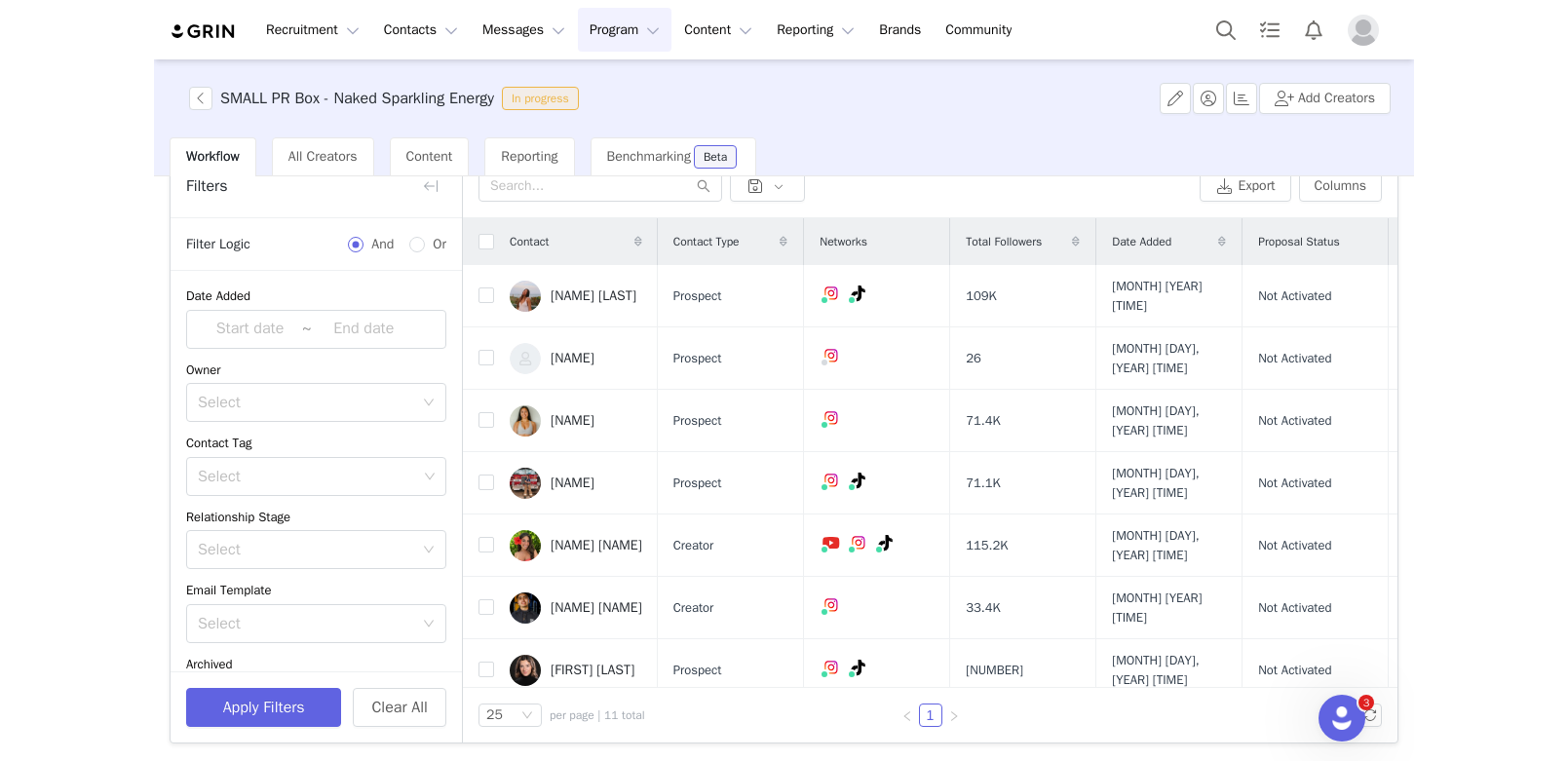 scroll, scrollTop: 92, scrollLeft: 0, axis: vertical 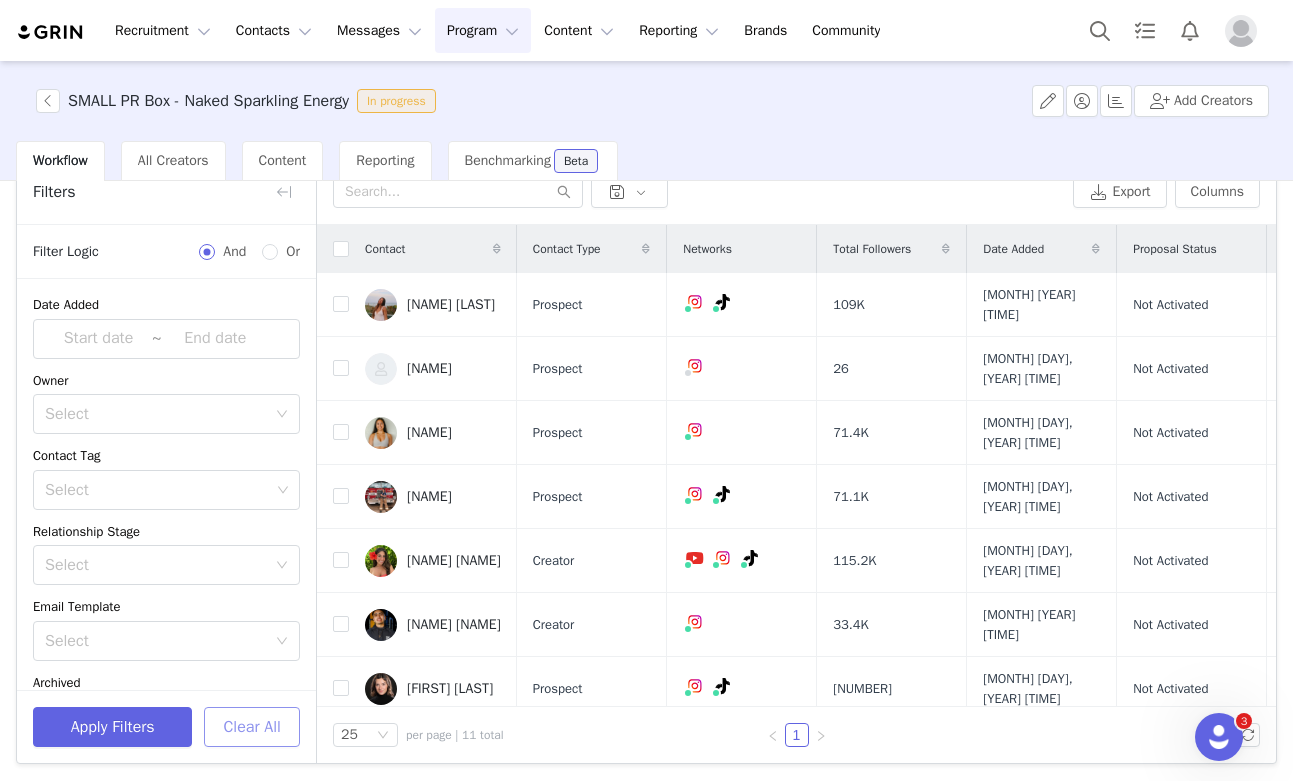 click on "Clear All" at bounding box center (252, 727) 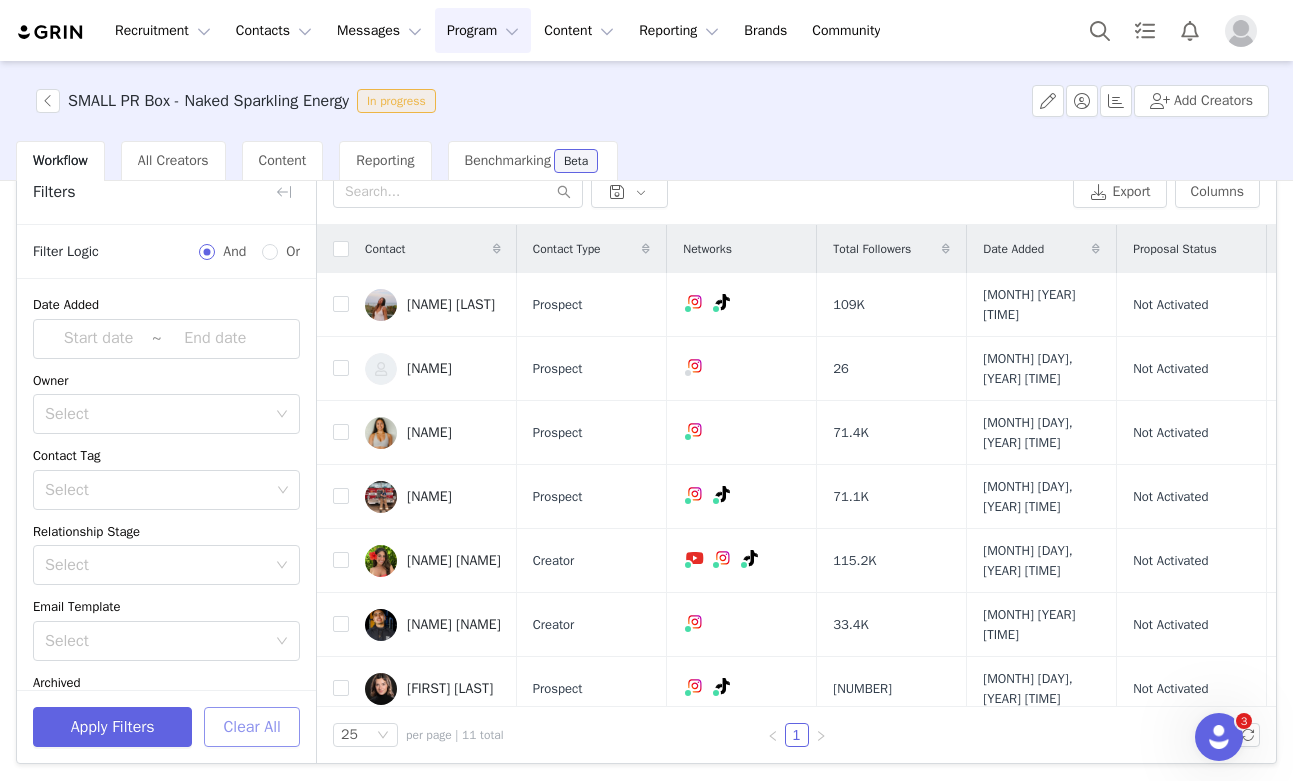 click on "Clear All" at bounding box center (252, 727) 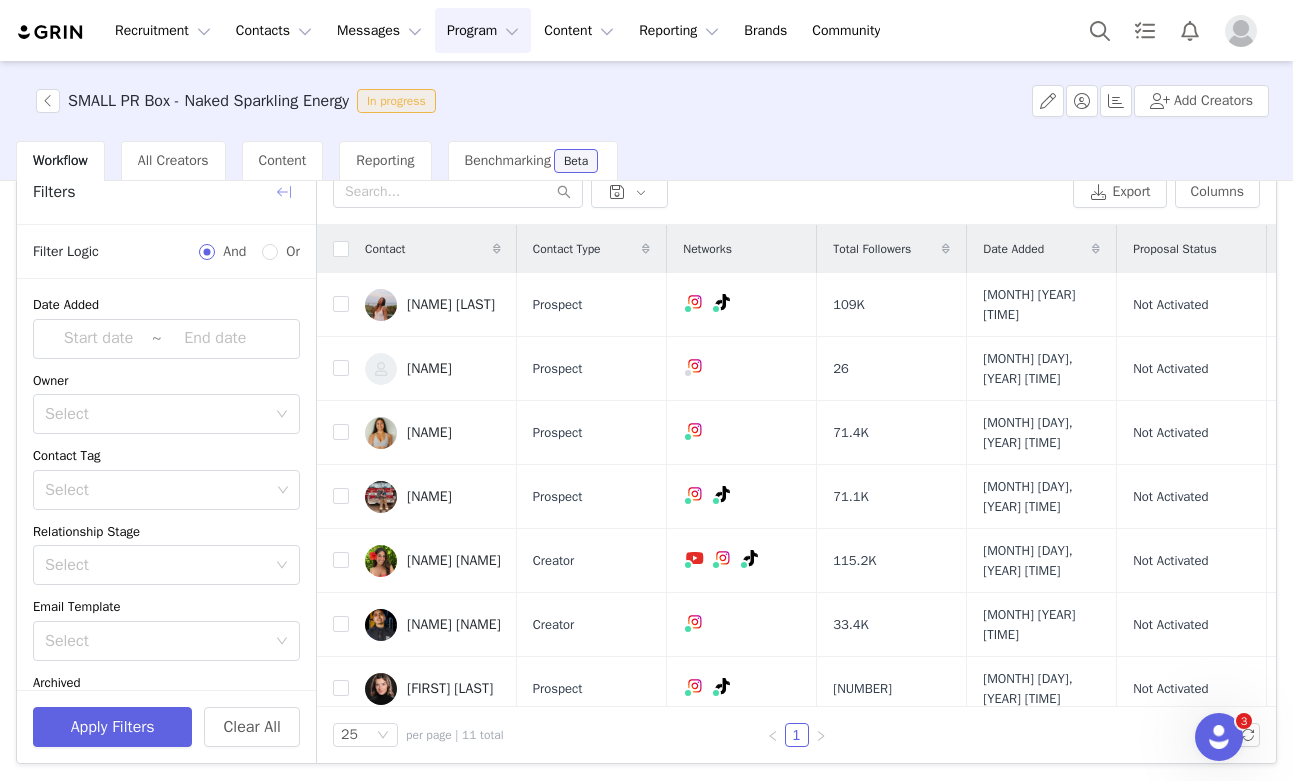 click at bounding box center (284, 192) 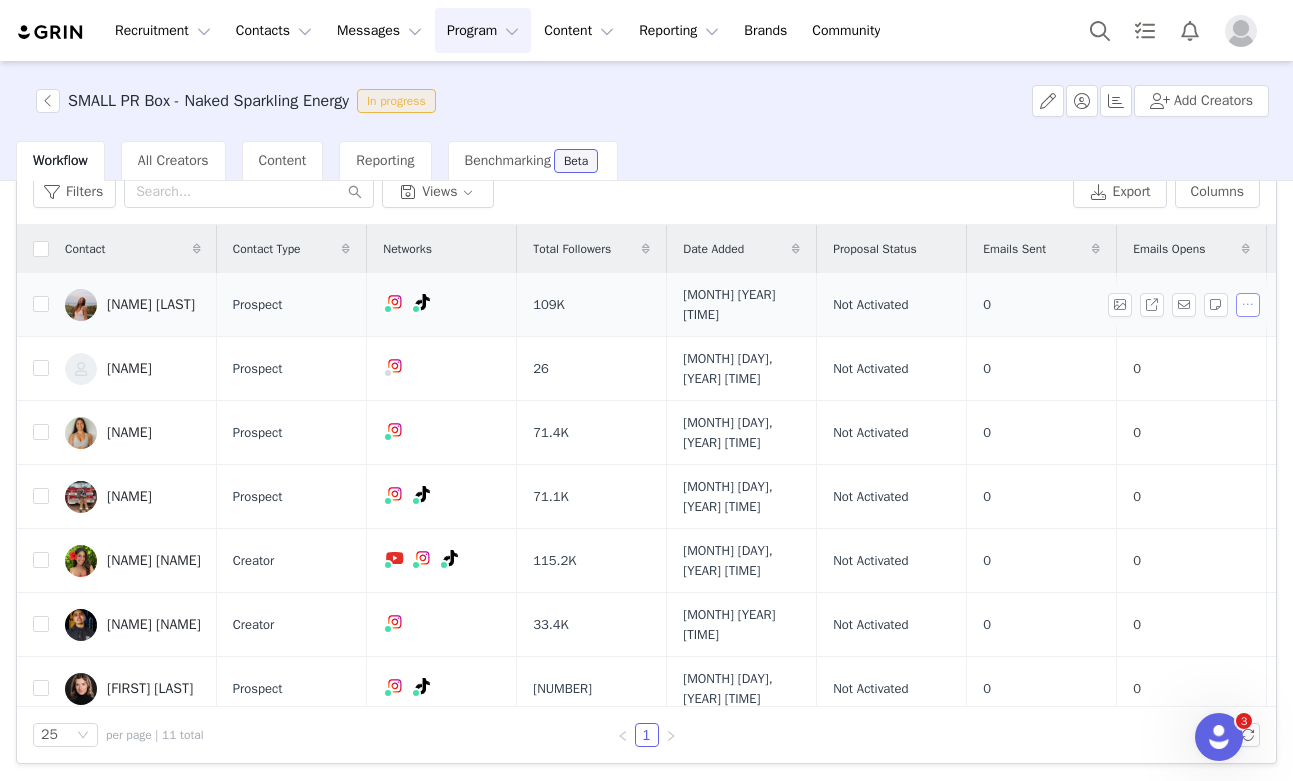 click at bounding box center (1248, 305) 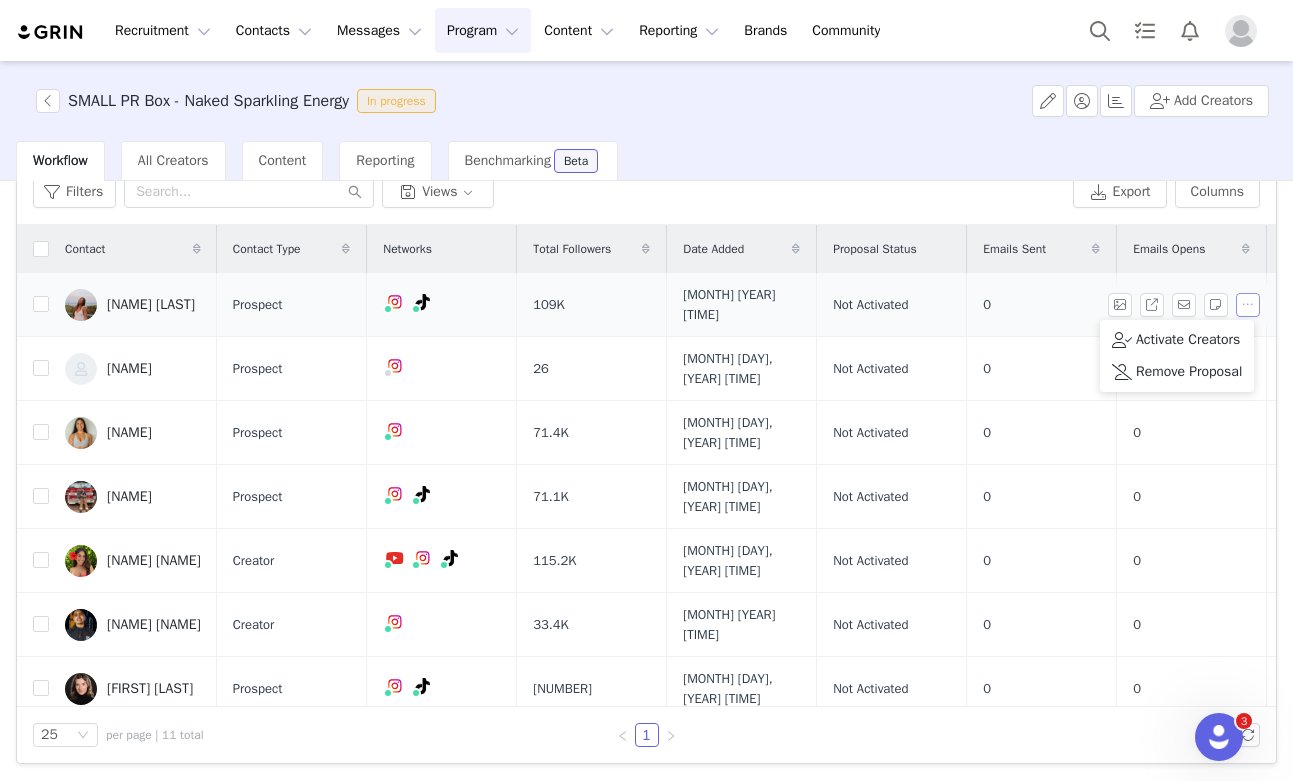 click at bounding box center [1248, 305] 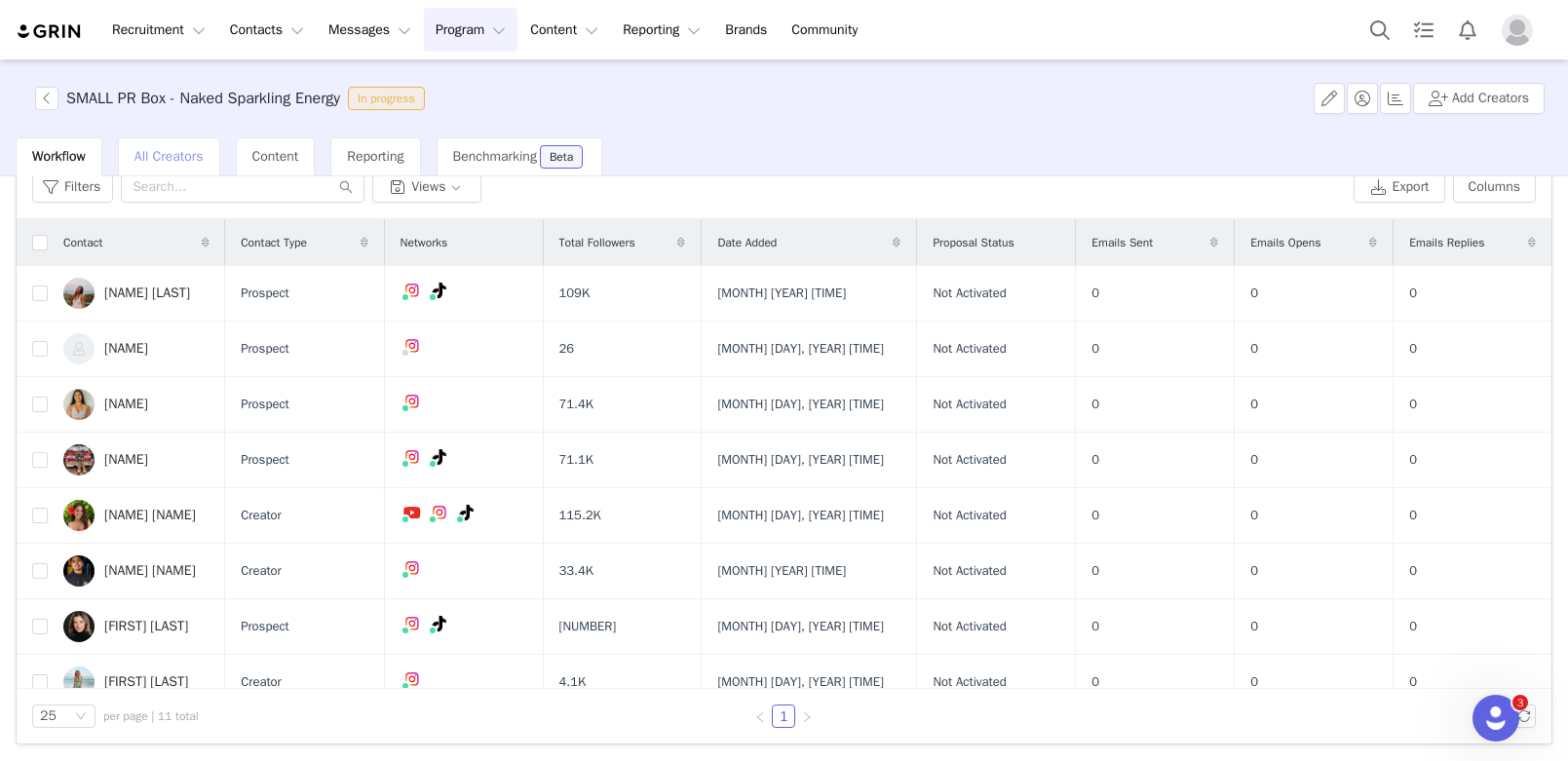 click on "All Creators" at bounding box center [169, 156] 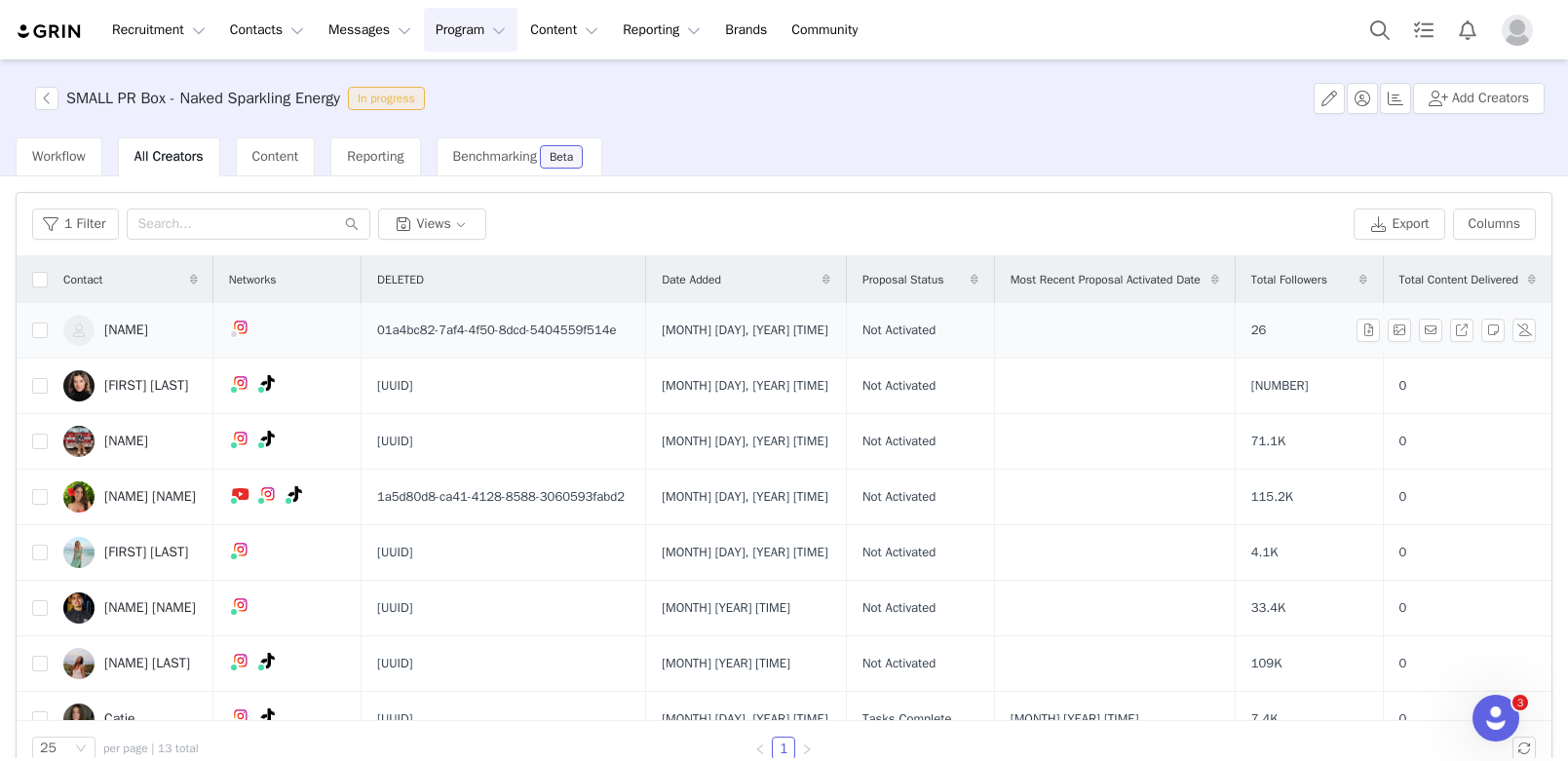 click on "[NAME]" at bounding box center [126, 330] 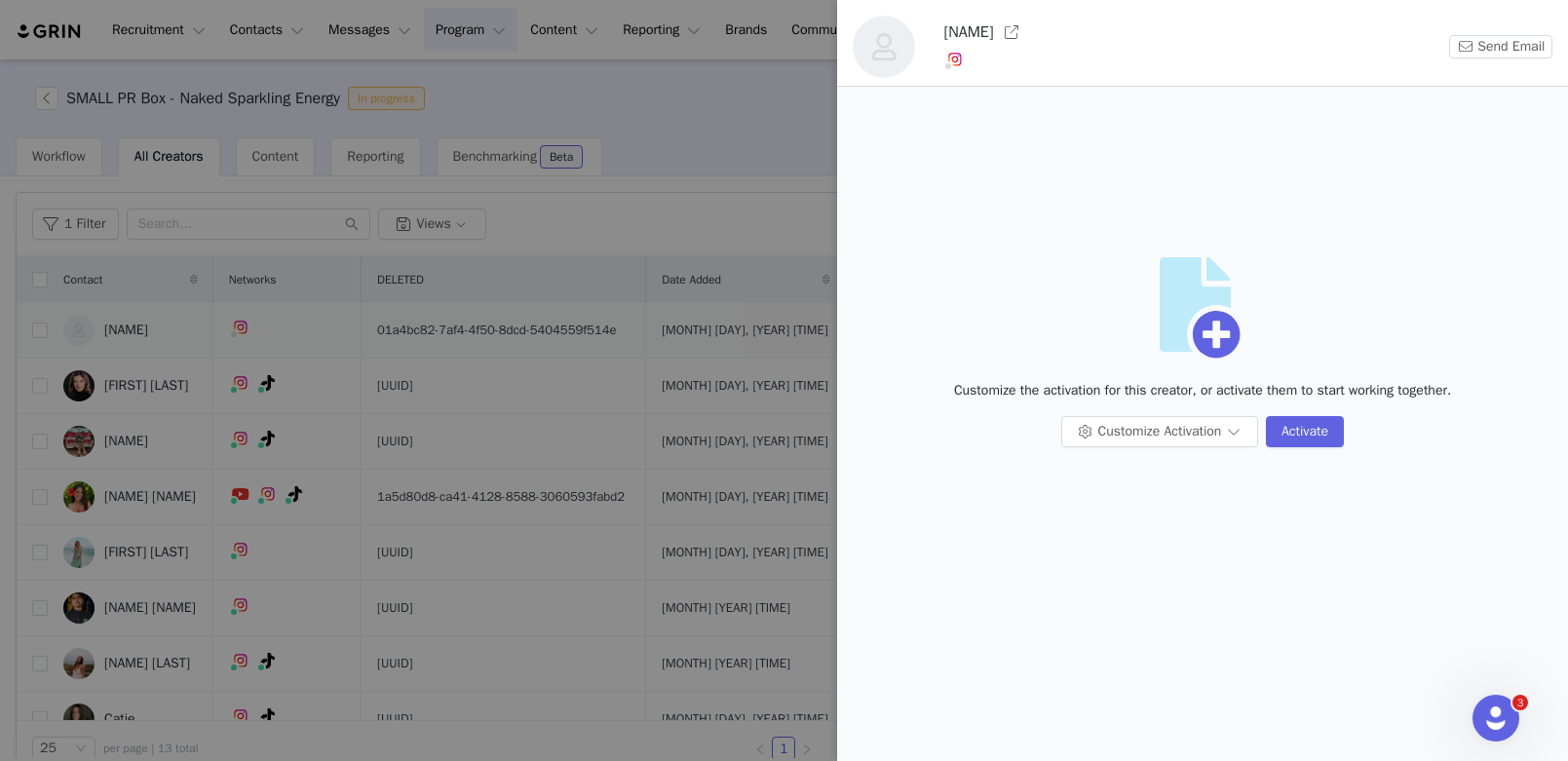 click at bounding box center [784, 380] 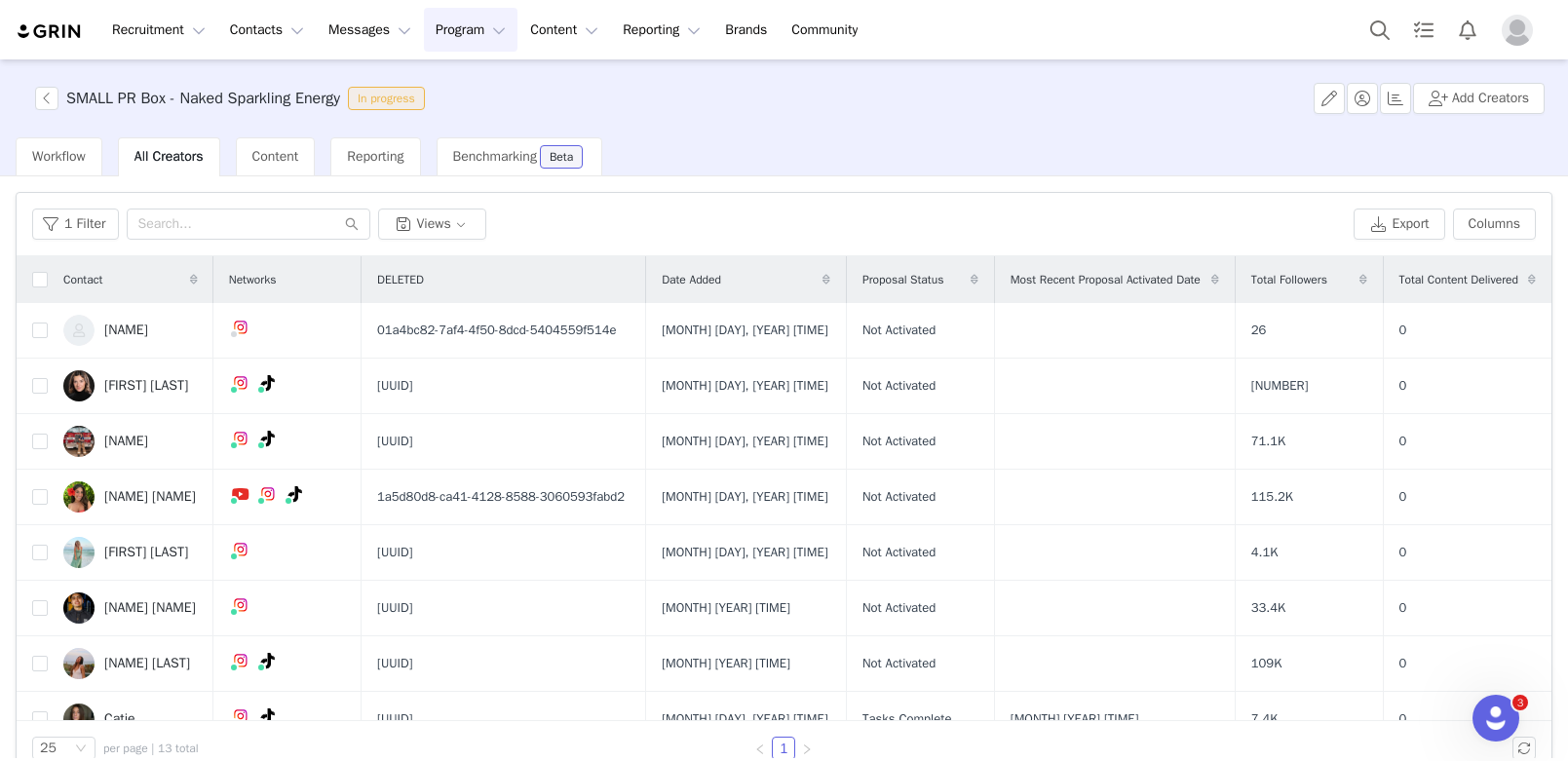 click on "[FIRST] [LAST]" at bounding box center (146, 386) 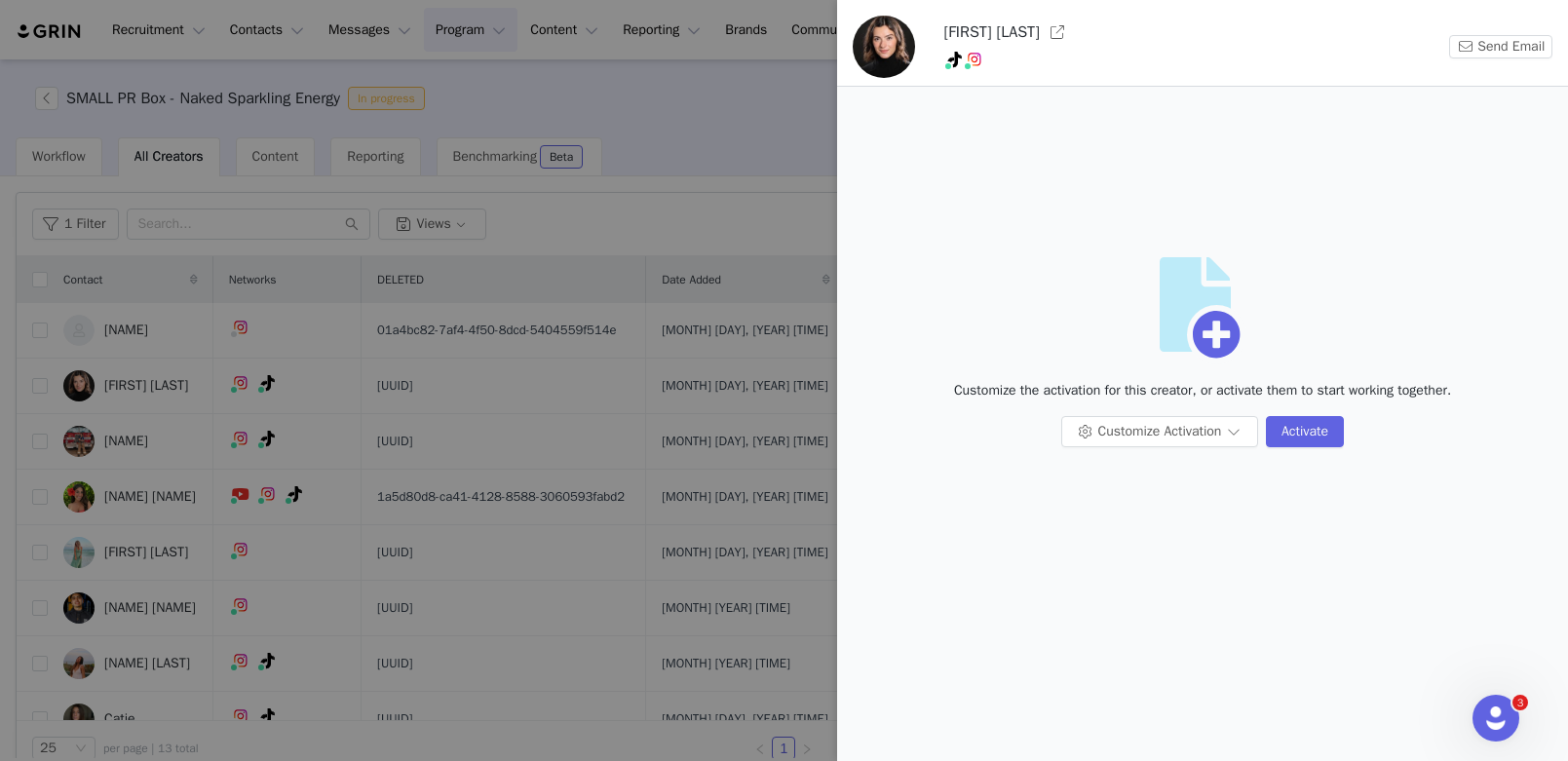 click at bounding box center [784, 380] 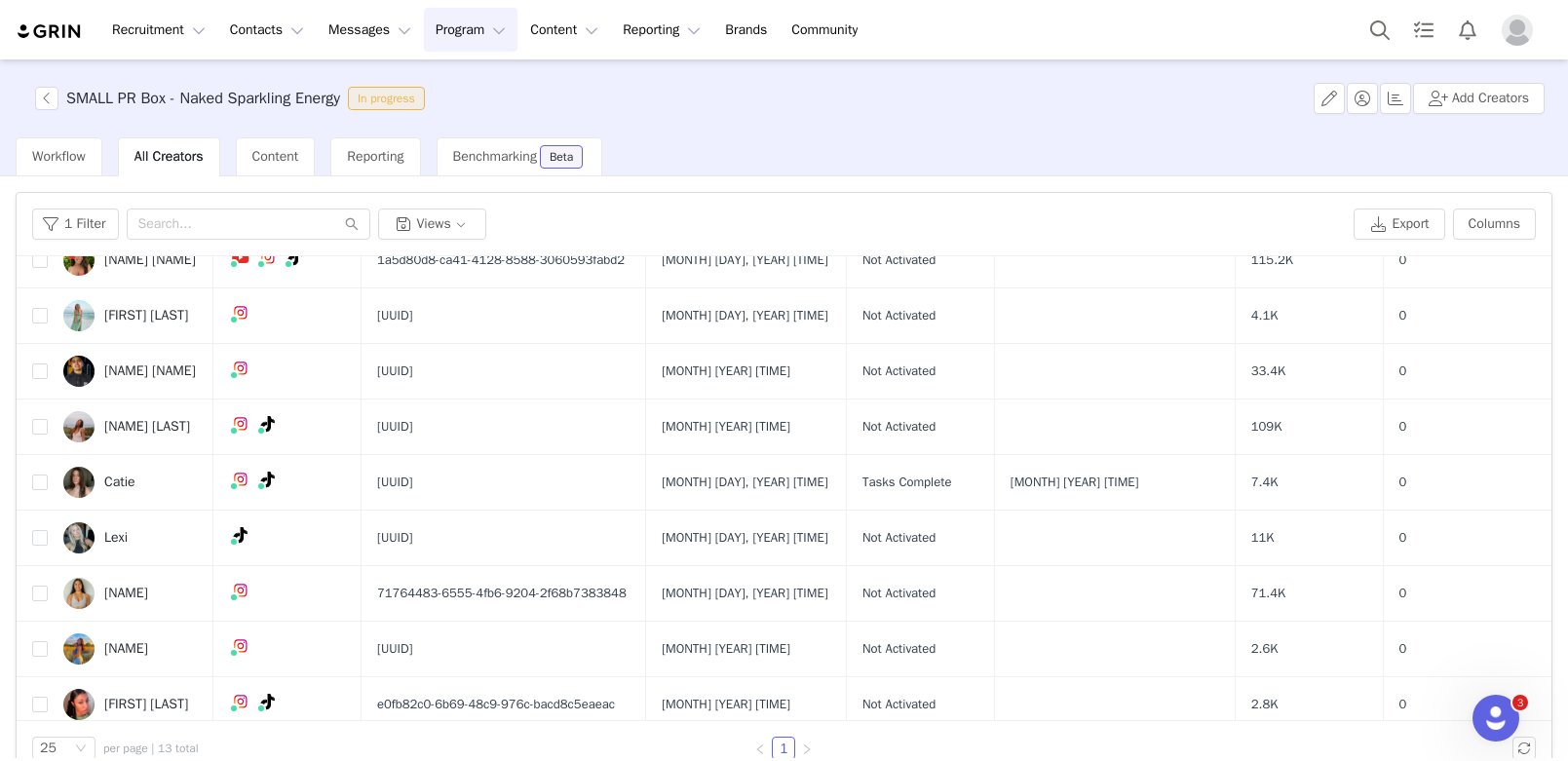 scroll, scrollTop: 239, scrollLeft: 0, axis: vertical 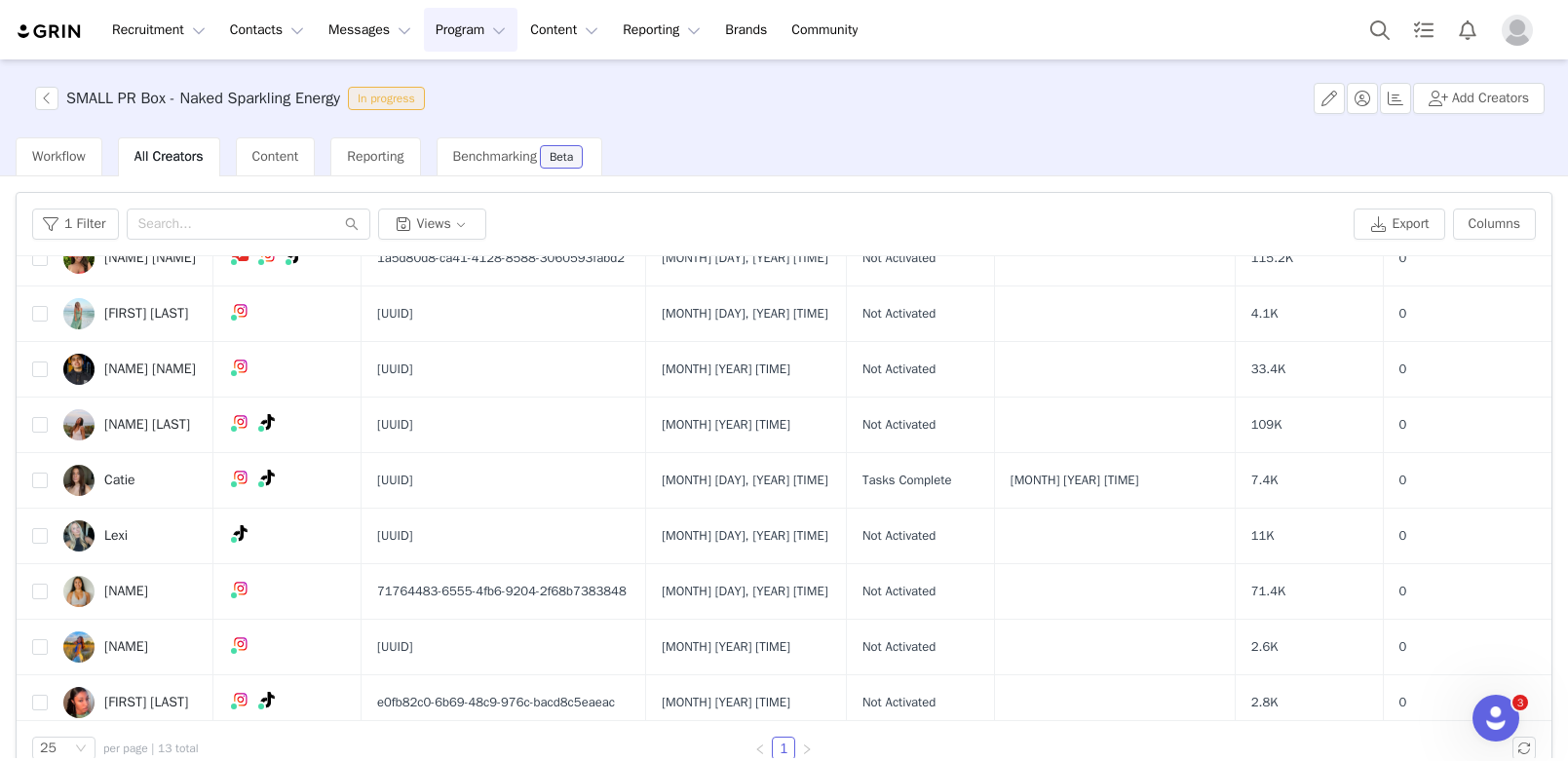 click on "Program Program" at bounding box center (471, 29) 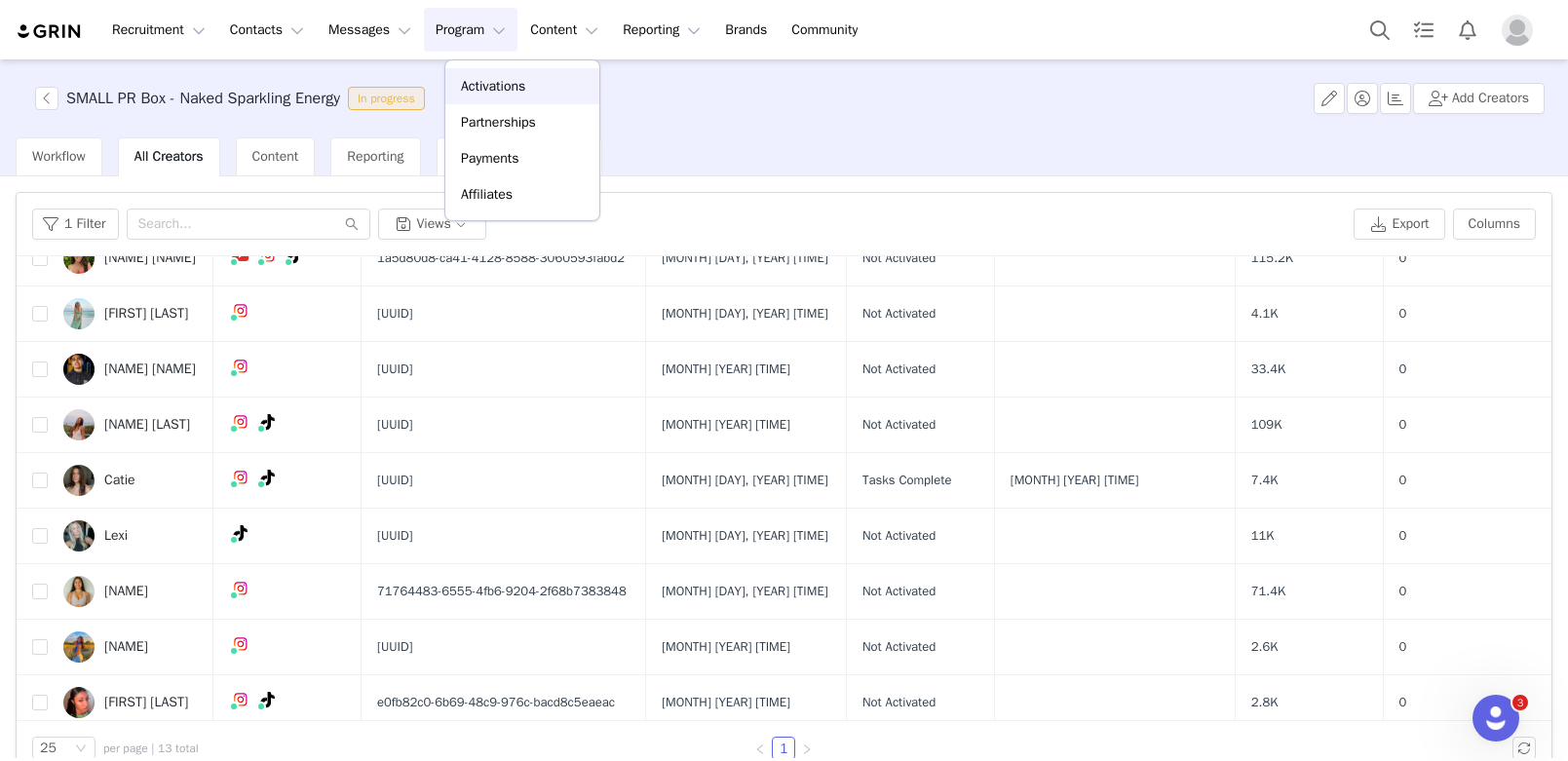 click on "Activations" at bounding box center [493, 86] 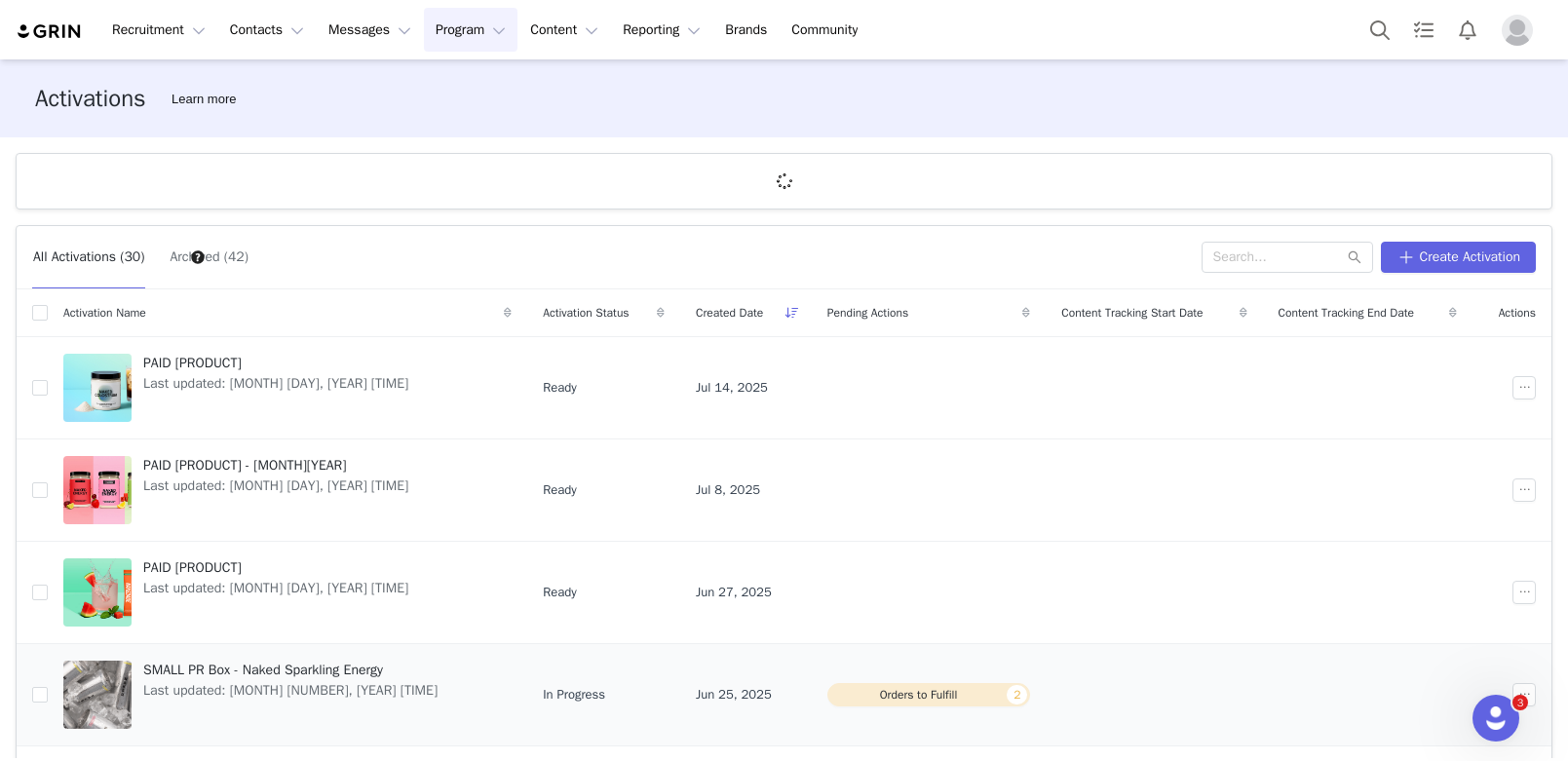 scroll, scrollTop: 46, scrollLeft: 0, axis: vertical 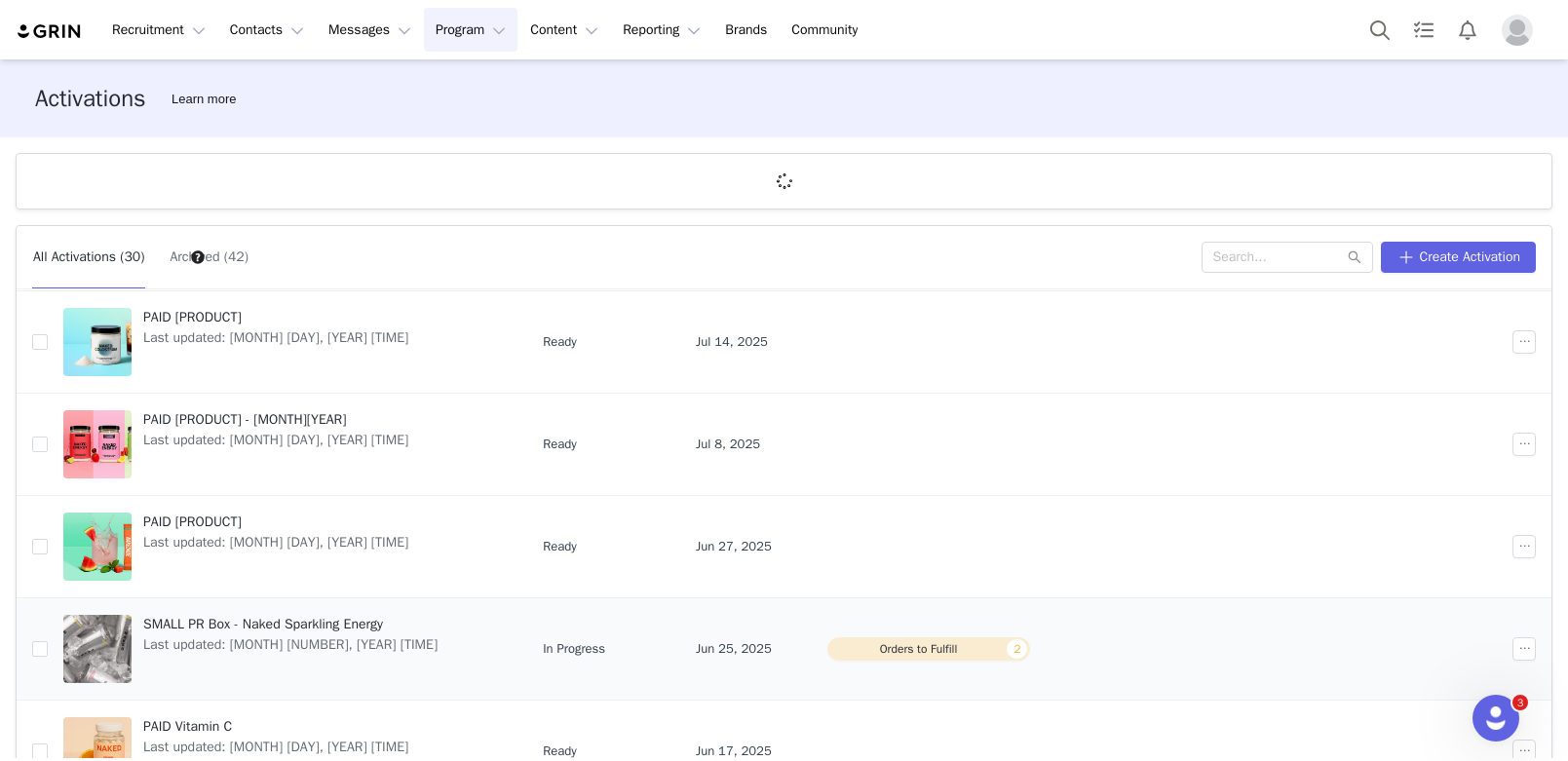 click on "Last updated: [MONTH] [NUMBER], [YEAR] [TIME]" at bounding box center (290, 644) 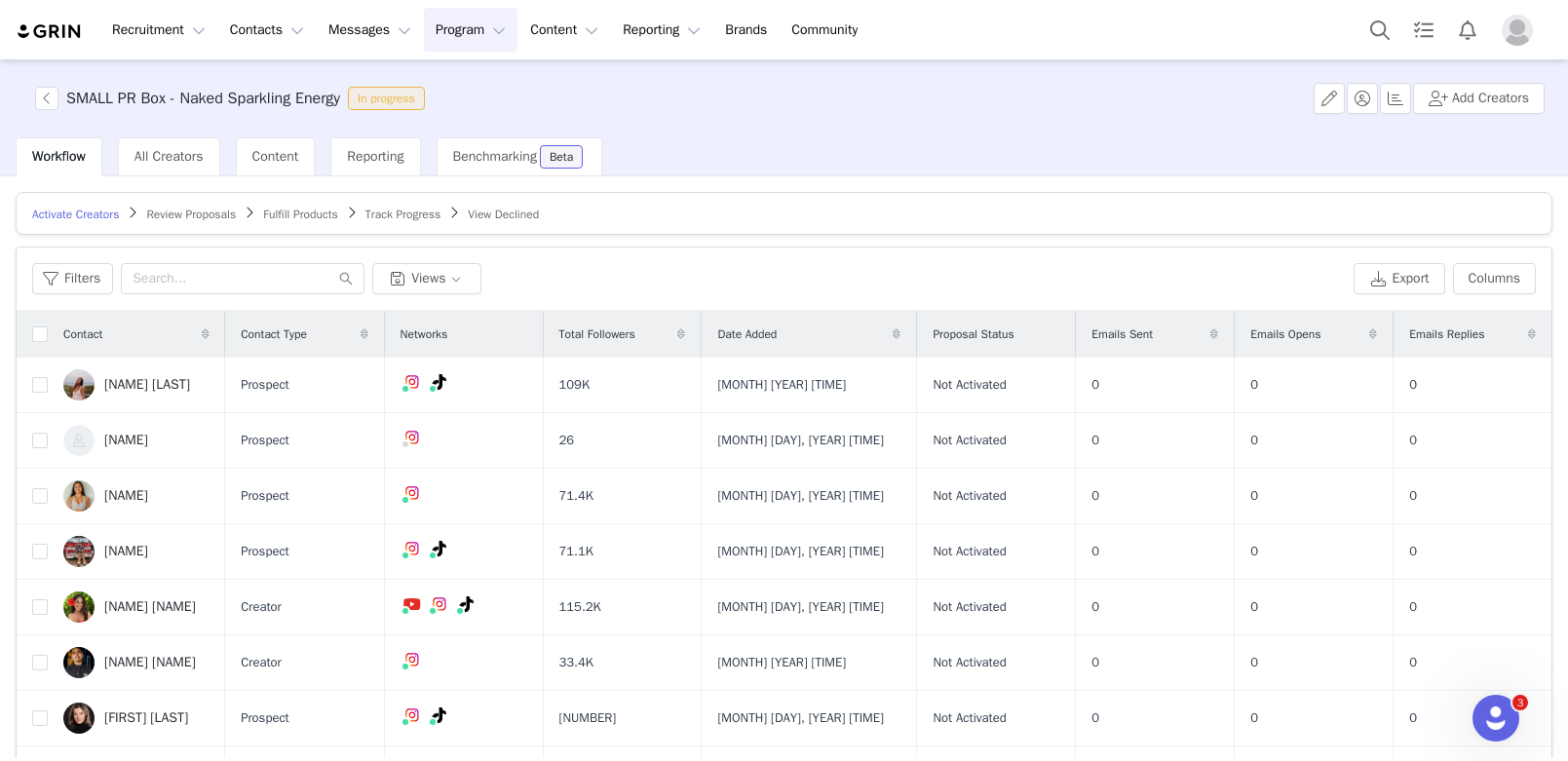 click on "Review Proposals" at bounding box center (191, 214) 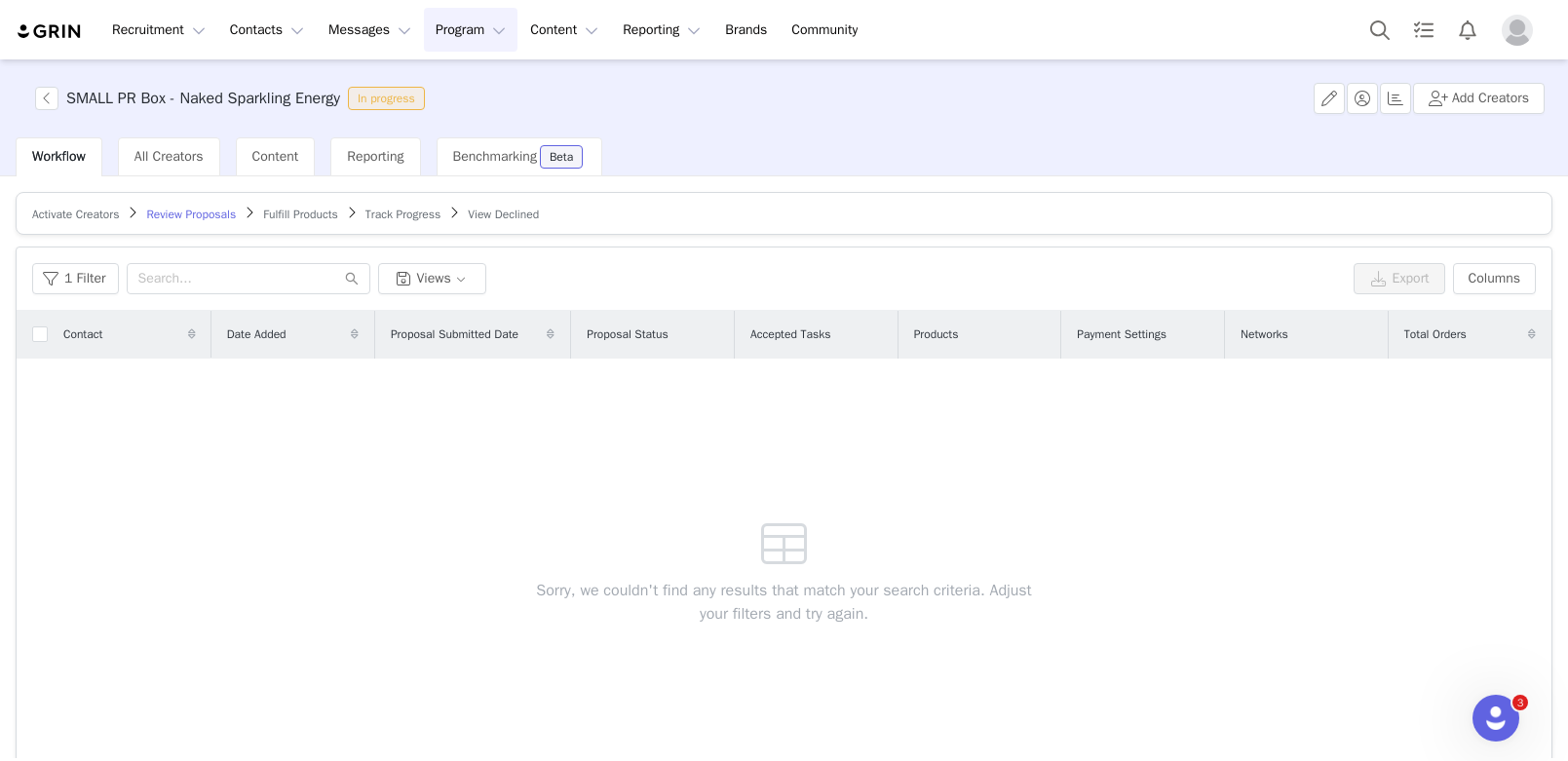 click on "Activate Creators" at bounding box center (75, 214) 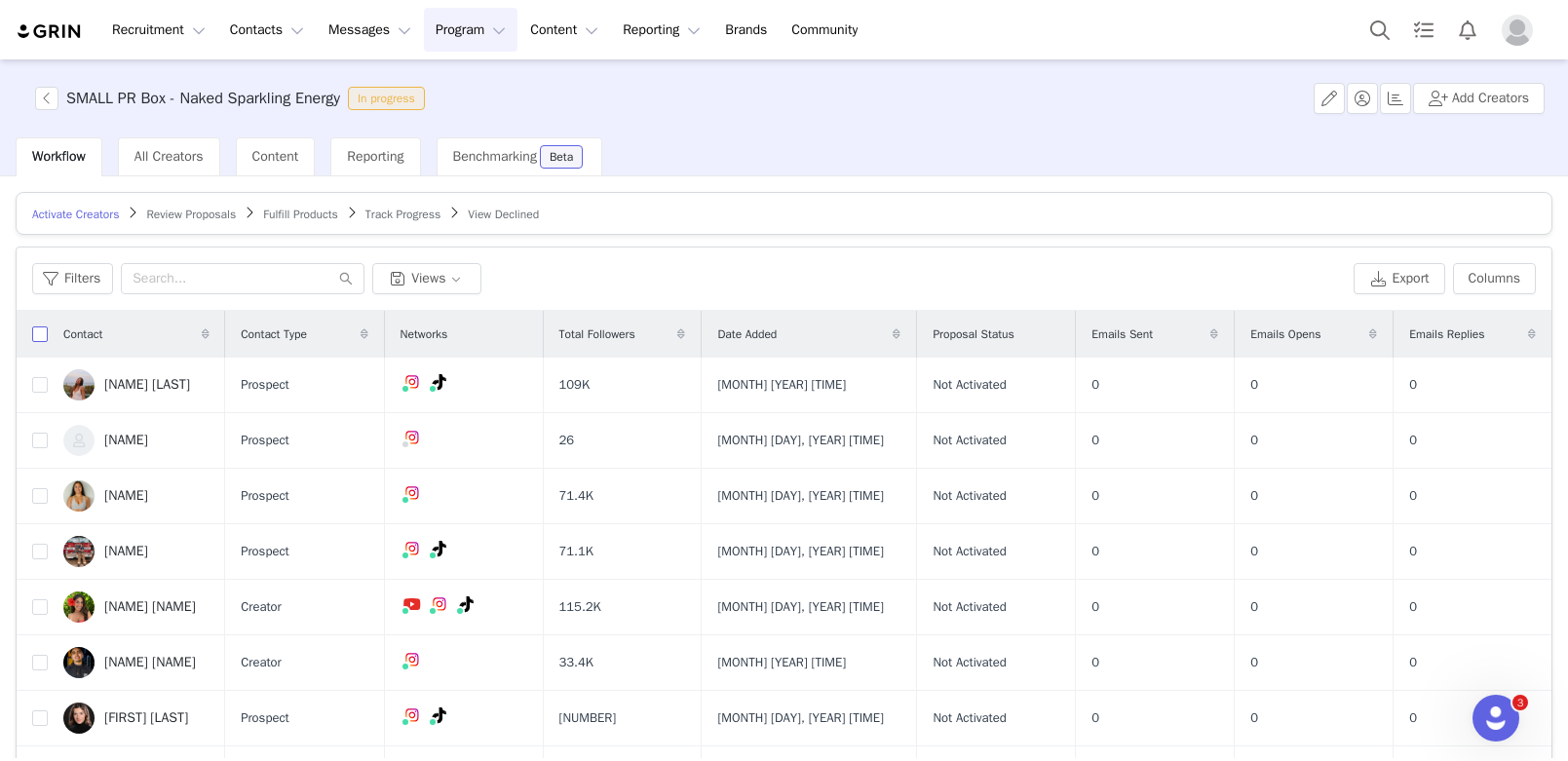 click at bounding box center [40, 334] 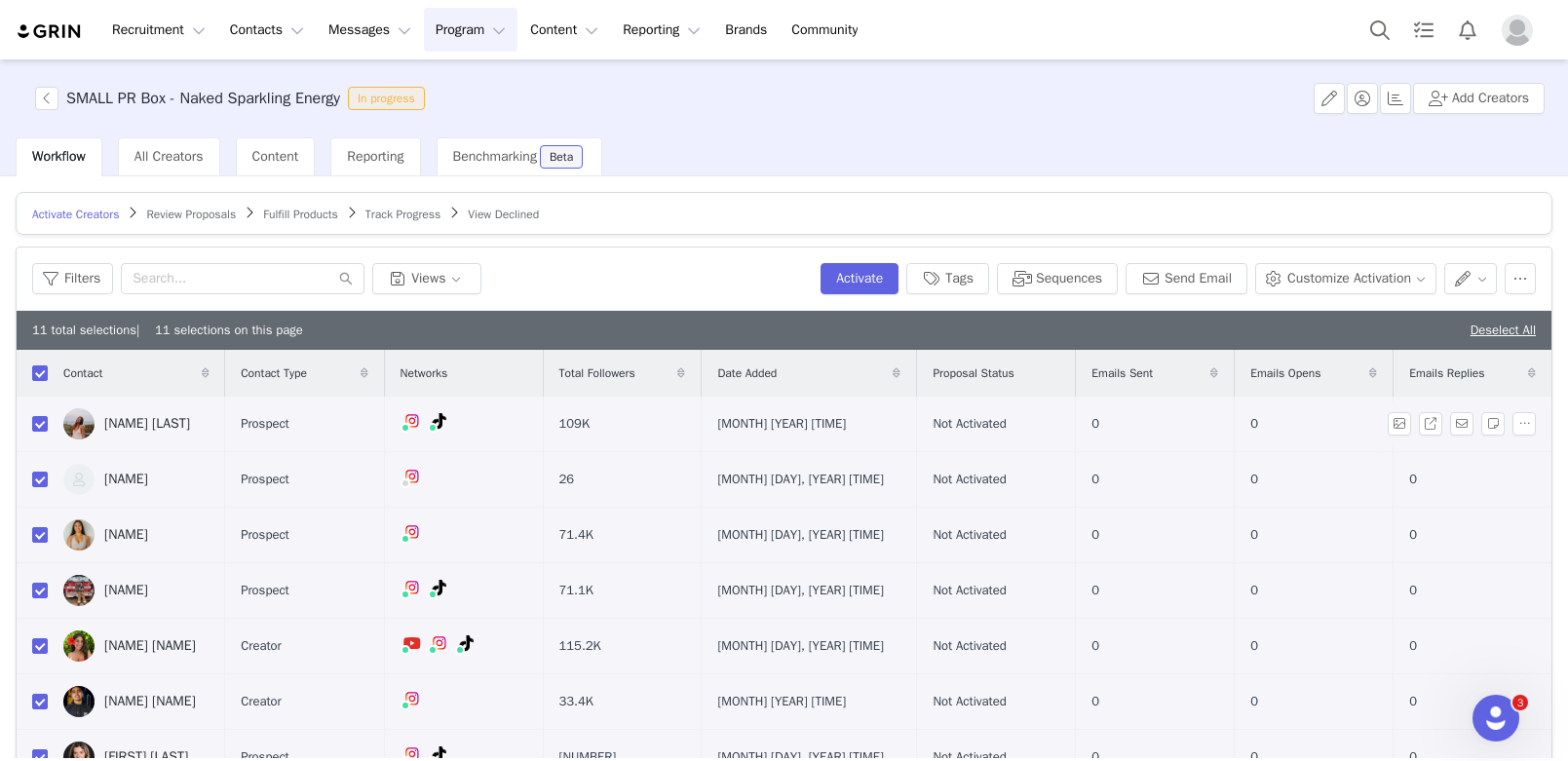 scroll, scrollTop: 227, scrollLeft: 0, axis: vertical 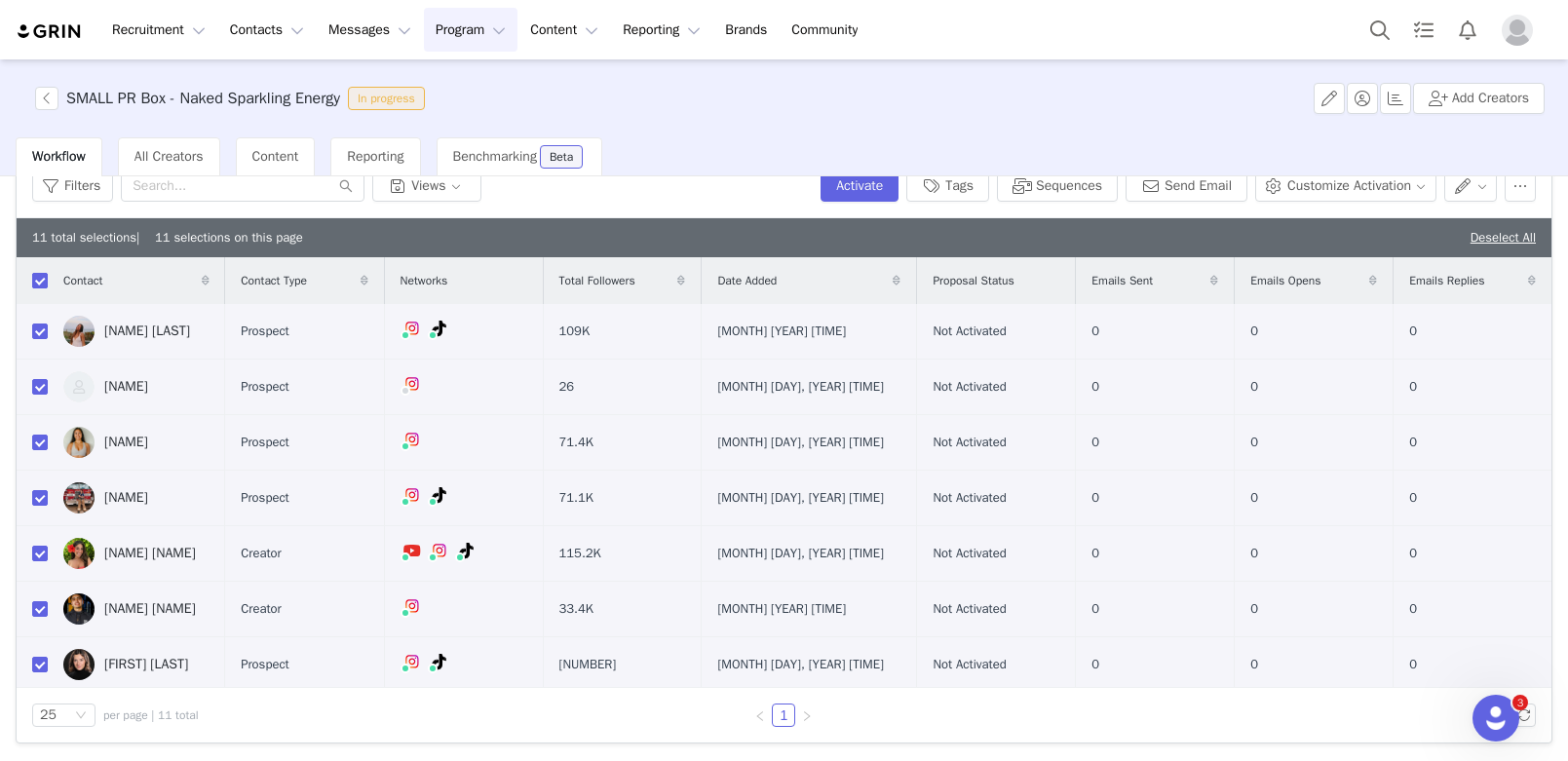 click at bounding box center [40, 281] 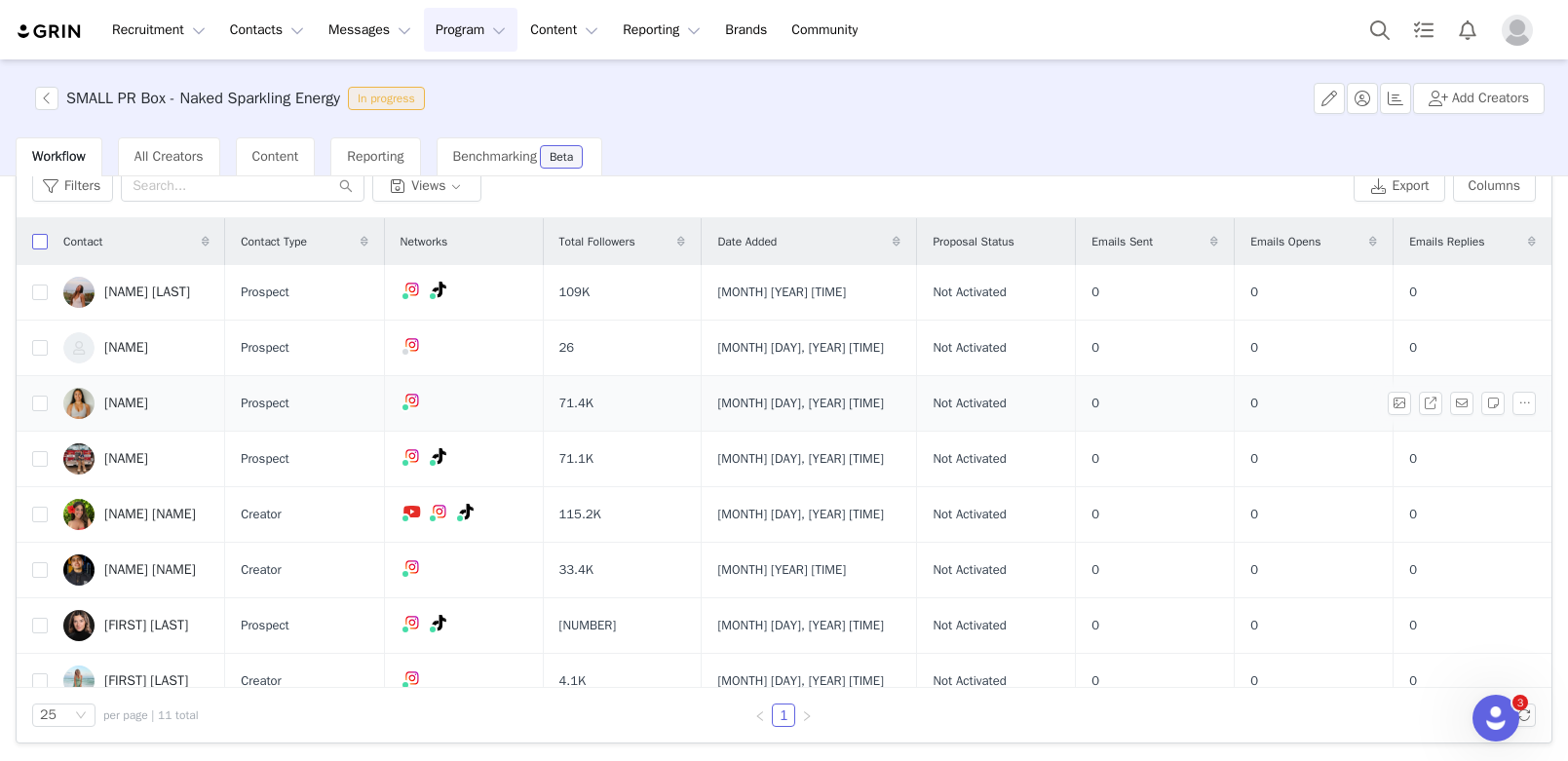 scroll, scrollTop: 0, scrollLeft: 0, axis: both 